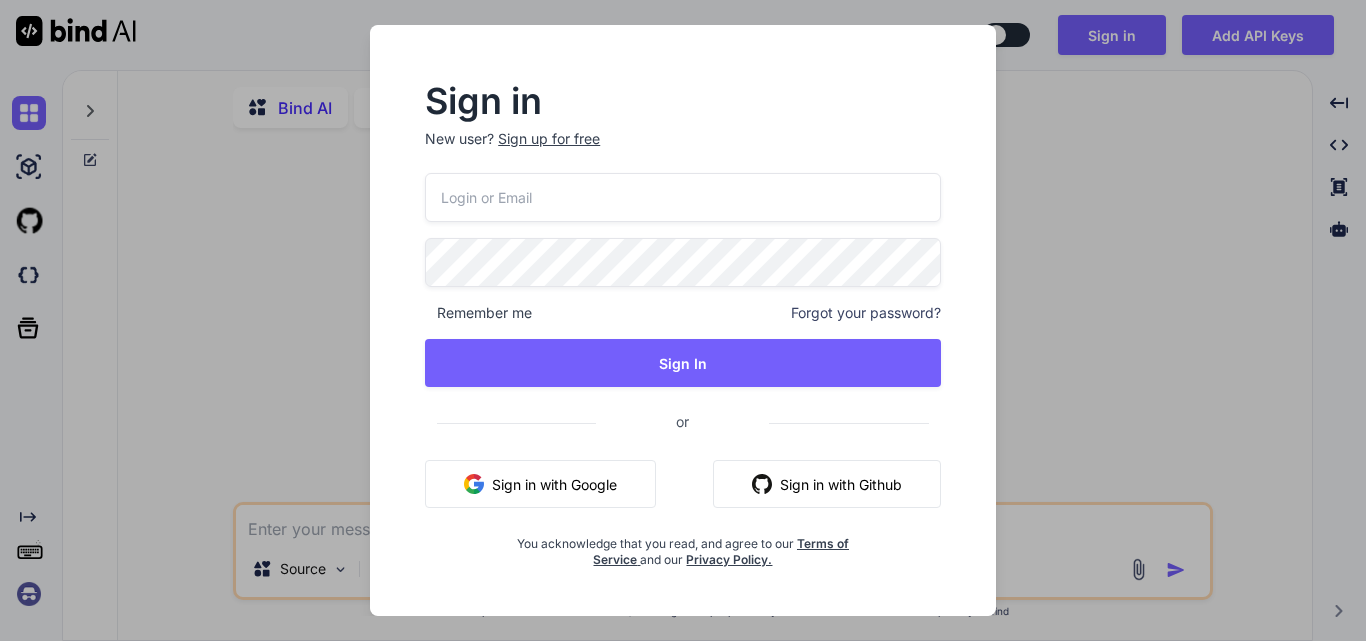 scroll, scrollTop: 0, scrollLeft: 0, axis: both 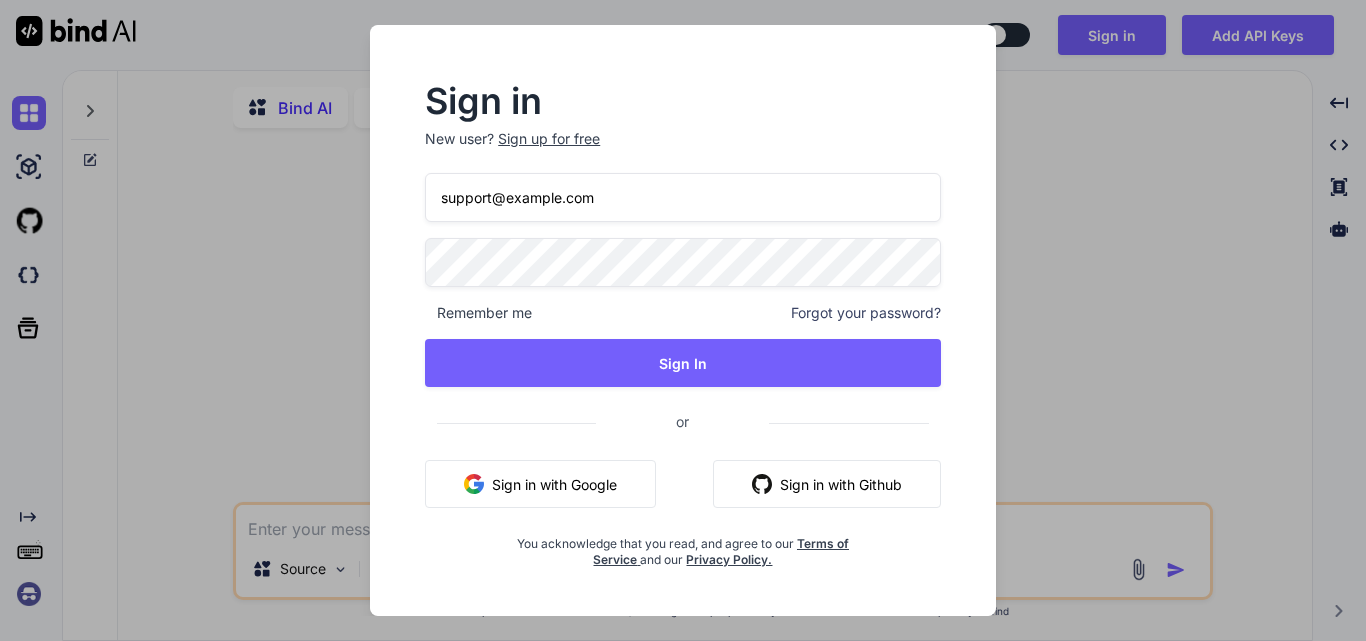type on "support@example.com" 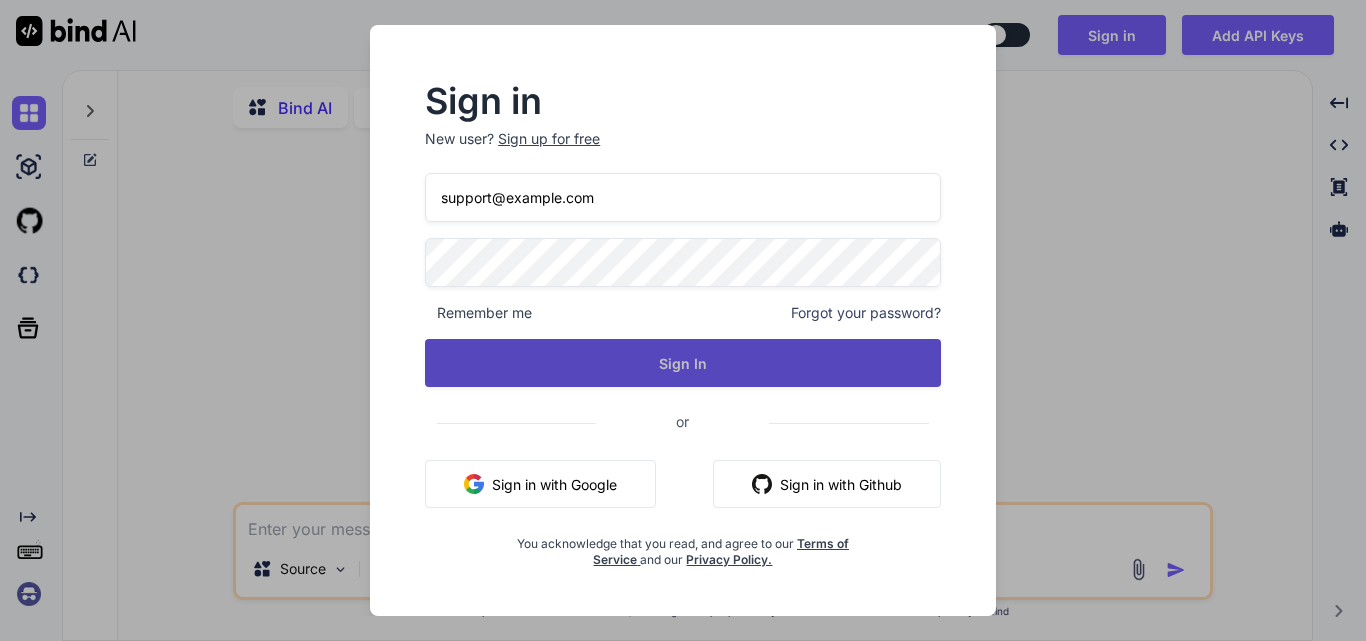 click on "Sign In" at bounding box center [683, 363] 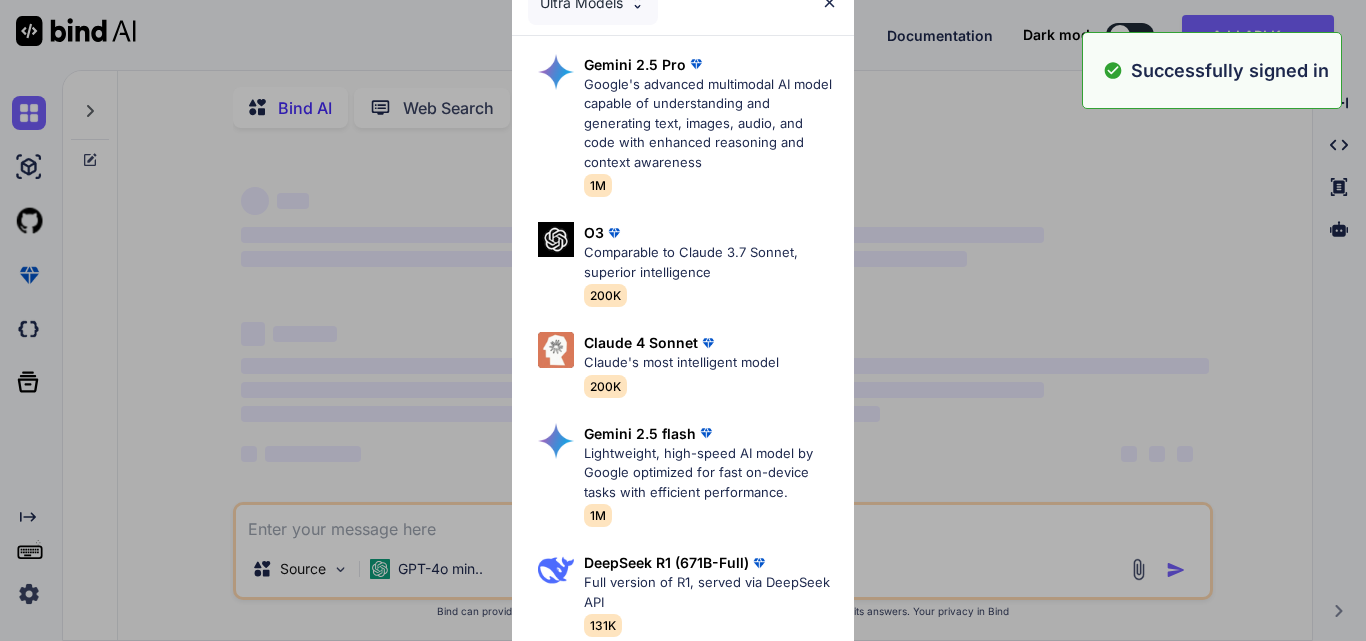 type on "x" 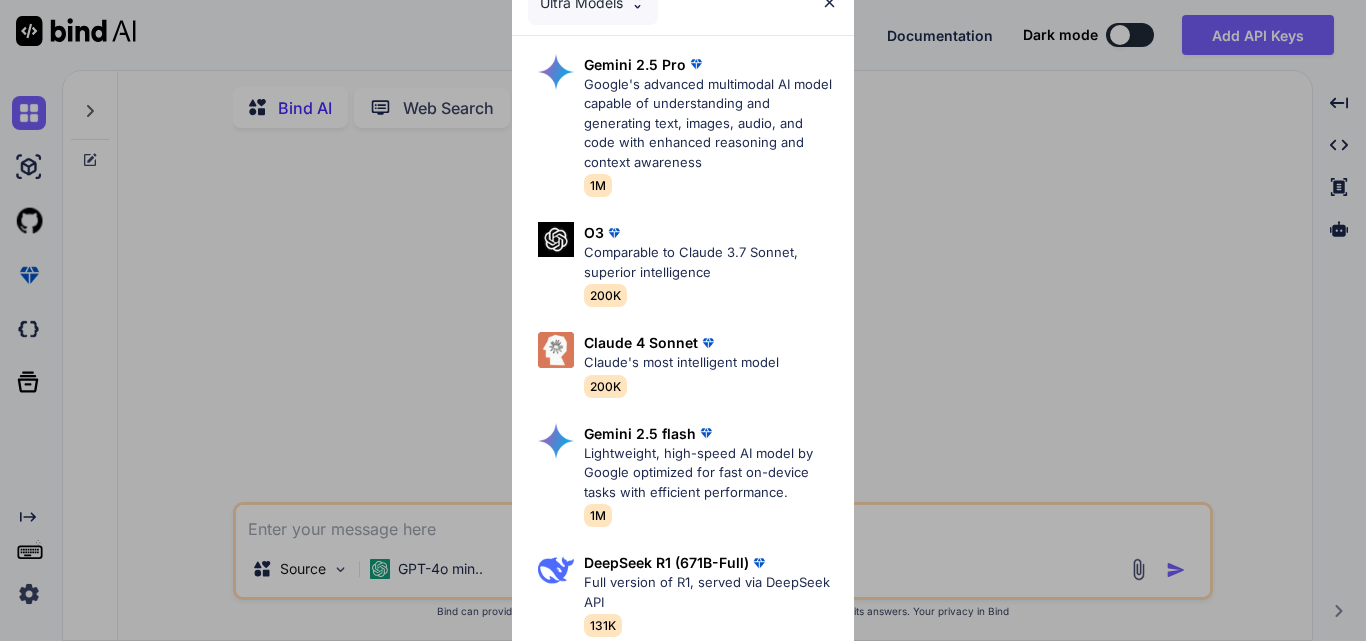 click at bounding box center (829, 2) 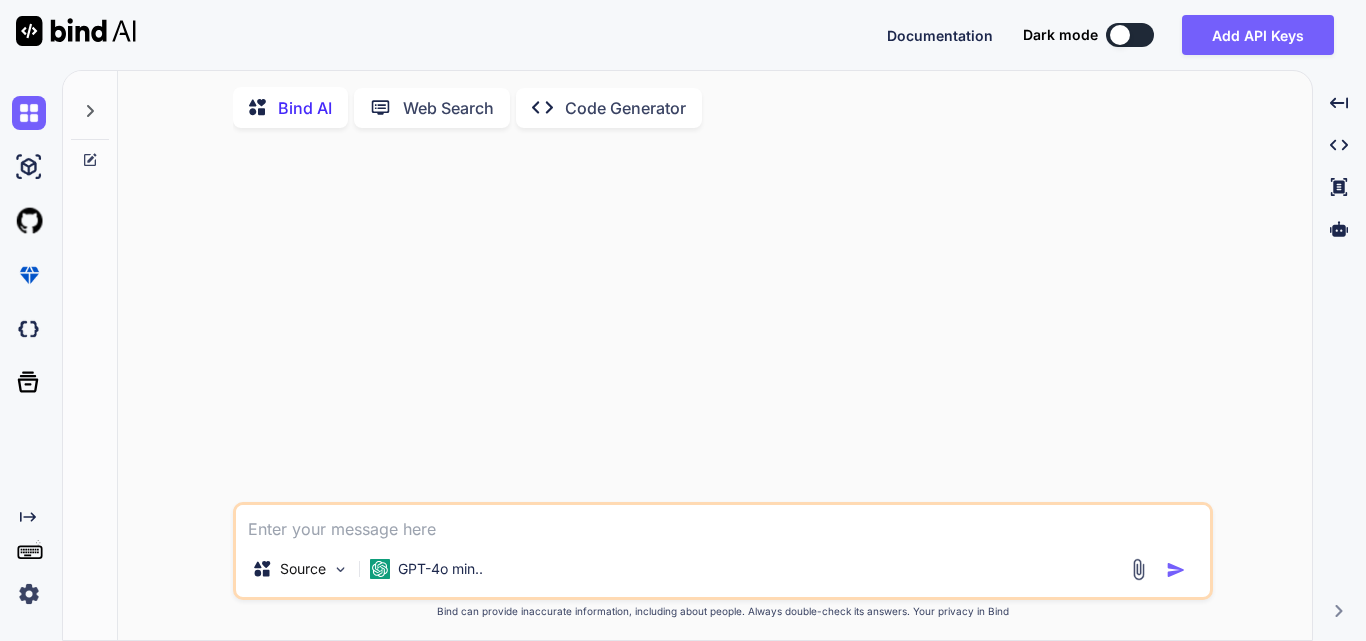 click at bounding box center [723, 523] 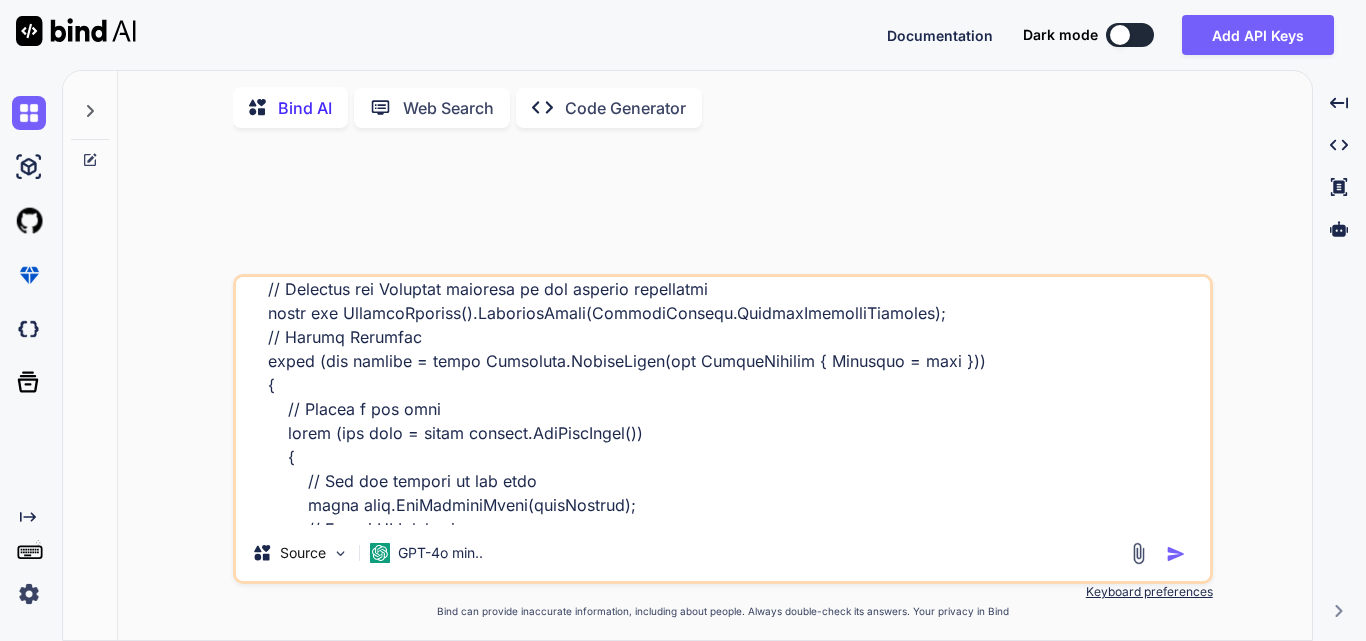 scroll, scrollTop: 706, scrollLeft: 0, axis: vertical 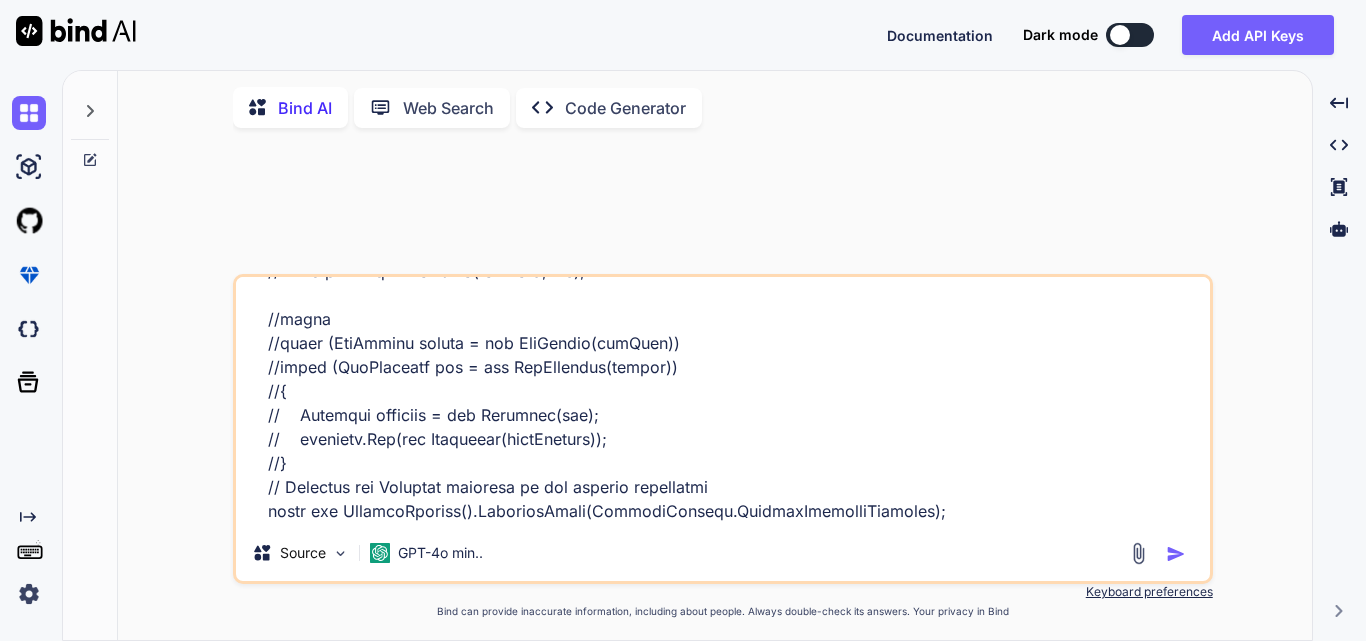 drag, startPoint x: 744, startPoint y: 393, endPoint x: 631, endPoint y: 393, distance: 113 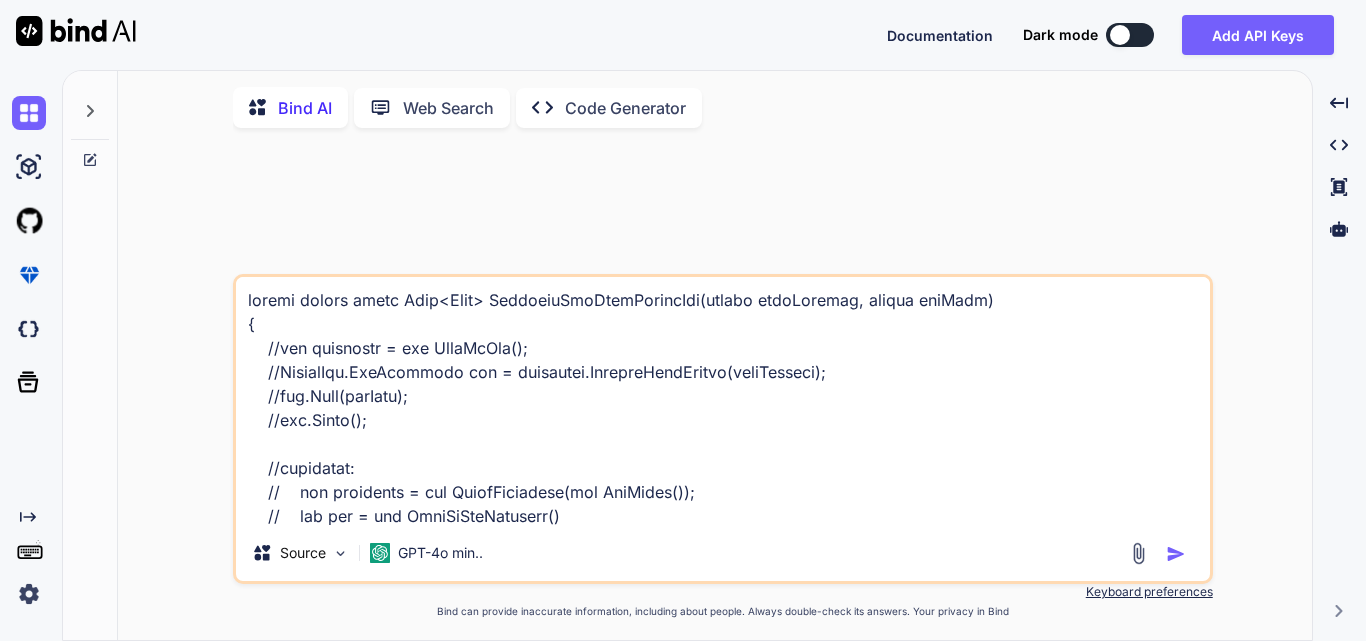 scroll, scrollTop: 0, scrollLeft: 0, axis: both 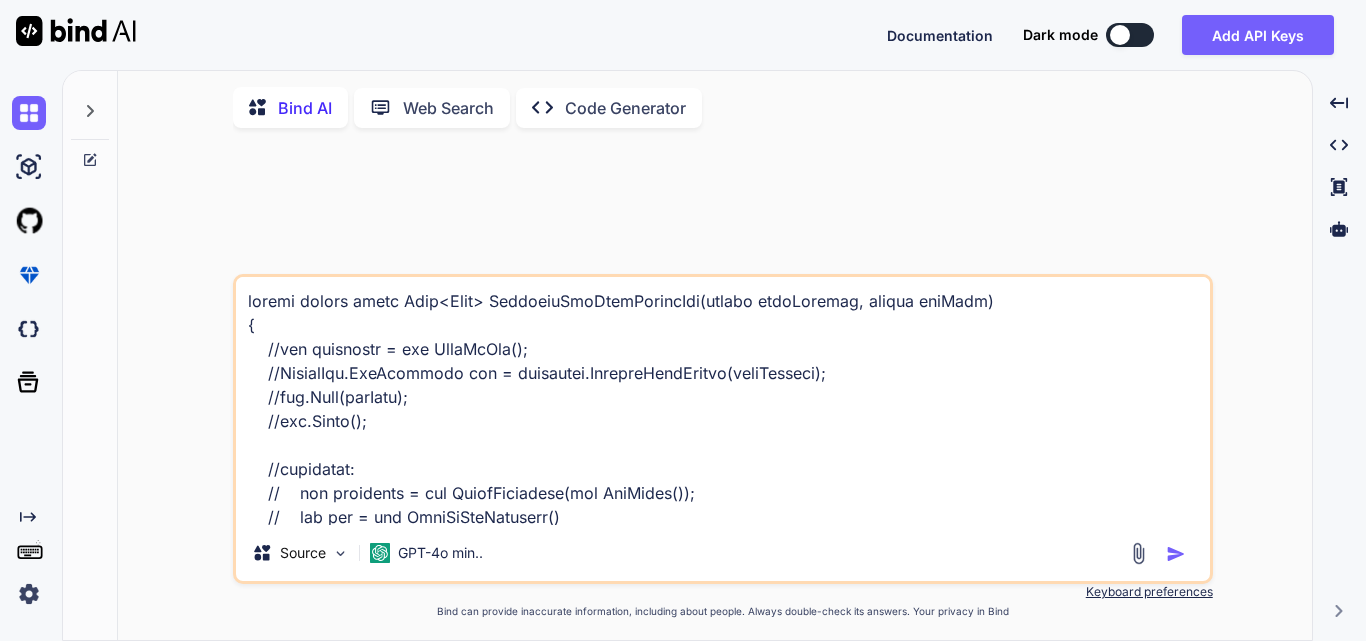 drag, startPoint x: 740, startPoint y: 496, endPoint x: 263, endPoint y: 353, distance: 497.9739 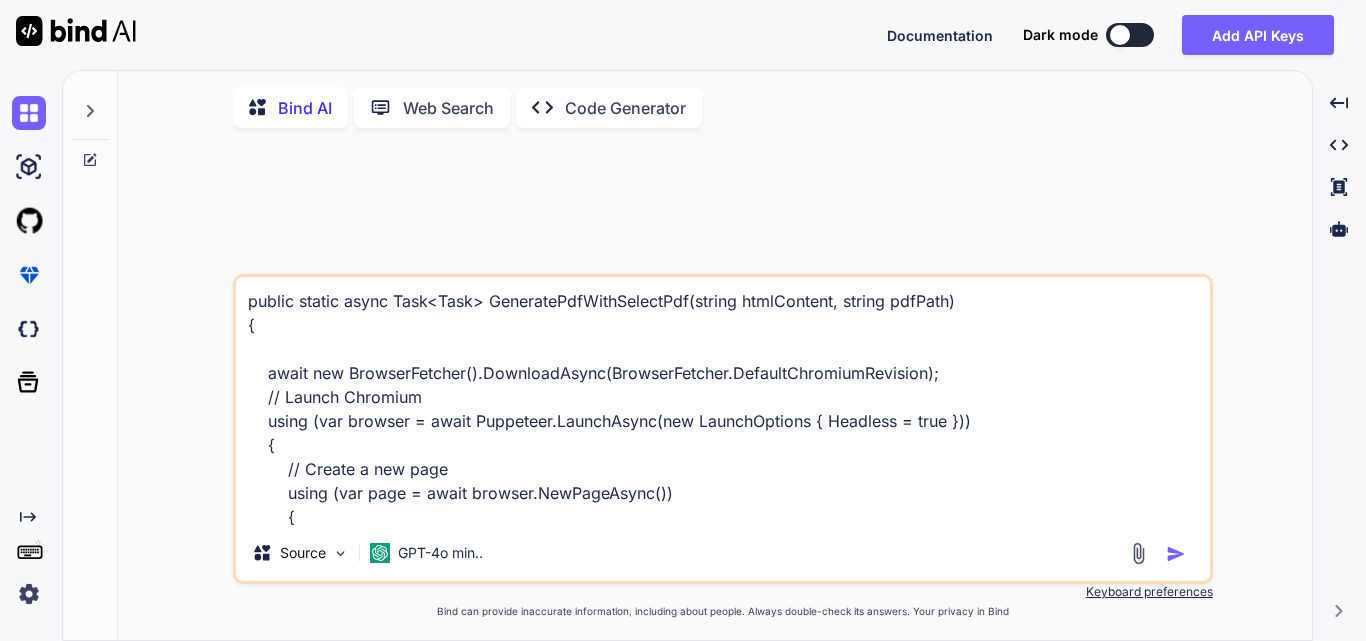type on "public static async Task<Task> GeneratePdfWithSelectPdf(string htmlContent, string pdfPath)
{
await new BrowserFetcher().DownloadAsync(BrowserFetcher.DefaultChromiumRevision);
// Launch Chromium
using (var browser = await Puppeteer.LaunchAsync(new LaunchOptions { Headless = true }))
{
// Create a new page
using (var page = await browser.NewPageAsync())
{
// Set the content of the page
await page.SetContentAsync(htmlContent);
// Define PDF options
var pdfOptions = new PdfOptions
{
Path = pdfPath,  // Output file path
Format = PaperFormat.A4,
PrintBackground = true
};
// Generate PDF
await page.PdfAsync(pdfOptions);
}
}
return Task.CompletedTask;
}" 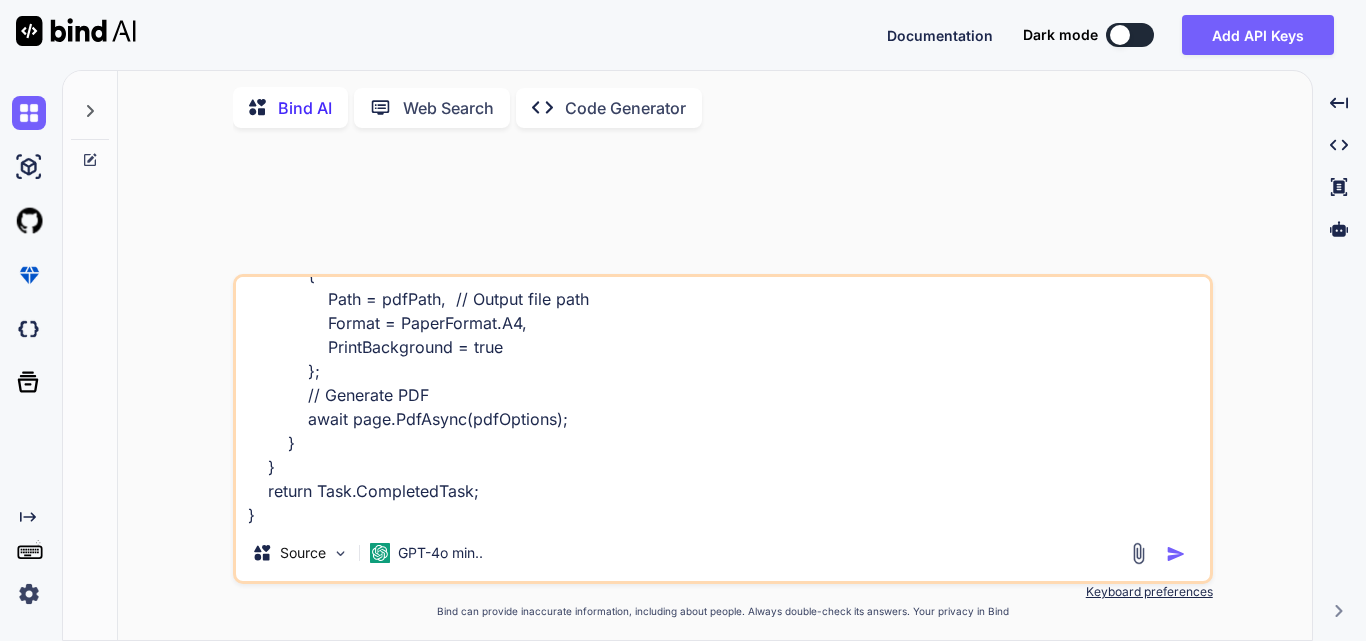 scroll, scrollTop: 340, scrollLeft: 0, axis: vertical 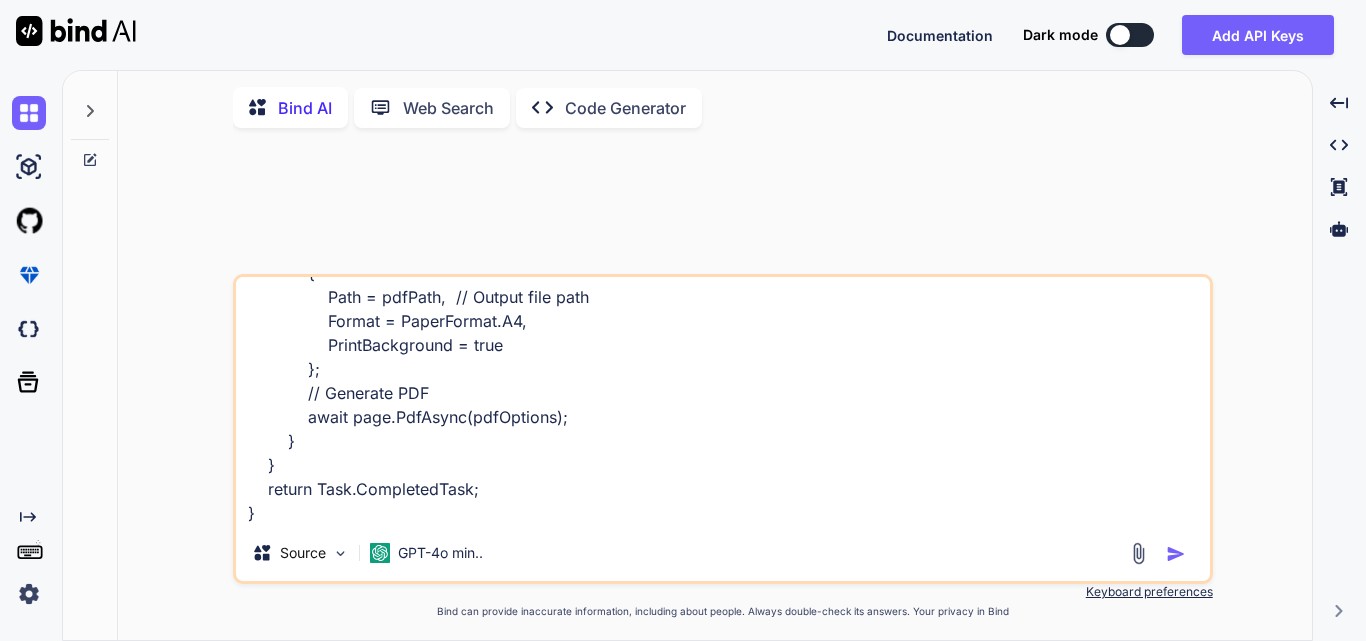 click on "public static async Task<Task> GeneratePdfWithSelectPdf(string htmlContent, string pdfPath)
{
await new BrowserFetcher().DownloadAsync(BrowserFetcher.DefaultChromiumRevision);
// Launch Chromium
using (var browser = await Puppeteer.LaunchAsync(new LaunchOptions { Headless = true }))
{
// Create a new page
using (var page = await browser.NewPageAsync())
{
// Set the content of the page
await page.SetContentAsync(htmlContent);
// Define PDF options
var pdfOptions = new PdfOptions
{
Path = pdfPath,  // Output file path
Format = PaperFormat.A4,
PrintBackground = true
};
// Generate PDF
await page.PdfAsync(pdfOptions);
}
}
return Task.CompletedTask;
}" at bounding box center [723, 401] 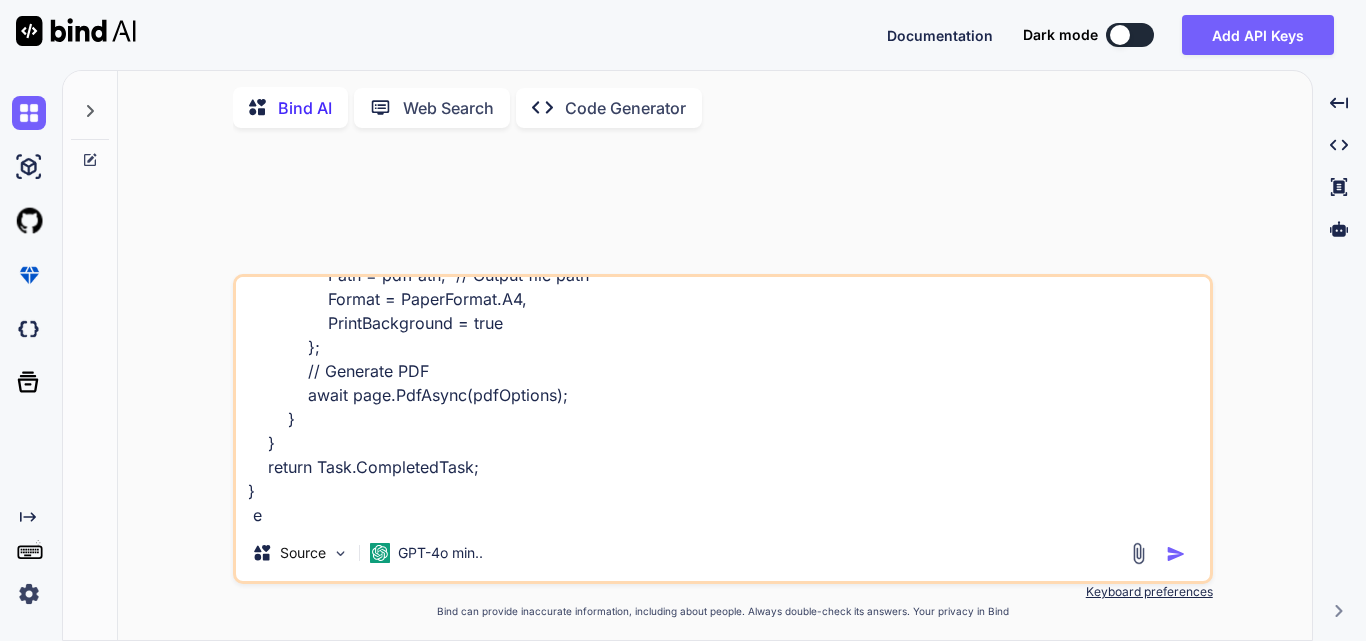 type on "public static async Task<Task> GeneratePdfWithSelectPdf(string htmlContent, string pdfPath)
{
await new BrowserFetcher().DownloadAsync(BrowserFetcher.DefaultChromiumRevision);
// Launch Chromium
using (var browser = await Puppeteer.LaunchAsync(new LaunchOptions { Headless = true }))
{
// Create a new page
using (var page = await browser.NewPageAsync())
{
// Set the content of the page
await page.SetContentAsync(htmlContent);
// Define PDF options
var pdfOptions = new PdfOptions
{
Path = pdfPath,  // Output file path
Format = PaperFormat.A4,
PrintBackground = true
};
// Generate PDF
await page.PdfAsync(pdfOptions);
}
}
return Task.CompletedTask;
}
er" 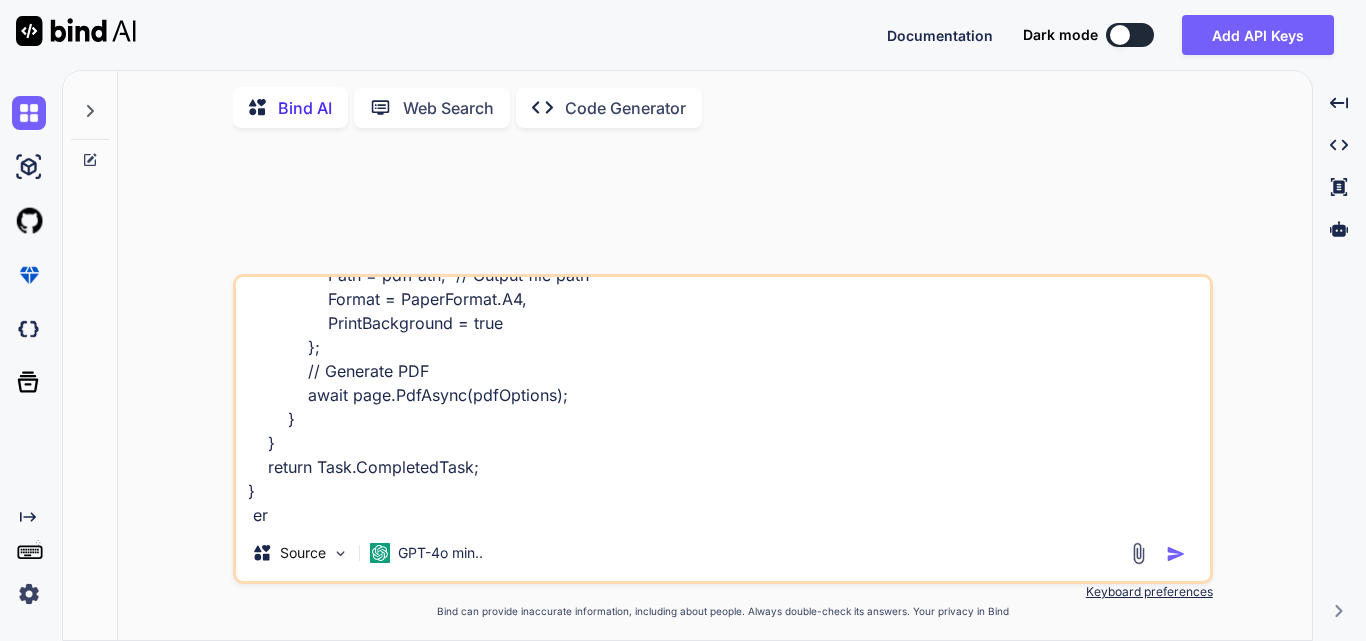 type on "public static async Task<Task> GeneratePdfWithSelectPdf(string htmlContent, string pdfPath)
{
await new BrowserFetcher().DownloadAsync(BrowserFetcher.DefaultChromiumRevision);
// Launch Chromium
using (var browser = await Puppeteer.LaunchAsync(new LaunchOptions { Headless = true }))
{
// Create a new page
using (var page = await browser.NewPageAsync())
{
// Set the content of the page
await page.SetContentAsync(htmlContent);
// Define PDF options
var pdfOptions = new PdfOptions
{
Path = pdfPath,  // Output file path
Format = PaperFormat.A4,
PrintBackground = true
};
// Generate PDF
await page.PdfAsync(pdfOptions);
}
}
return Task.CompletedTask;
}
err" 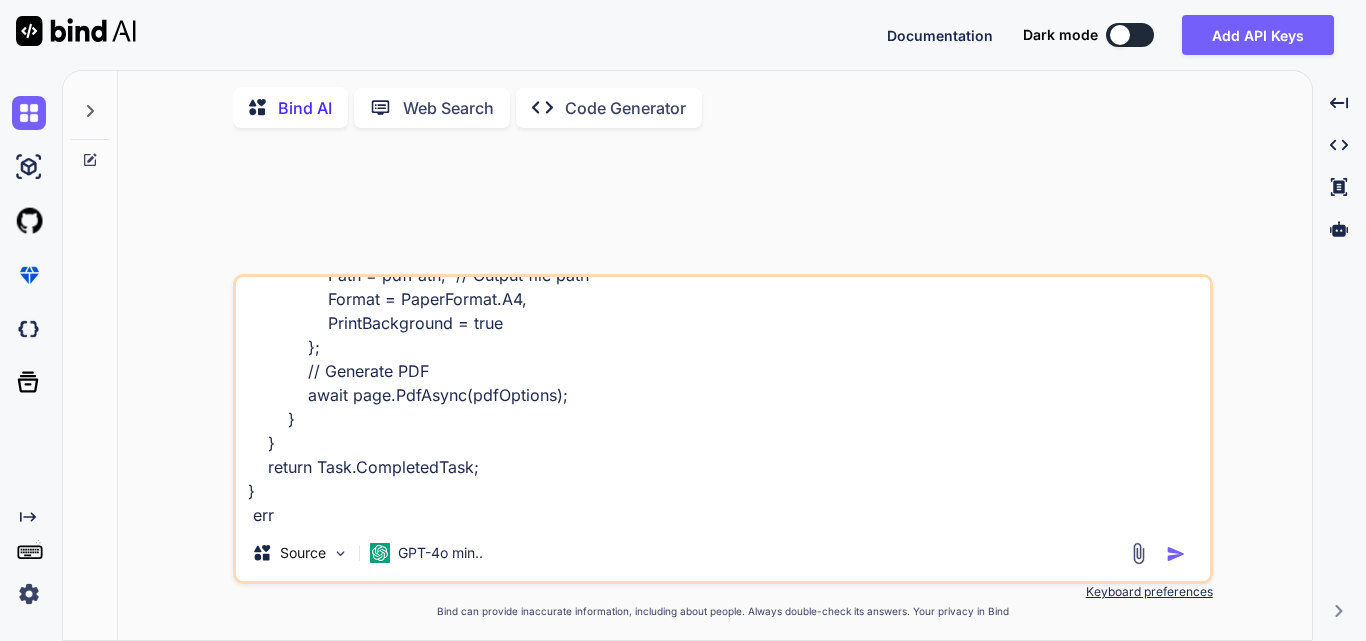 type on "public static async Task<Task> GeneratePdfWithSelectPdf(string htmlContent, string pdfPath)
{
await new BrowserFetcher().DownloadAsync(BrowserFetcher.DefaultChromiumRevision);
// Launch Chromium
using (var browser = await Puppeteer.LaunchAsync(new LaunchOptions { Headless = true }))
{
// Create a new page
using (var page = await browser.NewPageAsync())
{
// Set the content of the page
await page.SetContentAsync(htmlContent);
// Define PDF options
var pdfOptions = new PdfOptions
{
Path = pdfPath,  // Output file path
Format = PaperFormat.A4,
PrintBackground = true
};
// Generate PDF
await page.PdfAsync(pdfOptions);
}
}
return Task.CompletedTask;
}
erro" 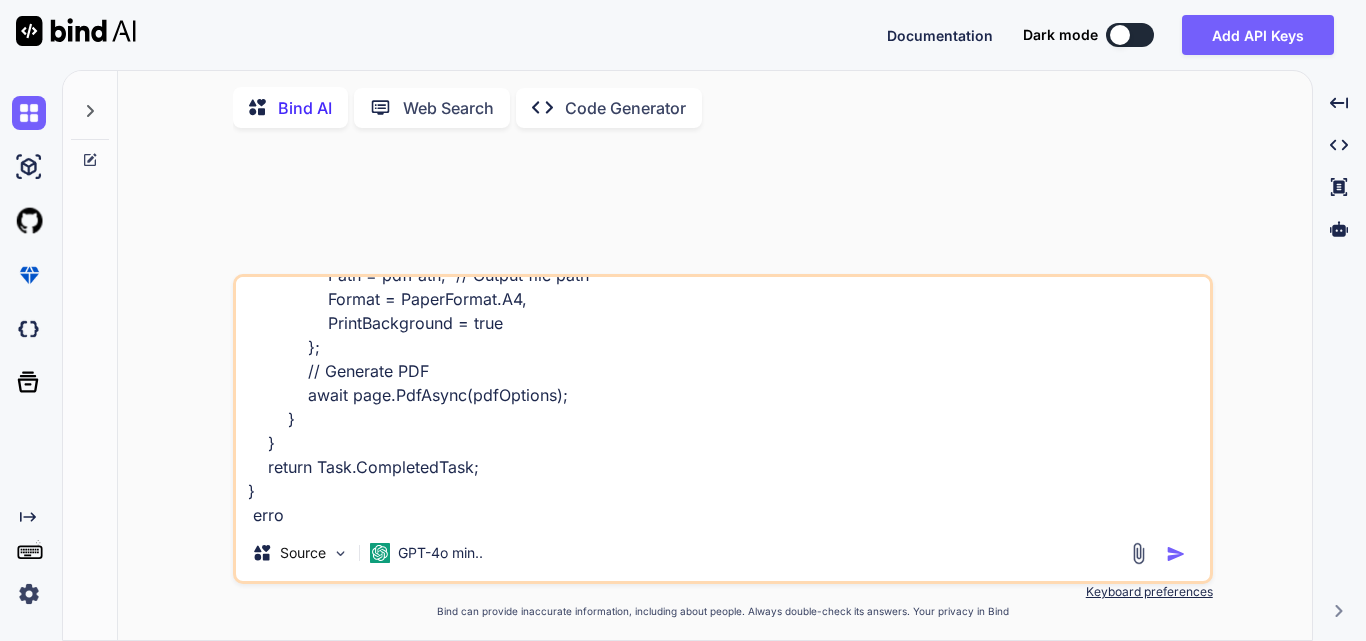 type on "public static async Task<Task> GeneratePdfWithSelectPdf(string htmlContent, string pdfPath)
{
await new BrowserFetcher().DownloadAsync(BrowserFetcher.DefaultChromiumRevision);
// Launch Chromium
using (var browser = await Puppeteer.LaunchAsync(new LaunchOptions { Headless = true }))
{
// Create a new page
using (var page = await browser.NewPageAsync())
{
// Set the content of the page
await page.SetContentAsync(htmlContent);
// Define PDF options
var pdfOptions = new PdfOptions
{
Path = pdfPath,  // Output file path
Format = PaperFormat.A4,
PrintBackground = true
};
// Generate PDF
await page.PdfAsync(pdfOptions);
}
}
return Task.CompletedTask;
}
error" 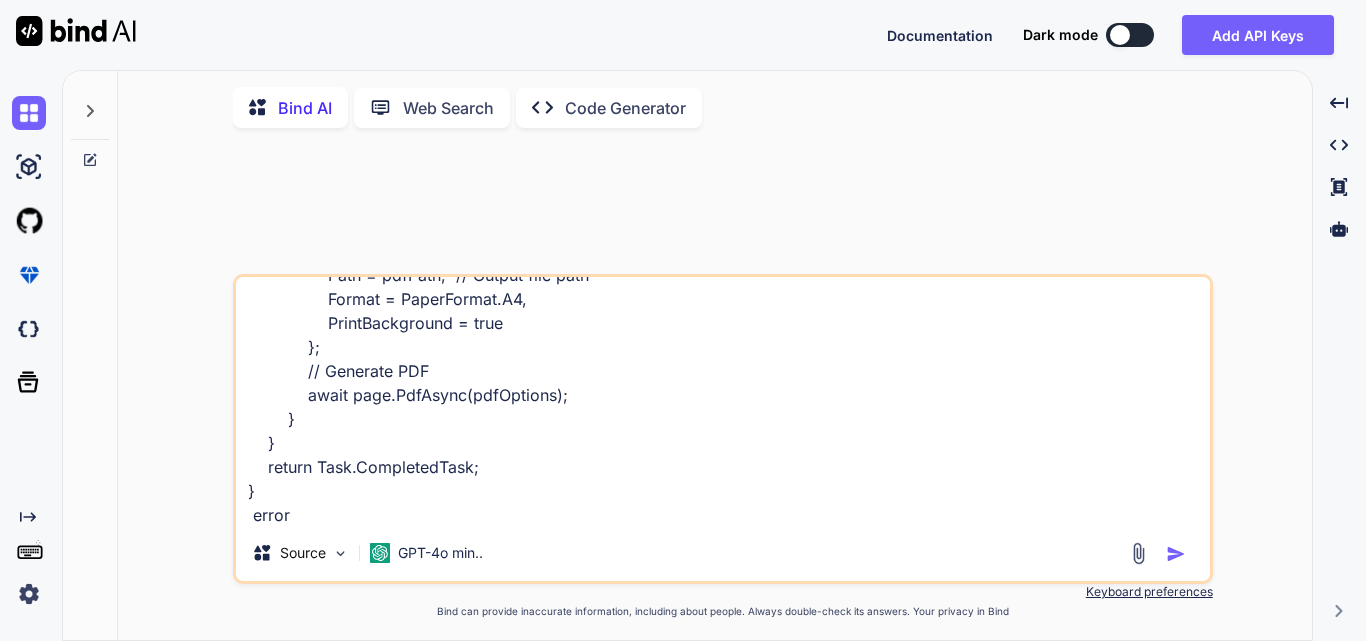 type on "**'BrowserFetcher' does not contain a definition for 'DefaultChromiumRevision" 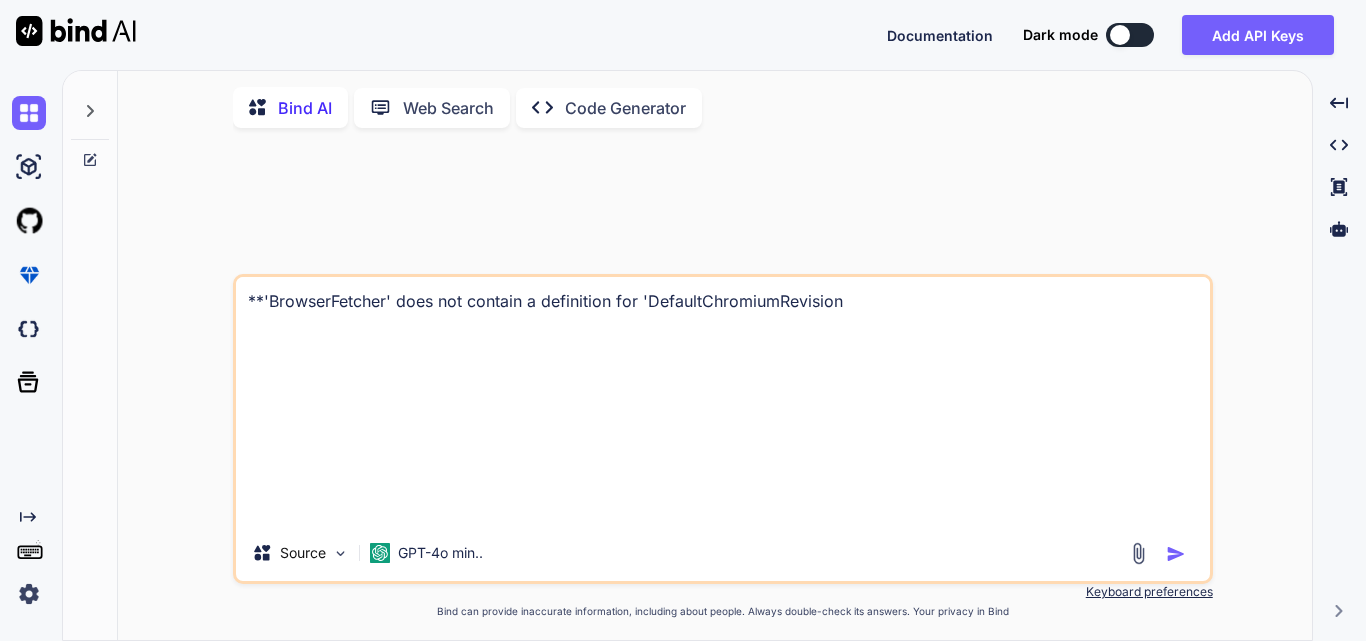 type on "public static async Task<Task> GeneratePdfWithSelectPdf(string htmlContent, string pdfPath)
{
await new BrowserFetcher().DownloadAsync(BrowserFetcher.DefaultChromiumRevision);
// Launch Chromium
using (var browser = await Puppeteer.LaunchAsync(new LaunchOptions { Headless = true }))
{
// Create a new page
using (var page = await browser.NewPageAsync())
{
// Set the content of the page
await page.SetContentAsync(htmlContent);
// Define PDF options
var pdfOptions = new PdfOptions
{
Path = pdfPath,  // Output file path
Format = PaperFormat.A4,
PrintBackground = true
};
// Generate PDF
await page.PdfAsync(pdfOptions);
}
}
return Task.CompletedTask;
}
ge error" 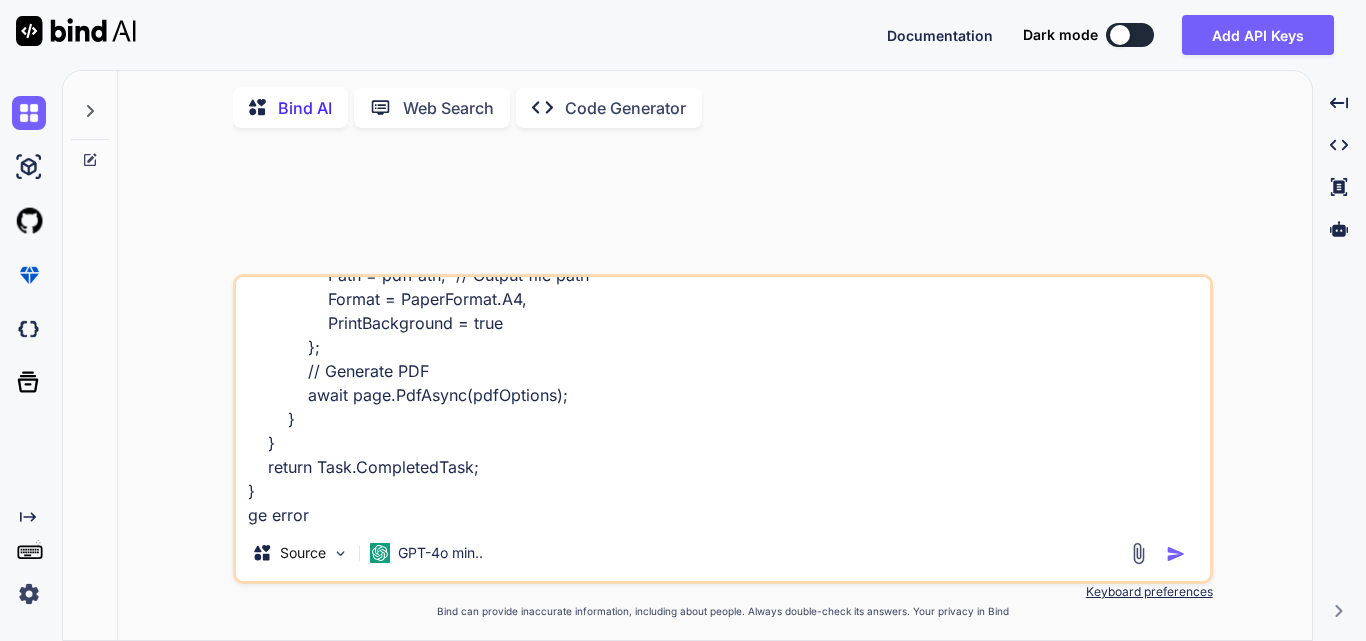 type on "If you encounter any issues during the installation, please let me know" 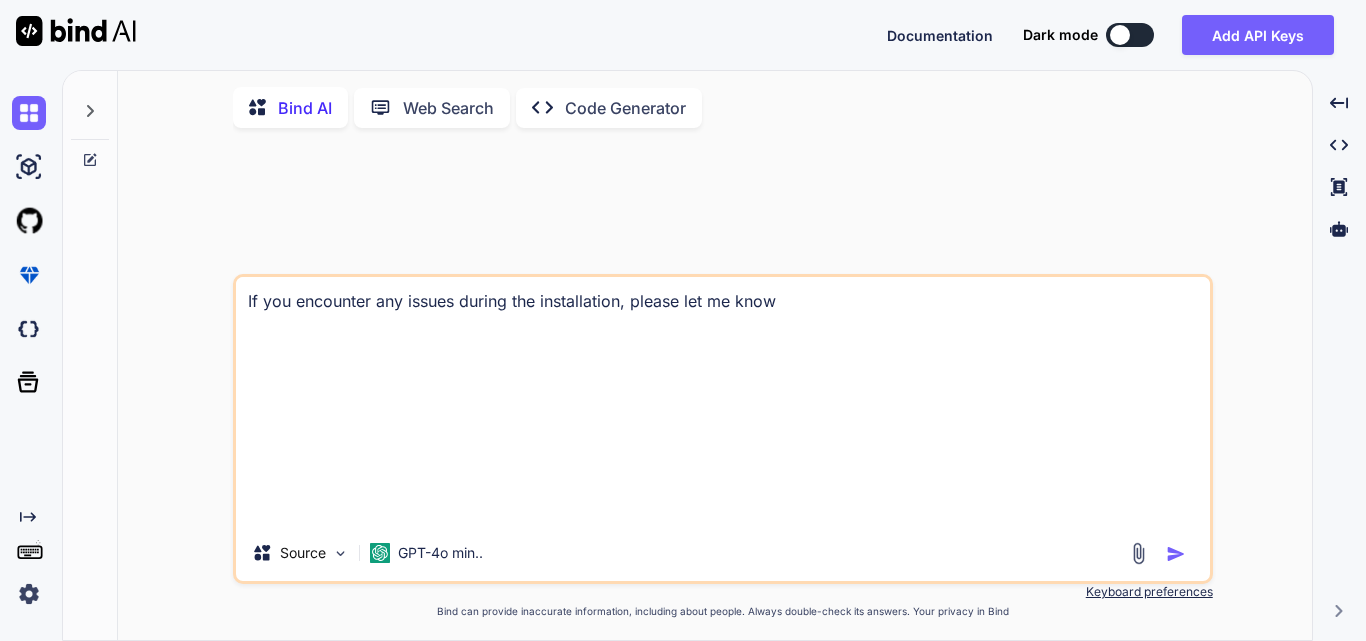 type on "public static async Task<Task> GeneratePdfWithSelectPdf(string htmlContent, string pdfPath)
{
await new BrowserFetcher().DownloadAsync(BrowserFetcher.DefaultChromiumRevision);
// Launch Chromium
using (var browser = await Puppeteer.LaunchAsync(new LaunchOptions { Headless = true }))
{
// Create a new page
using (var page = await browser.NewPageAsync())
{
// Set the content of the page
await page.SetContentAsync(htmlContent);
// Define PDF options
var pdfOptions = new PdfOptions
{
Path = pdfPath,  // Output file path
Format = PaperFormat.A4,
PrintBackground = true
};
// Generate PDF
await page.PdfAsync(pdfOptions);
}
}
return Task.CompletedTask;
}
gett error" 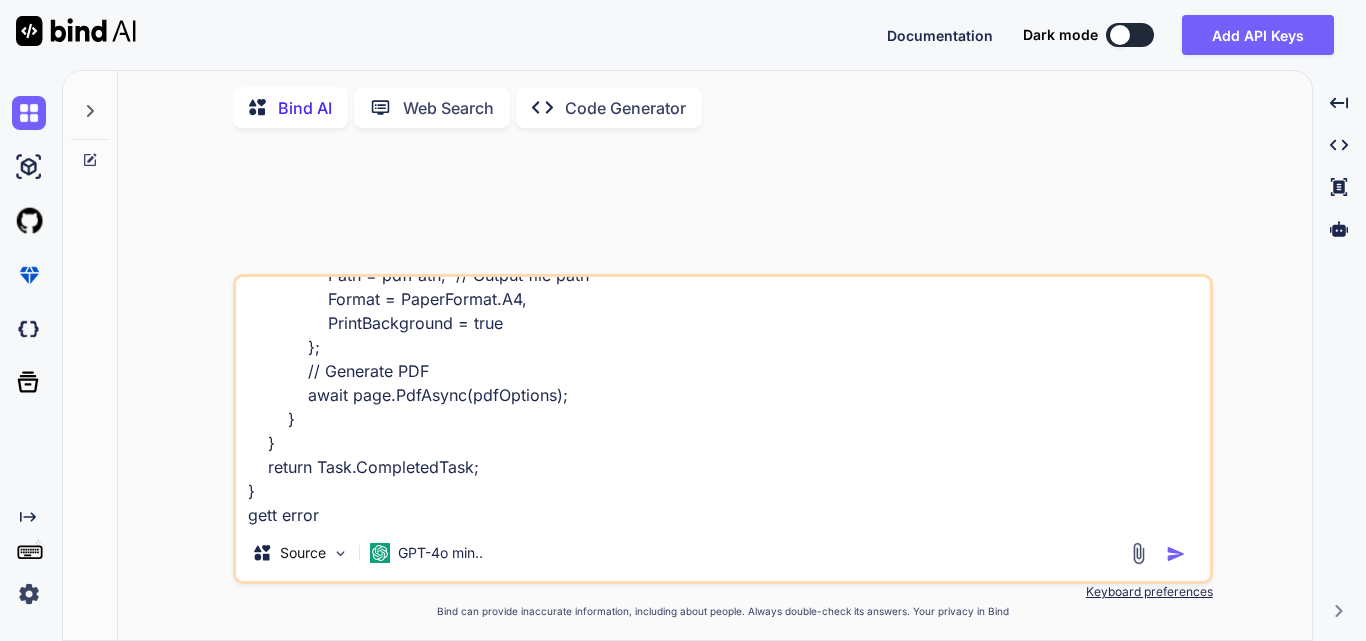 type on "public static async Task<Task> GeneratePdfWithSelectPdf(string htmlContent, string pdfPath)
{
await new BrowserFetcher().DownloadAsync(BrowserFetcher.DefaultChromiumRevision);
// Launch Chromium
using (var browser = await Puppeteer.LaunchAsync(new LaunchOptions { Headless = true }))
{
// Create a new page
using (var page = await browser.NewPageAsync())
{
// Set the content of the page
await page.SetContentAsync(htmlContent);
// Define PDF options
var pdfOptions = new PdfOptions
{
Path = pdfPath,  // Output file path
Format = PaperFormat.A4,
PrintBackground = true
};
// Generate PDF
await page.PdfAsync(pdfOptions);
}
}
return Task.CompletedTask;
}
getti error" 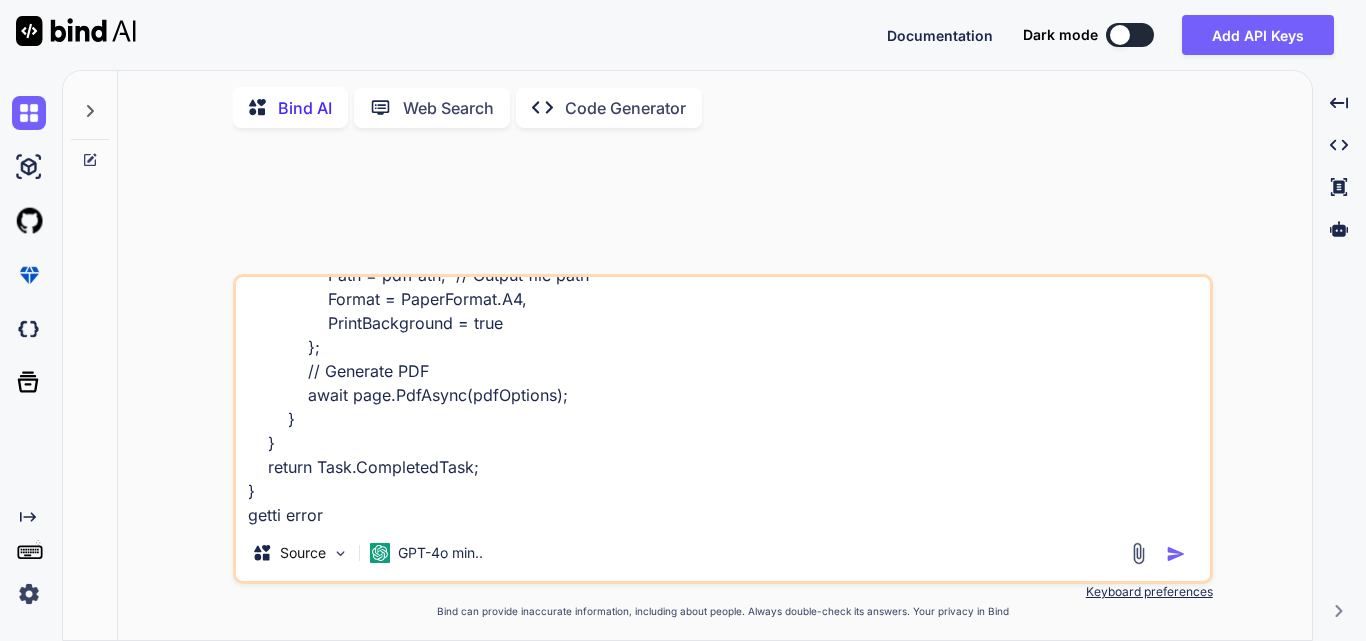 type on "public static async Task<Task> GeneratePdfWithSelectPdf(string htmlContent, string pdfPath)
{
await new BrowserFetcher().DownloadAsync(BrowserFetcher.DefaultChromiumRevision);
// Launch Chromium
using (var browser = await Puppeteer.LaunchAsync(new LaunchOptions { Headless = true }))
{
// Create a new page
using (var page = await browser.NewPageAsync())
{
// Set the content of the page
await page.SetContentAsync(htmlContent);
// Define PDF options
var pdfOptions = new PdfOptions
{
Path = pdfPath,  // Output file path
Format = PaperFormat.A4,
PrintBackground = true
};
// Generate PDF
await page.PdfAsync(pdfOptions);
}
}
return Task.CompletedTask;
}
gettin error" 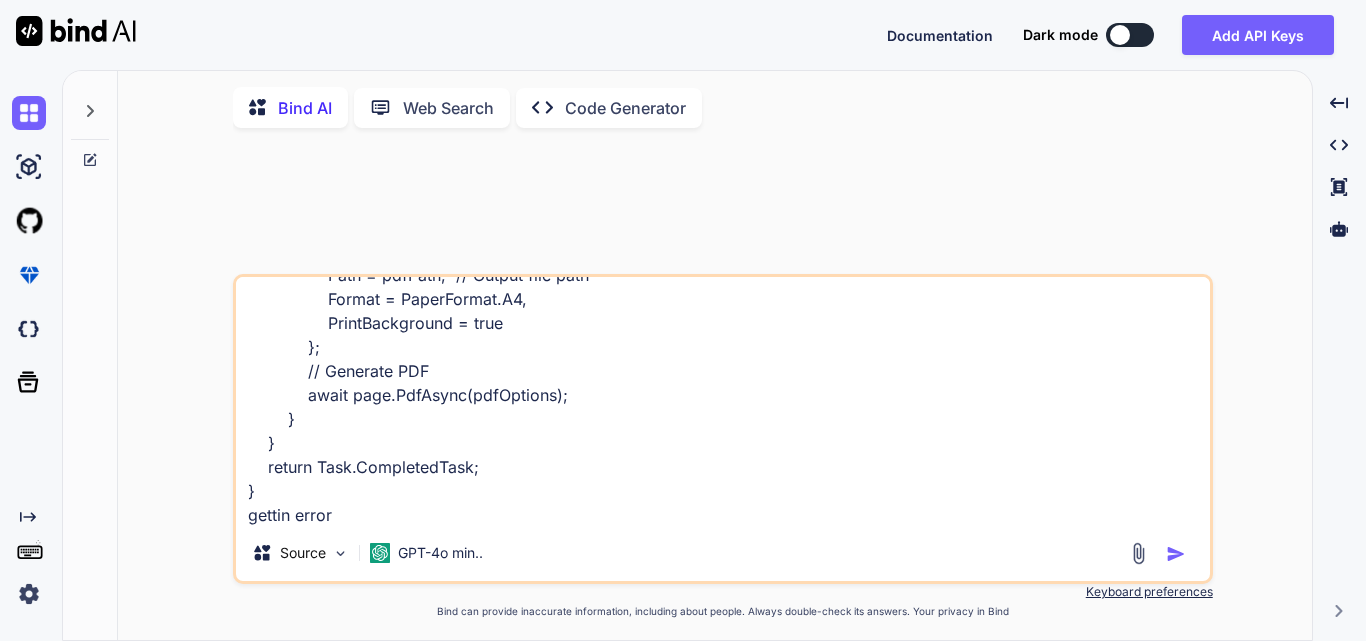 type on "public static async Task<Task> GeneratePdfWithSelectPdf(string htmlContent, string pdfPath)
{
await new BrowserFetcher().DownloadAsync(BrowserFetcher.DefaultChromiumRevision);
// Launch Chromium
using (var browser = await Puppeteer.LaunchAsync(new LaunchOptions { Headless = true }))
{
// Create a new page
using (var page = await browser.NewPageAsync())
{
// Set the content of the page
await page.SetContentAsync(htmlContent);
// Define PDF options
var pdfOptions = new PdfOptions
{
Path = pdfPath,  // Output file path
Format = PaperFormat.A4,
PrintBackground = true
};
// Generate PDF
await page.PdfAsync(pdfOptions);
}
}
return Task.CompletedTask;
}
getting error" 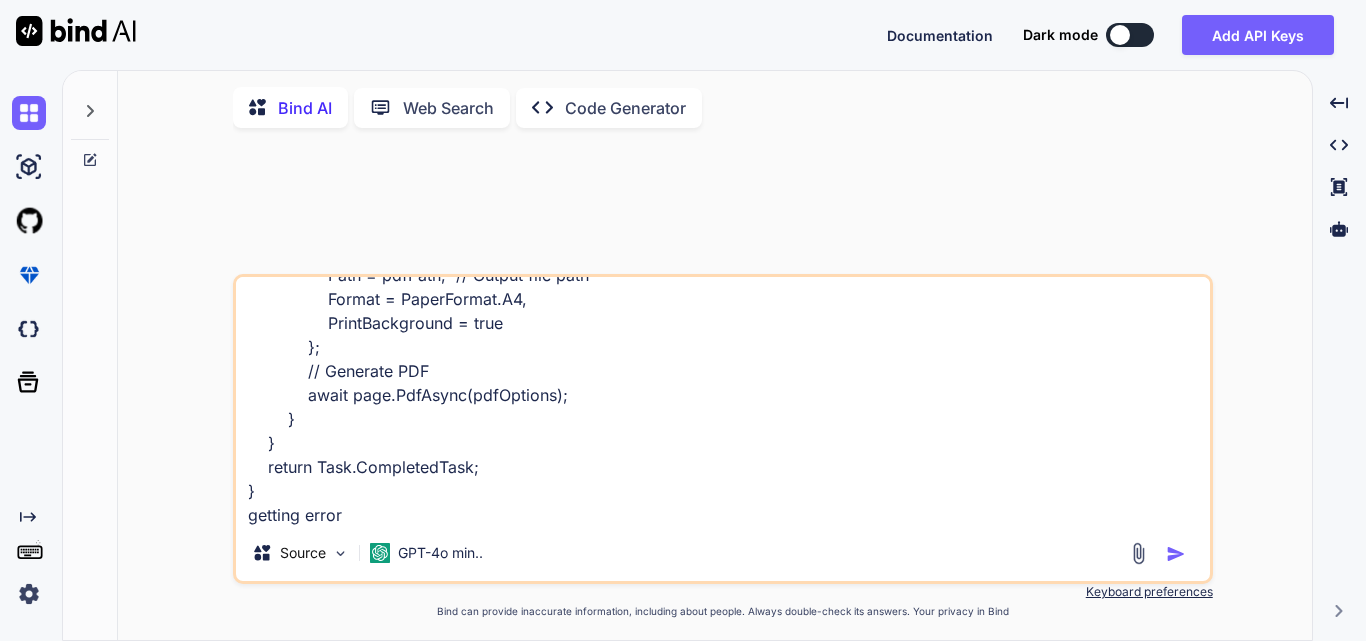 type on "public static async Task<Task> GeneratePdfWithSelectPdf(string htmlContent, string pdfPath)
{
await new BrowserFetcher().DownloadAsync(BrowserFetcher.DefaultChromiumRevision);
// Launch Chromium
using (var browser = await Puppeteer.LaunchAsync(new LaunchOptions { Headless = true }))
{
// Create a new page
using (var page = await browser.NewPageAsync())
{
// Set the content of the page
await page.SetContentAsync(htmlContent);
// Define PDF options
var pdfOptions = new PdfOptions
{
Path = pdfPath,  // Output file path
Format = PaperFormat.A4,
PrintBackground = true
};
// Generate PDF
await page.PdfAsync(pdfOptions);
}
}
return Task.CompletedTask;
}
getting errors" 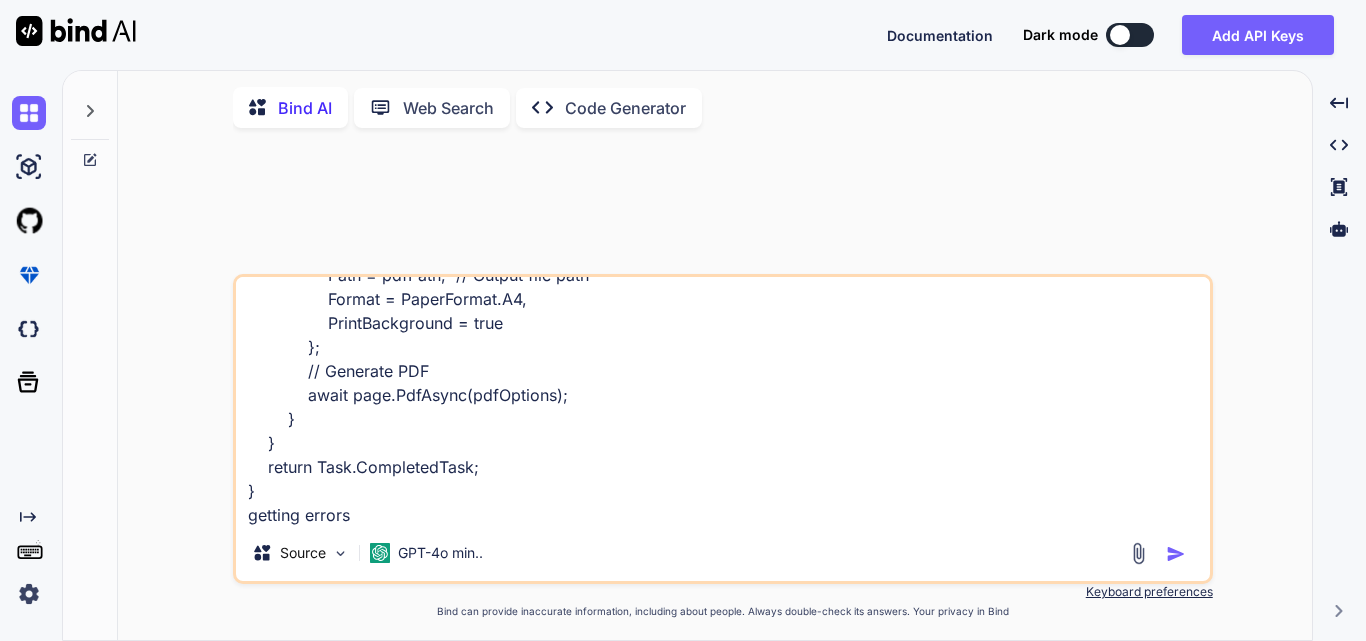 type on "public static async Task<Task> GeneratePdfWithSelectPdf(string htmlContent, string pdfPath)
{
await new BrowserFetcher().DownloadAsync(BrowserFetcher.DefaultChromiumRevision);
// Launch Chromium
using (var browser = await Puppeteer.LaunchAsync(new LaunchOptions { Headless = true }))
{
// Create a new page
using (var page = await browser.NewPageAsync())
{
// Set the content of the page
await page.SetContentAsync(htmlContent);
// Define PDF options
var pdfOptions = new PdfOptions
{
Path = pdfPath,  // Output file path
Format = PaperFormat.A4,
PrintBackground = true
};
// Generate PDF
await page.PdfAsync(pdfOptions);
}
}
return Task.CompletedTask;
}
getting errors:" 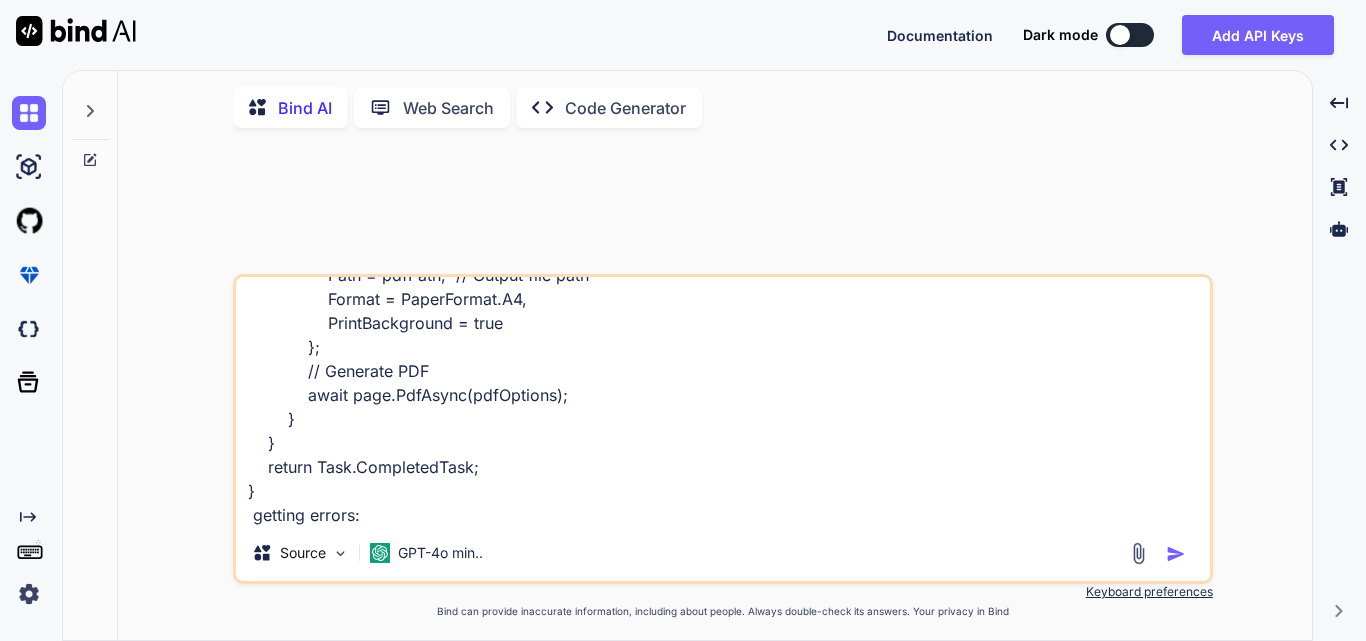 type on "public static async Task<Task> GeneratePdfWithSelectPdf(string htmlContent, string pdfPath)
{
await new BrowserFetcher().DownloadAsync(BrowserFetcher.DefaultChromiumRevision);
// Launch Chromium
using (var browser = await Puppeteer.LaunchAsync(new LaunchOptions { Headless = true }))
{
// Create a new page
using (var page = await browser.NewPageAsync())
{
// Set the content of the page
await page.SetContentAsync(htmlContent);
// Define PDF options
var pdfOptions = new PdfOptions
{
Path = pdfPath,  // Output file path
Format = PaperFormat.A4,
PrintBackground = true
};
// Generate PDF
await page.PdfAsync(pdfOptions);
}
}
return Task.CompletedTask;
}
getting errors:" 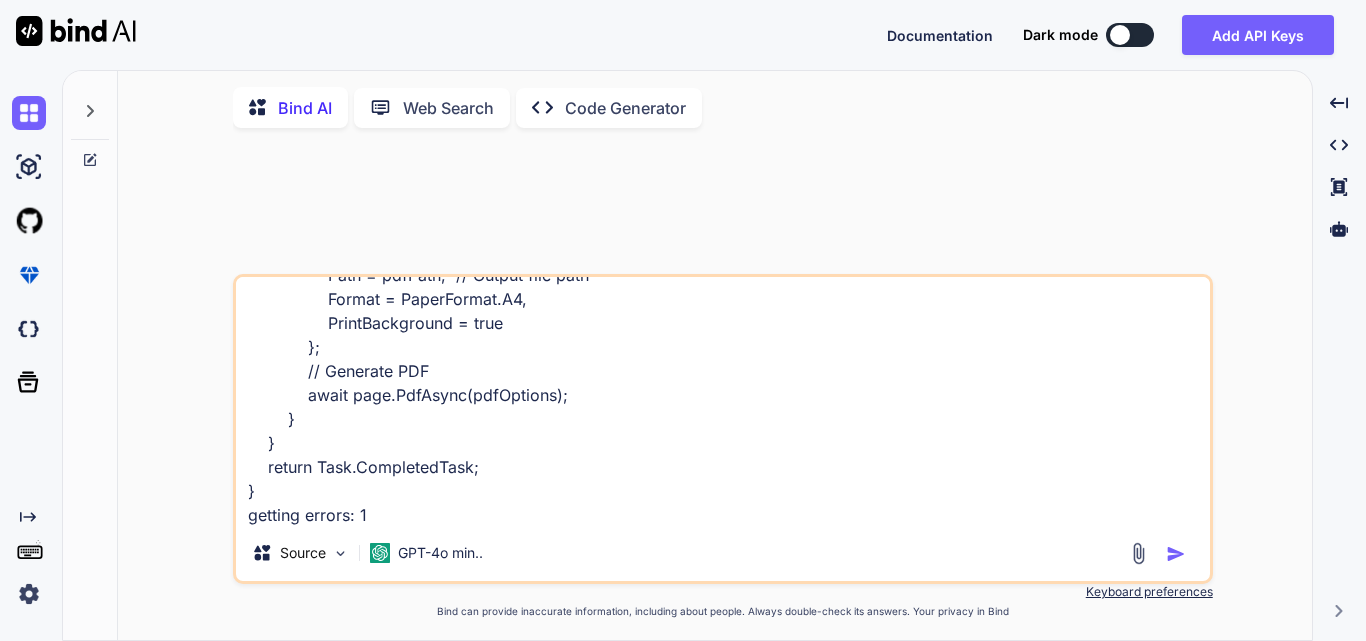 type on "public static async Task<Task> GeneratePdfWithSelectPdf(string htmlContent, string pdfPath)
{
await new BrowserFetcher().DownloadAsync(BrowserFetcher.DefaultChromiumRevision);
// Launch Chromium
using (var browser = await Puppeteer.LaunchAsync(new LaunchOptions { Headless = true }))
{
// Create a new page
using (var page = await browser.NewPageAsync())
{
// Set the content of the page
await page.SetContentAsync(htmlContent);
// Define PDF options
var pdfOptions = new PdfOptions
{
Path = pdfPath,  // Output file path
Format = PaperFormat.A4,
PrintBackground = true
};
// Generate PDF
await page.PdfAsync(pdfOptions);
}
}
return Task.CompletedTask;
}
getting errors: 1." 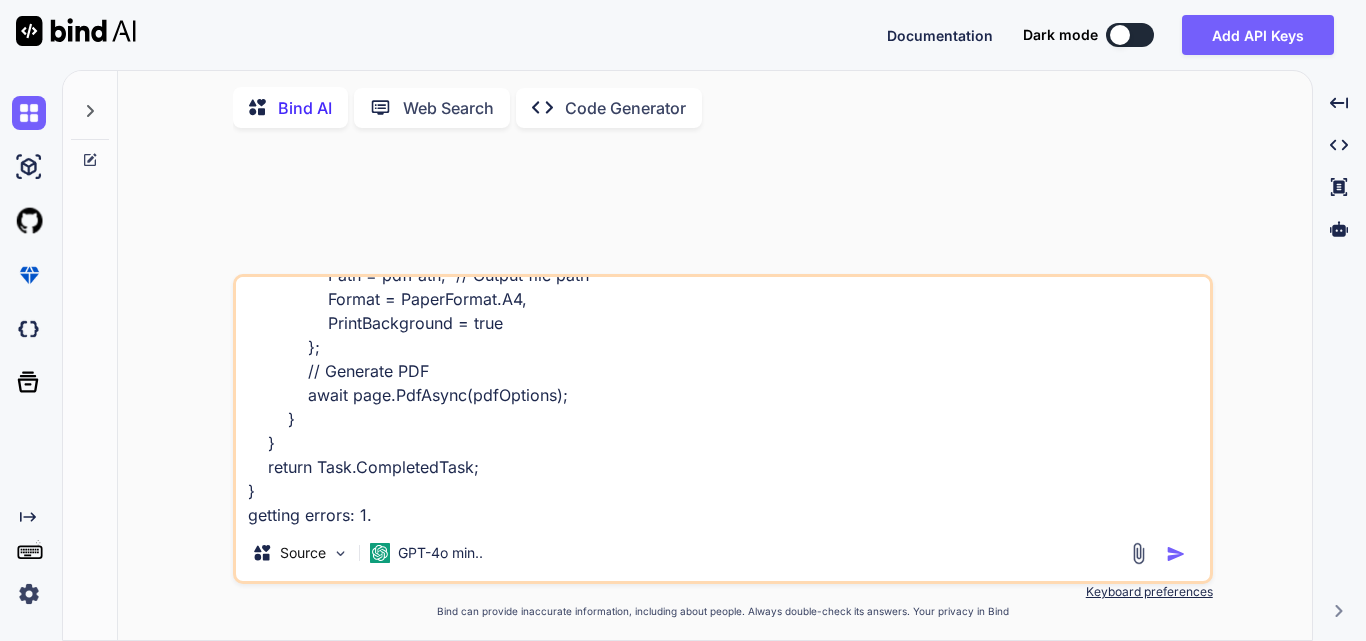 type on "public static async Task<Task> GeneratePdfWithSelectPdf(string htmlContent, string pdfPath)
{
await new BrowserFetcher().DownloadAsync(BrowserFetcher.DefaultChromiumRevision);
// Launch Chromium
using (var browser = await Puppeteer.LaunchAsync(new LaunchOptions { Headless = true }))
{
// Create a new page
using (var page = await browser.NewPageAsync())
{
// Set the content of the page
await page.SetContentAsync(htmlContent);
// Define PDF options
var pdfOptions = new PdfOptions
{
Path = pdfPath,  // Output file path
Format = PaperFormat.A4,
PrintBackground = true
};
// Generate PDF
await page.PdfAsync(pdfOptions);
}
}
return Task.CompletedTask;
}
getting errors: 1." 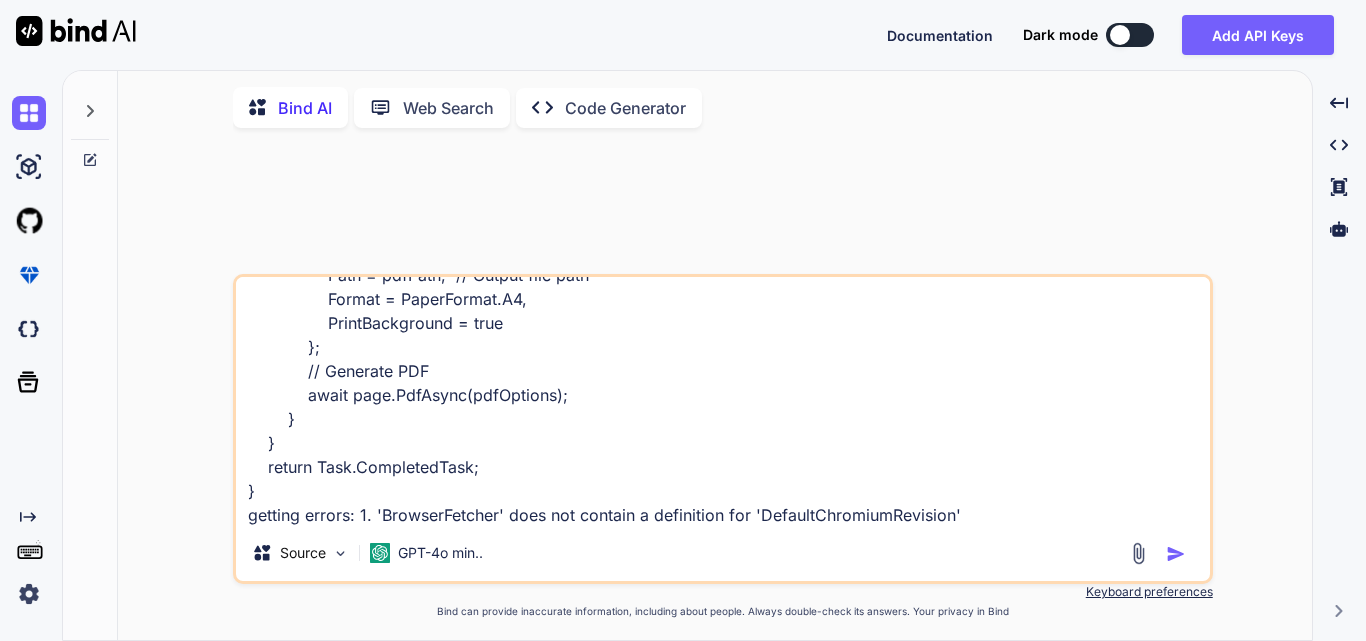 type on "x" 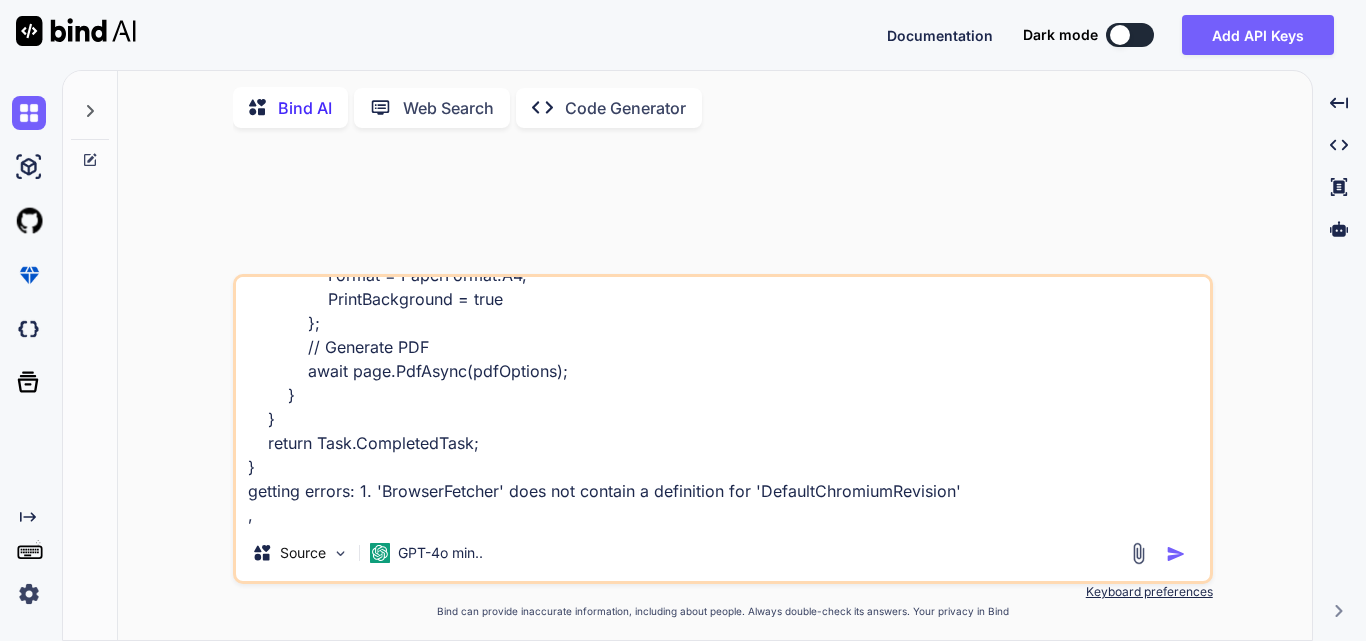 type on "public static async Task<Task> GeneratePdfWithSelectPdf(string htmlContent, string pdfPath)
{
await new BrowserFetcher().DownloadAsync(BrowserFetcher.DefaultChromiumRevision);
// Launch Chromium
using (var browser = await Puppeteer.LaunchAsync(new LaunchOptions { Headless = true }))
{
// Create a new page
using (var page = await browser.NewPageAsync())
{
// Set the content of the page
await page.SetContentAsync(htmlContent);
// Define PDF options
var pdfOptions = new PdfOptions
{
Path = pdfPath,  // Output file path
Format = PaperFormat.A4,
PrintBackground = true
};
// Generate PDF
await page.PdfAsync(pdfOptions);
}
}
return Task.CompletedTask;
}
getting errors: 1. 'BrowserFetcher' does not contain a definition for 'DefaultChromiumRevision'
," 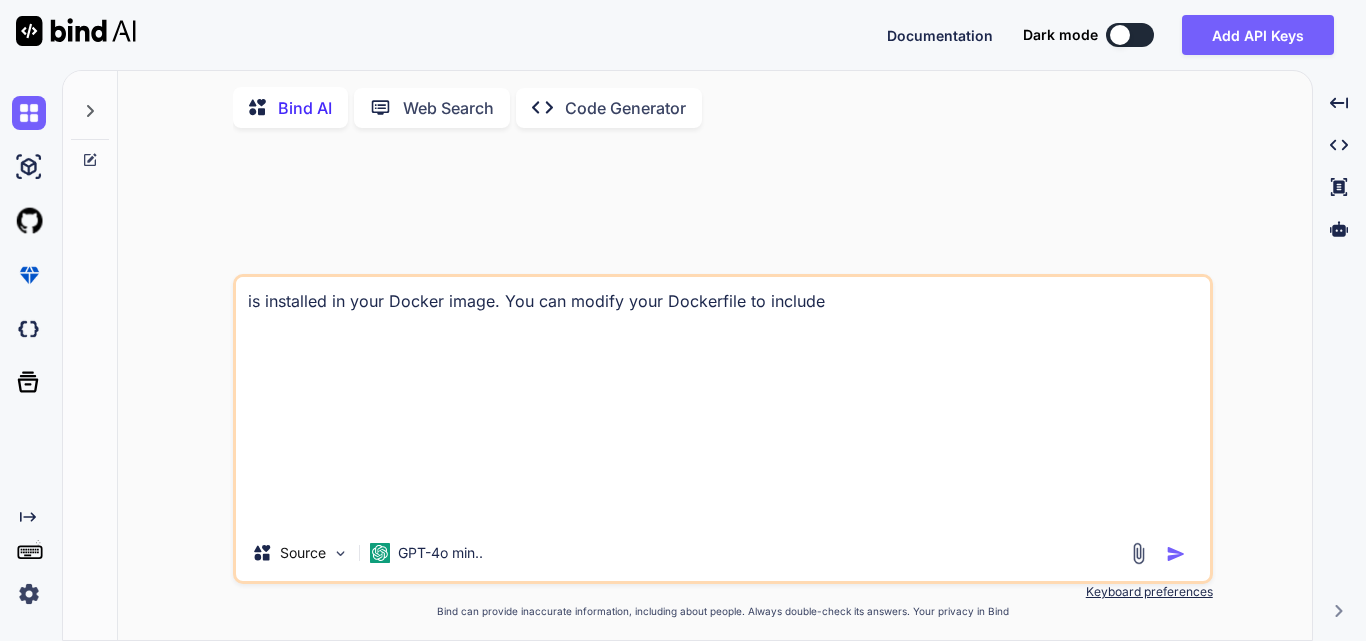 type on "is installed in your Docker image. You can modify your Dockerfile to include" 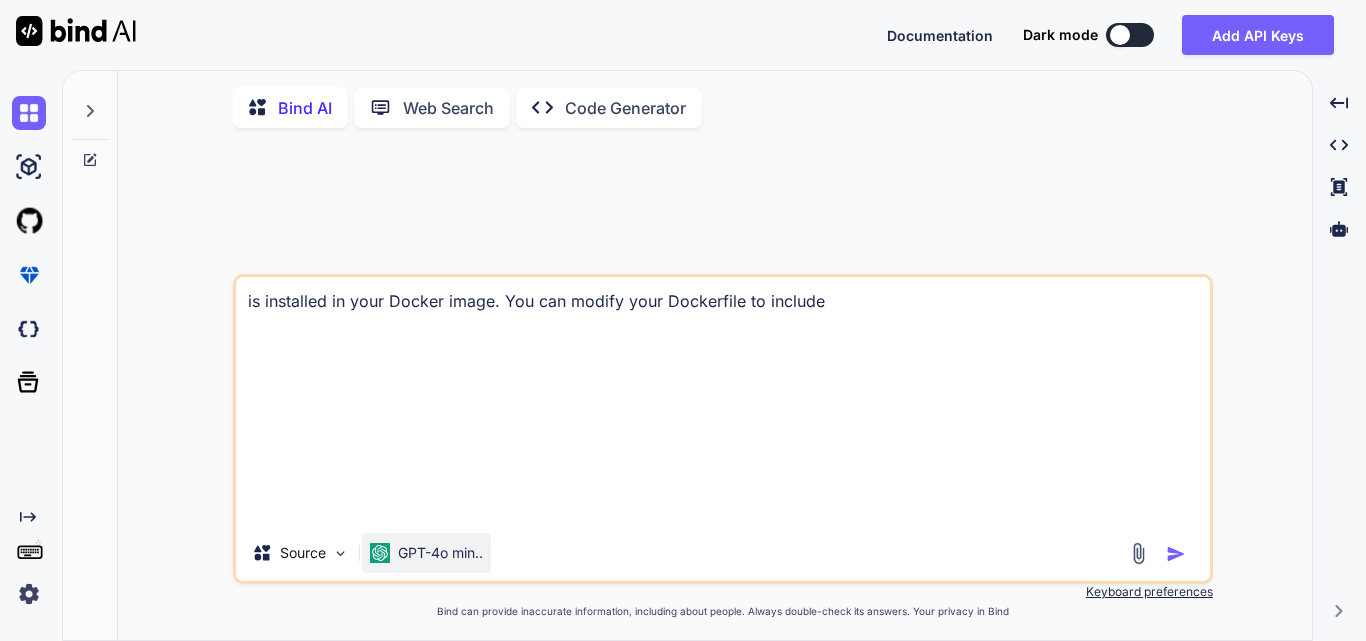 paste on "'PdfOptions' does not contain a definition for 'Path'" 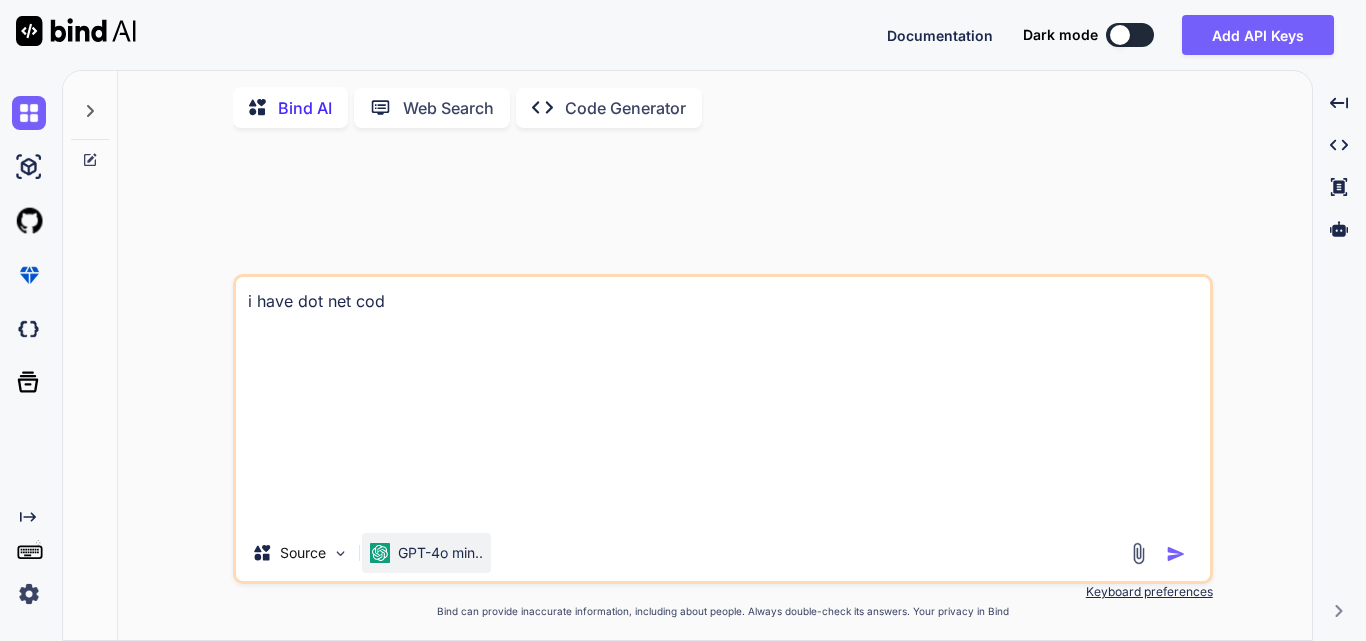 type on "i have dot net cod" 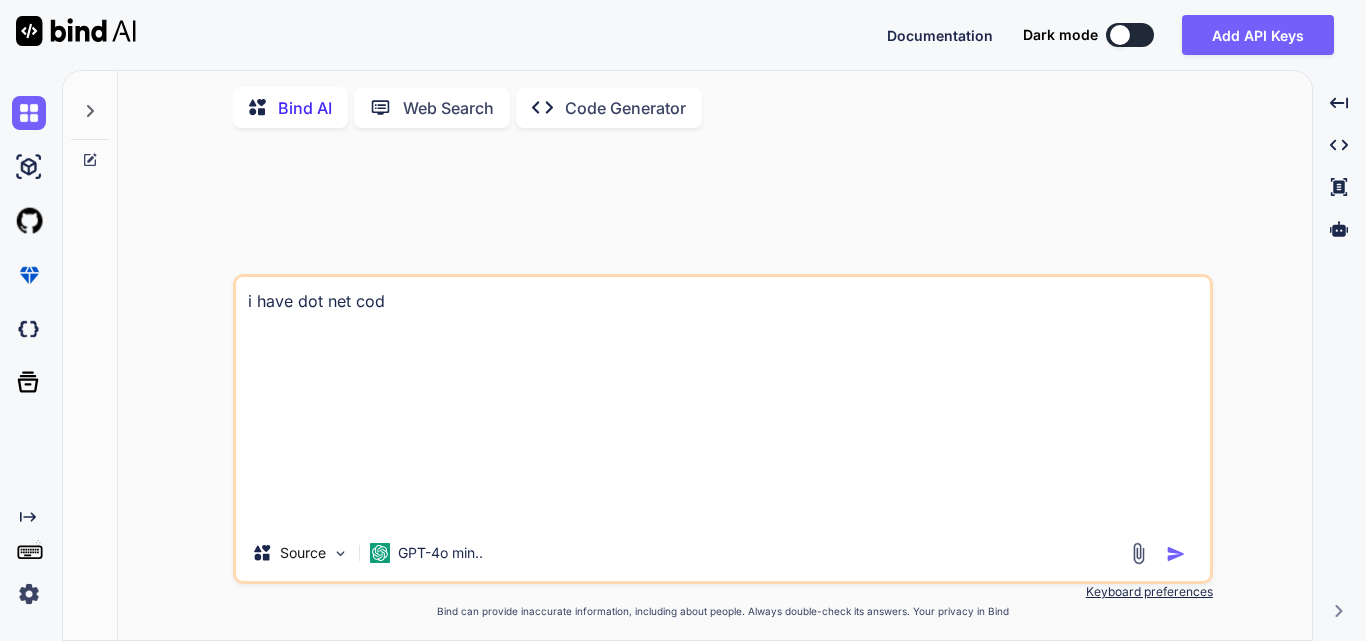 click on "i have dot net cod" at bounding box center (723, 401) 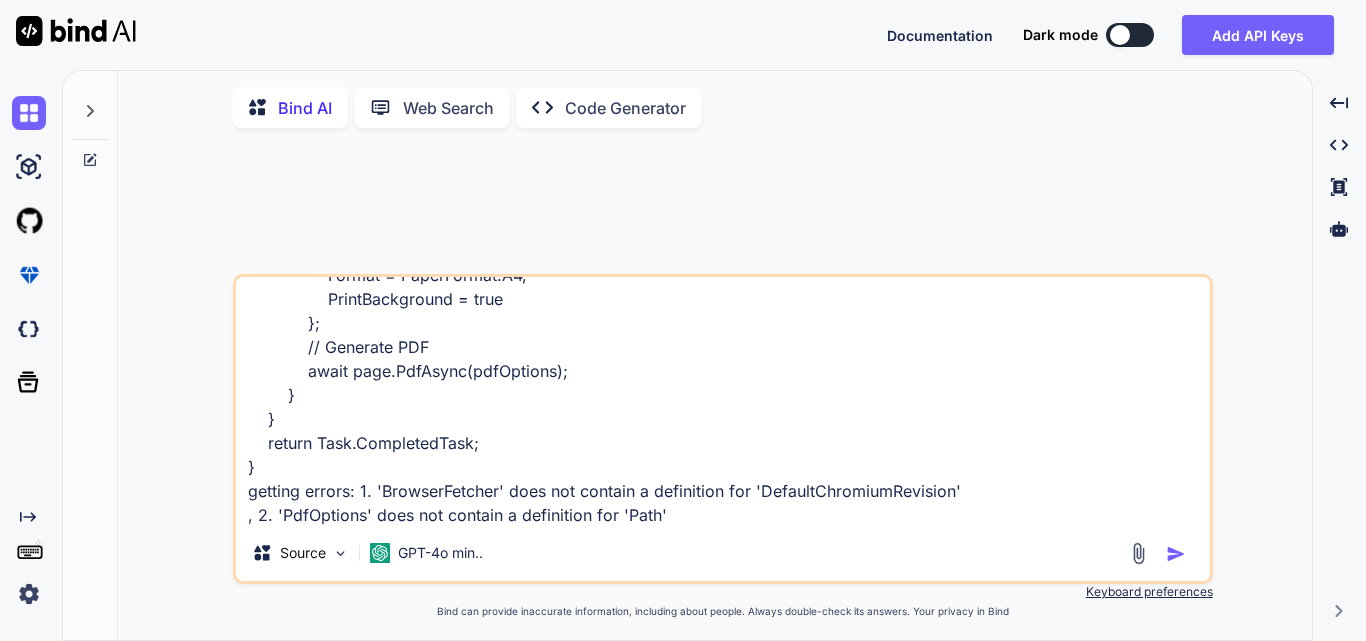 scroll, scrollTop: 410, scrollLeft: 0, axis: vertical 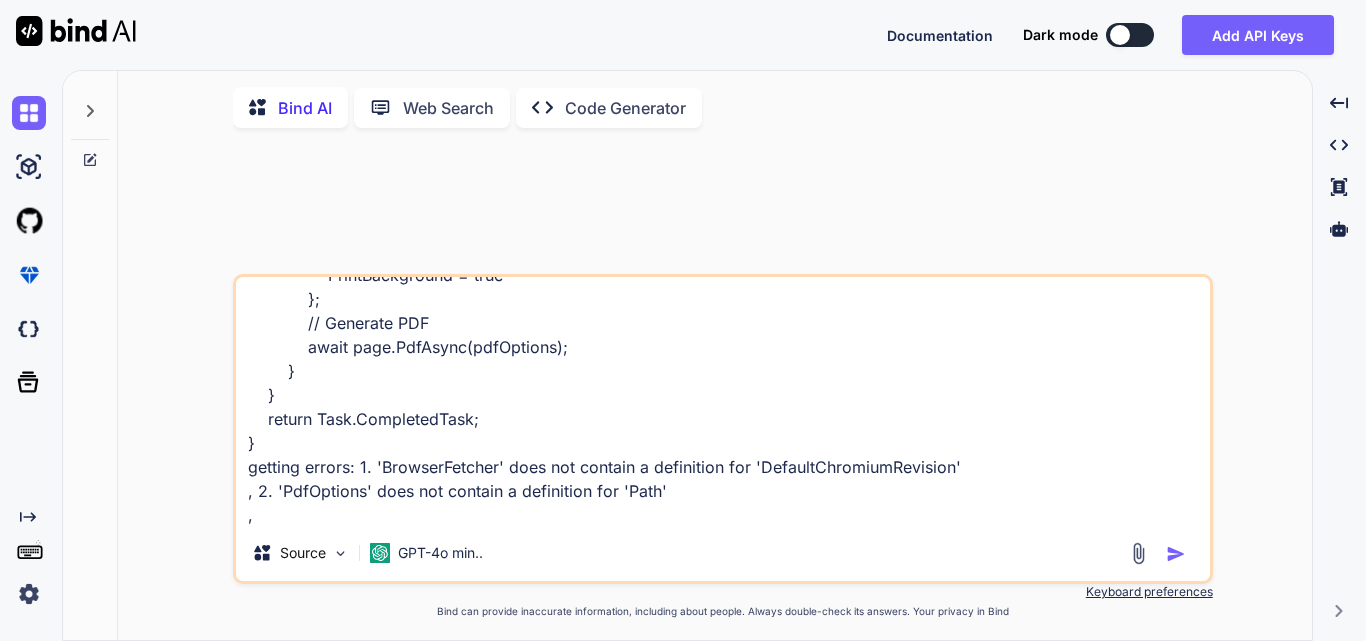 type on "public static async Task<Task> GeneratePdfWithSelectPdf(string htmlContent, string pdfPath)
{
await new BrowserFetcher().DownloadAsync(BrowserFetcher.DefaultChromiumRevision);
// Launch Chromium
using (var browser = await Puppeteer.LaunchAsync(new LaunchOptions { Headless = true }))
{
// Create a new page
using (var page = await browser.NewPageAsync())
{
// Set the content of the page
await page.SetContentAsync(htmlContent);
// Define PDF options
var pdfOptions = new PdfOptions
{
Path = pdfPath,  // Output file path
Format = PaperFormat.A4,
PrintBackground = true
};
// Generate PDF
await page.PdfAsync(pdfOptions);
}
}
return Task.CompletedTask;
}
getting errors: 1. 'BrowserFetcher' does not contain a definition for 'DefaultChromiumRevision'
, 2. 'PdfOptions' does not contain a definition for 'Path'
," 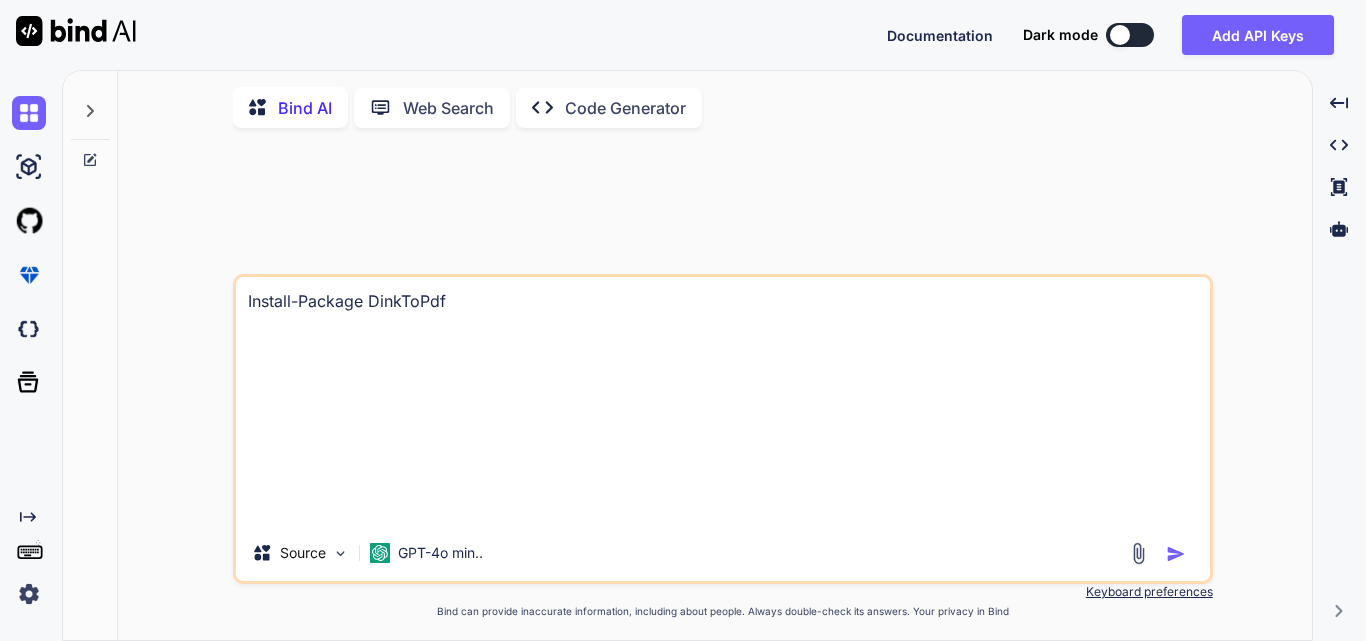 type on "public static async Task<Task> GeneratePdfWithSelectPdf(string htmlContent, string pdfPath)
{
await new BrowserFetcher().DownloadAsync(BrowserFetcher.DefaultChromiumRevision);
// Launch Chromium
using (var browser = await Puppeteer.LaunchAsync(new LaunchOptions { Headless = true }))
{
// Create a new page
using (var page = await browser.NewPageAsync())
{
// Set the content of the page
await page.SetContentAsync(htmlContent);
// Define PDF options
var pdfOptions = new PdfOptions
{
Path = pdfPath,  // Output file path
Format = PaperFormat.A4,
PrintBackground = true
};
// Generate PDF
await page.PdfAsync(pdfOptions);
}
}
return Task.CompletedTask;
}
getting errors: 1. 'BrowserFetcher' does not contain a definition for 'DefaultChromiumRevision'
, 2. 'PdfOptions' does not contain a definition for 'Path'
, 3." 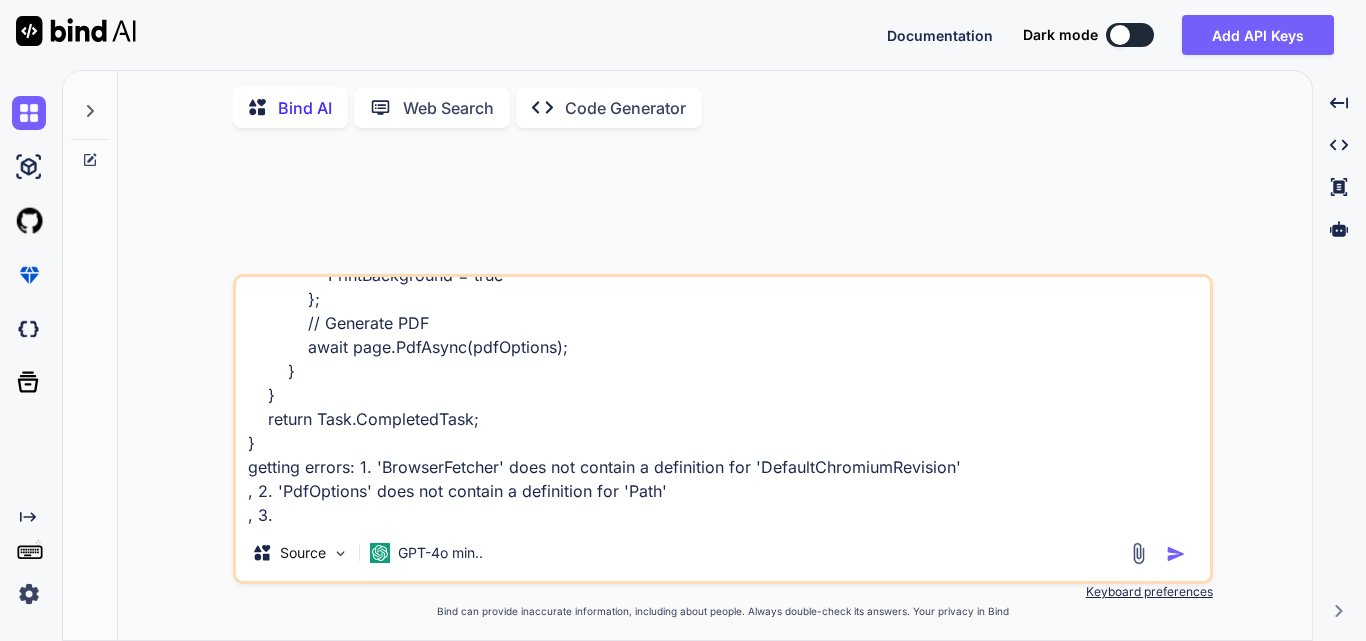 type on "public static async Task<Task> GeneratePdfWithSelectPdf(string htmlContent, string pdfPath)
{
await new BrowserFetcher().DownloadAsync(BrowserFetcher.DefaultChromiumRevision);
// Launch Chromium
using (var browser = await Puppeteer.LaunchAsync(new LaunchOptions { Headless = true }))
{
// Create a new page
using (var page = await browser.NewPageAsync())
{
// Set the content of the page
await page.SetContentAsync(htmlContent);
// Define PDF options
var pdfOptions = new PdfOptions
{
Path = pdfPath,  // Output file path
Format = PaperFormat.A4,
PrintBackground = true
};
// Generate PDF
await page.PdfAsync(pdfOptions);
}
}
return Task.CompletedTask;
}
getting errors: 1. 'BrowserFetcher' does not contain a definition for 'DefaultChromiumRevision'
, 2. 'PdfOptions' does not contain a definition for 'Path'
, 3." 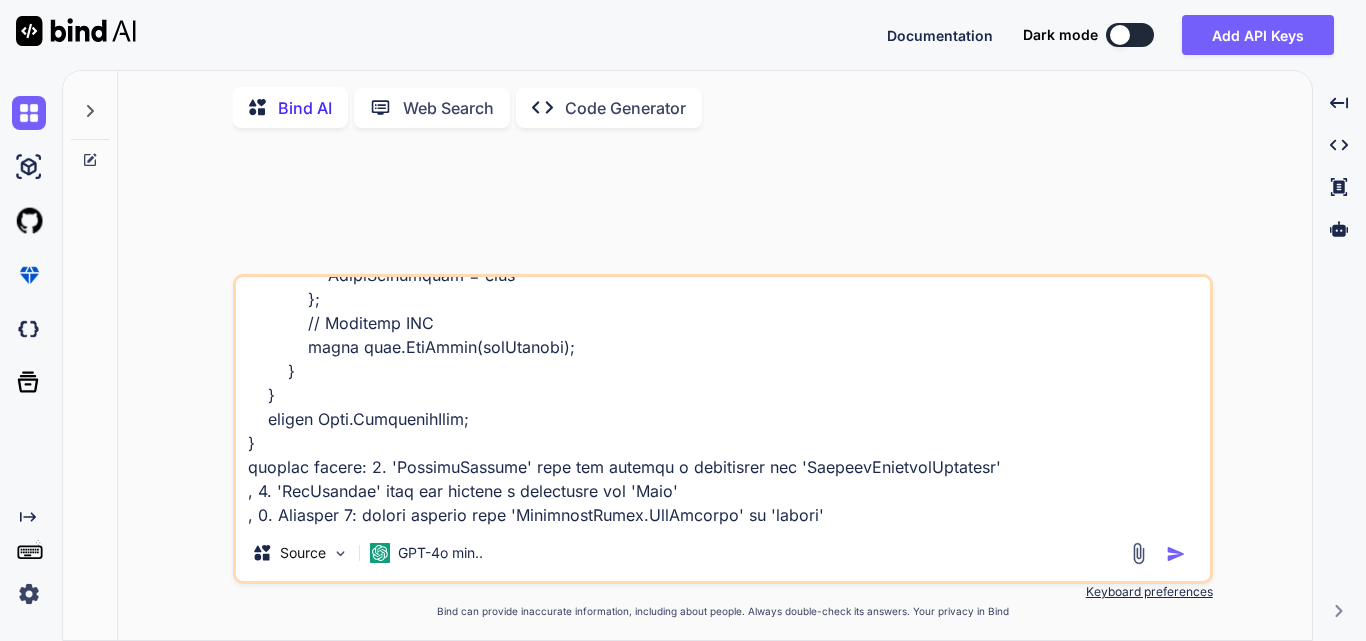 type on "x" 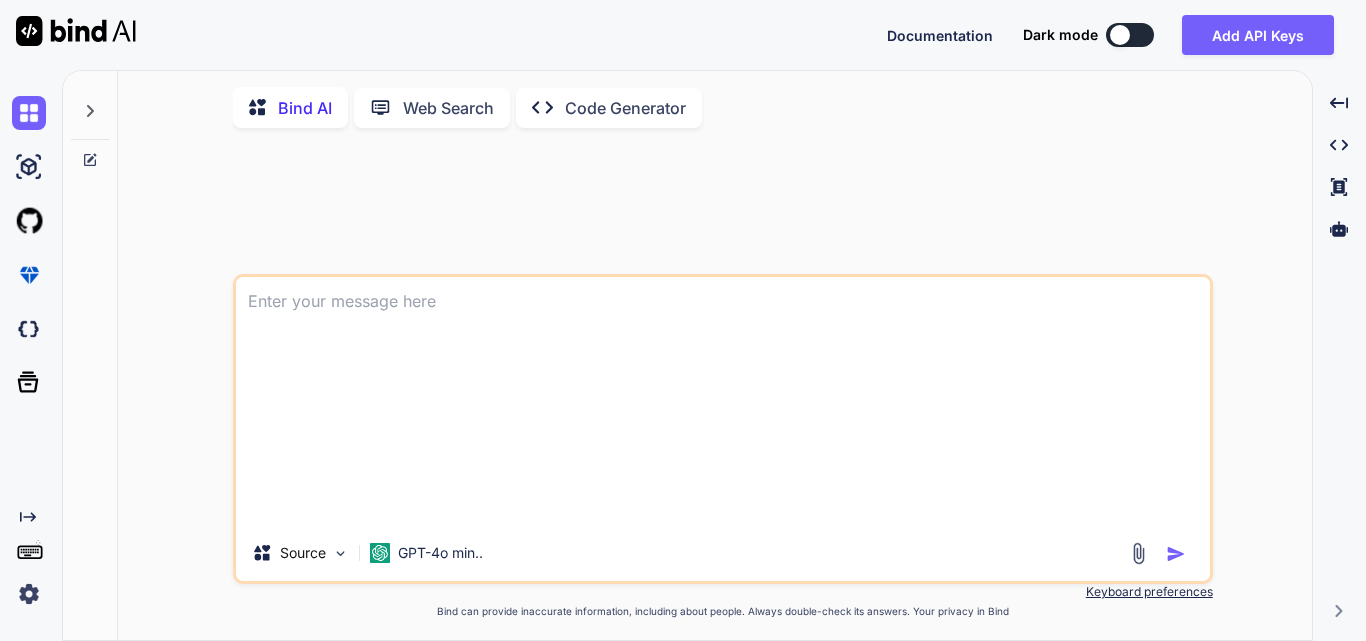 scroll, scrollTop: 0, scrollLeft: 0, axis: both 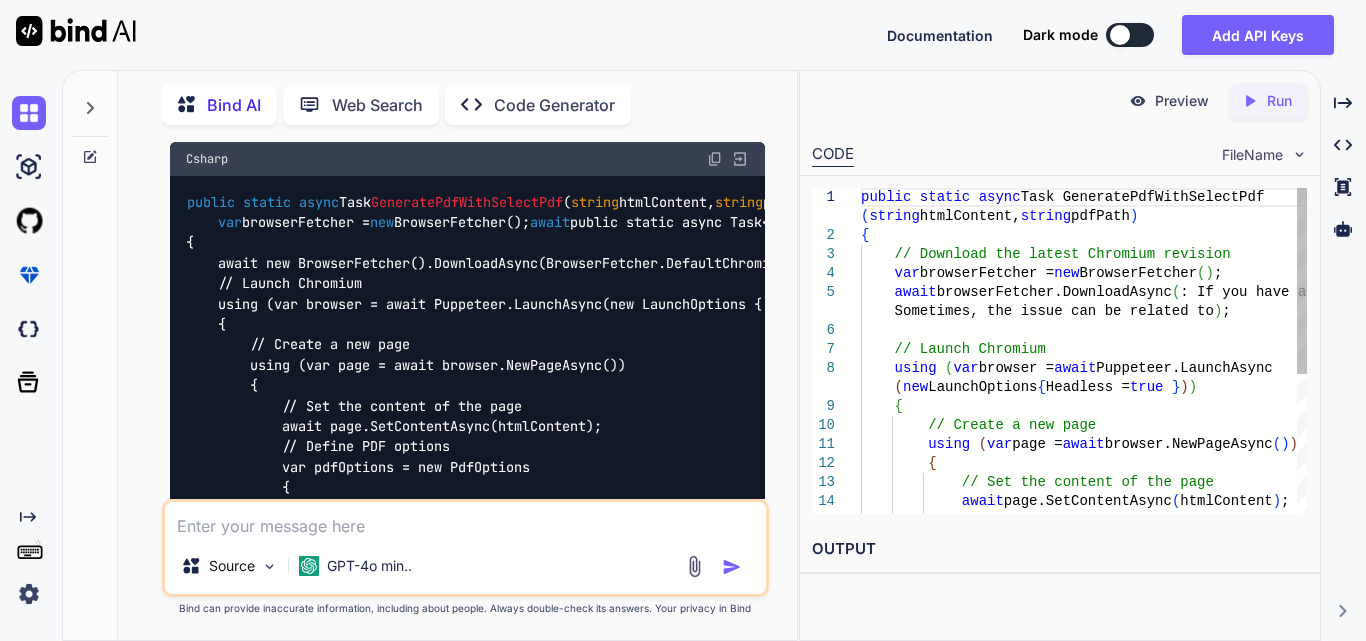 type on "x" 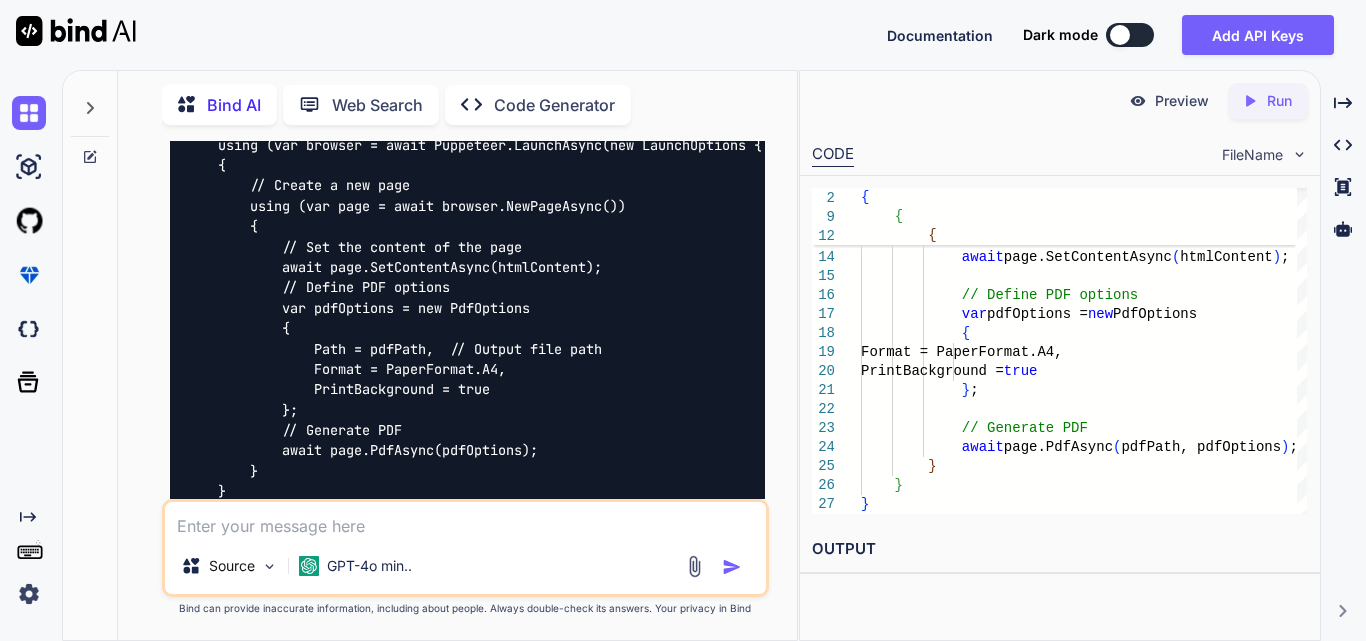 scroll, scrollTop: 789, scrollLeft: 0, axis: vertical 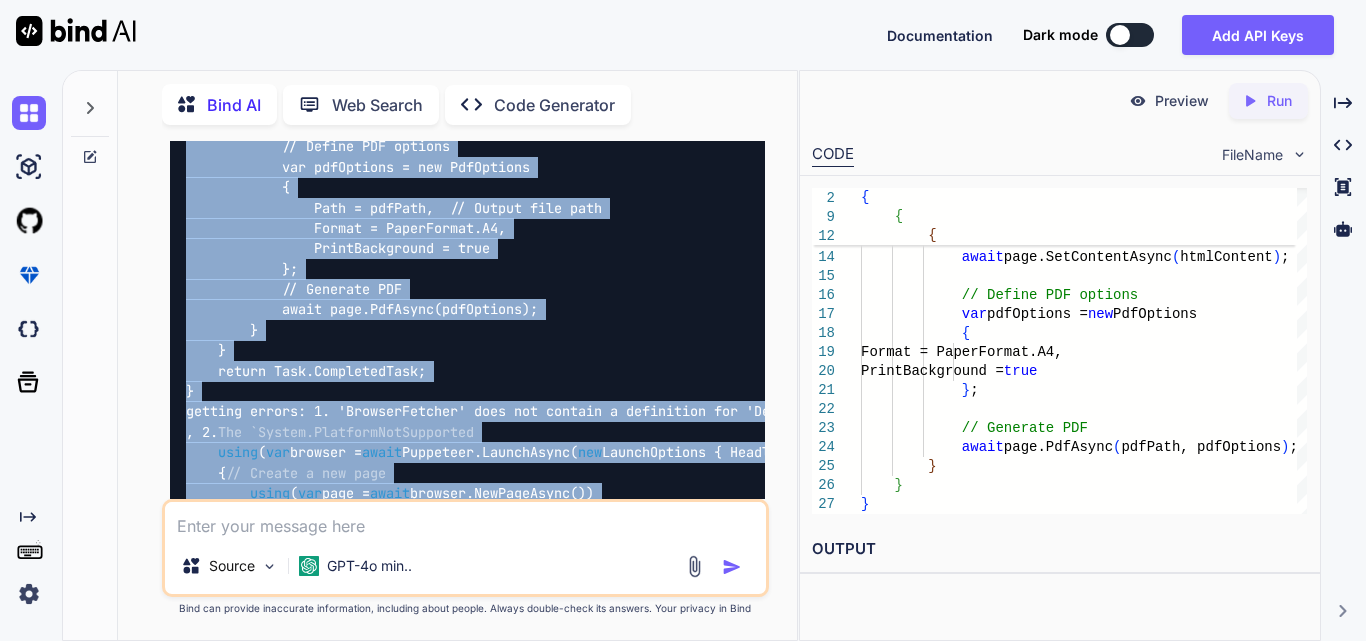 drag, startPoint x: 217, startPoint y: 266, endPoint x: 261, endPoint y: 405, distance: 145.7978 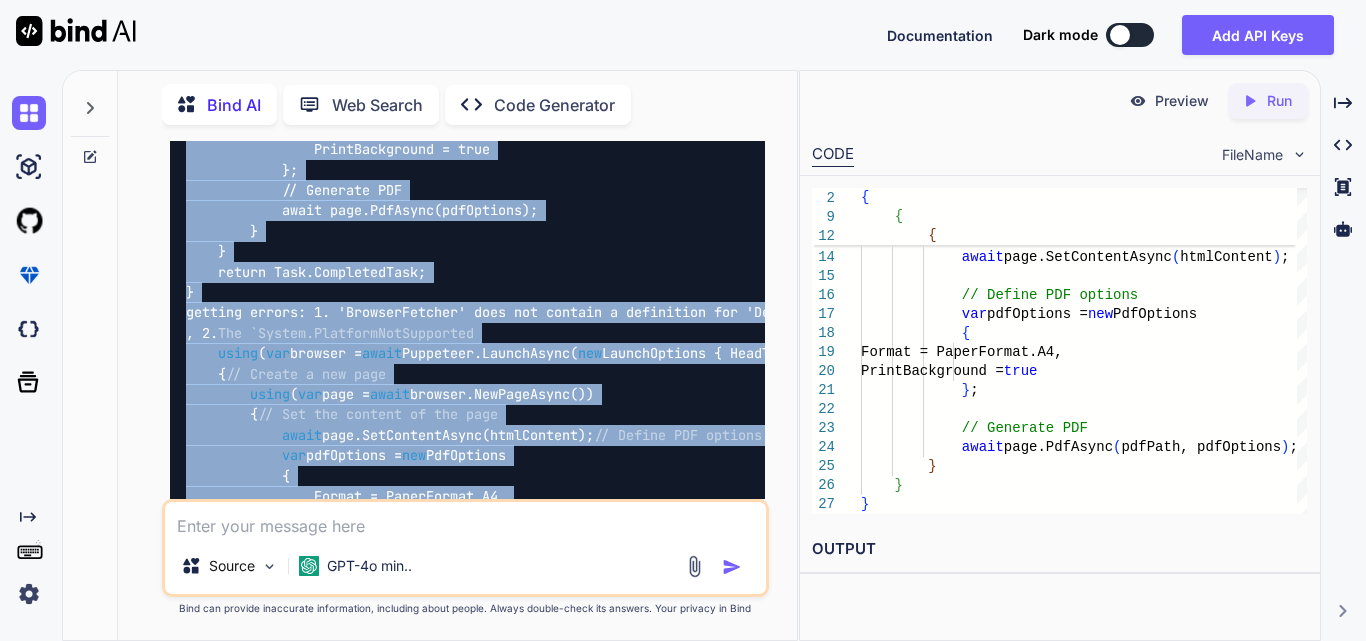 scroll, scrollTop: 1189, scrollLeft: 0, axis: vertical 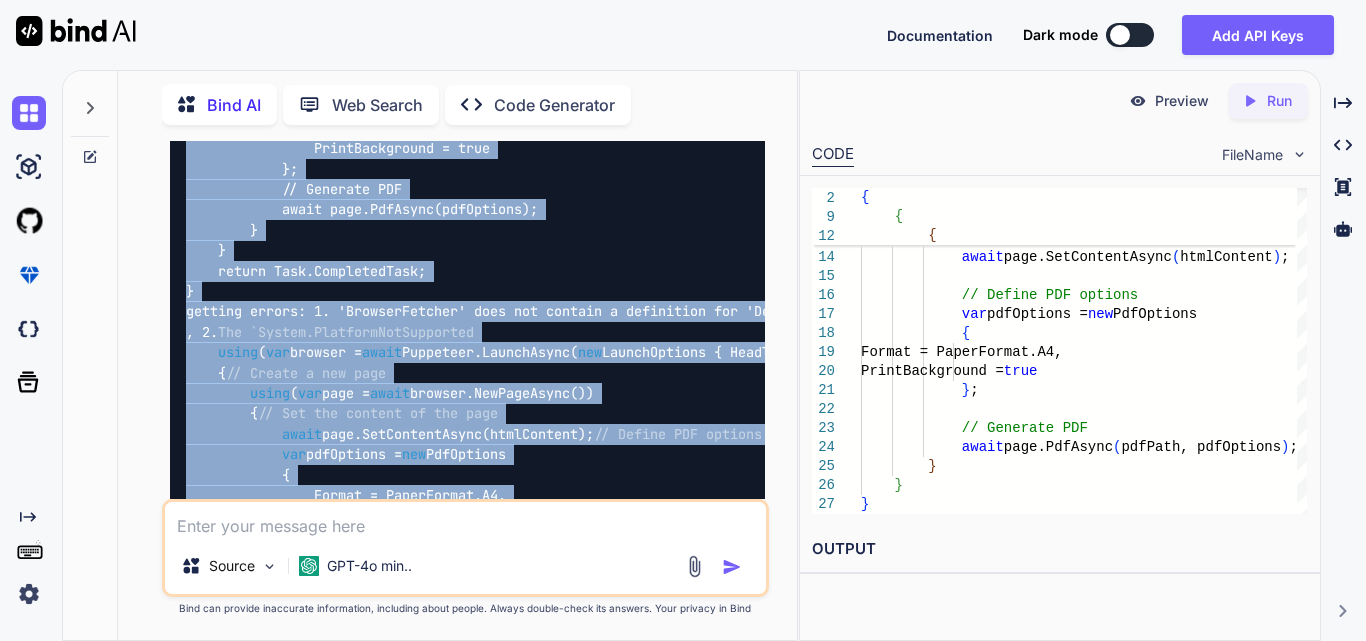 copy on "var browserFetcher = new BrowserFetcher();
await browserFetcher.DownloadAsync(BrowserFetcher.DefaultChromiumRevision);
// Launch Chromium
using ( var browser = await Puppeteer.LaunchAsync( new LaunchOptions { Headless = true }))
{
// Create a new page
using ( var page = await browser.NewPageAsync())
{
// Set the content of the page
await page.SetContentAsync(htmlContent);
// Define PDF options
var pdfOptions = new PdfOptions
{
Format = PaperFormat.A4,
PrintBackground = true
};
// Generate PDF
await page.PdfAsync(pdfPath, pdfOptions);
}
}" 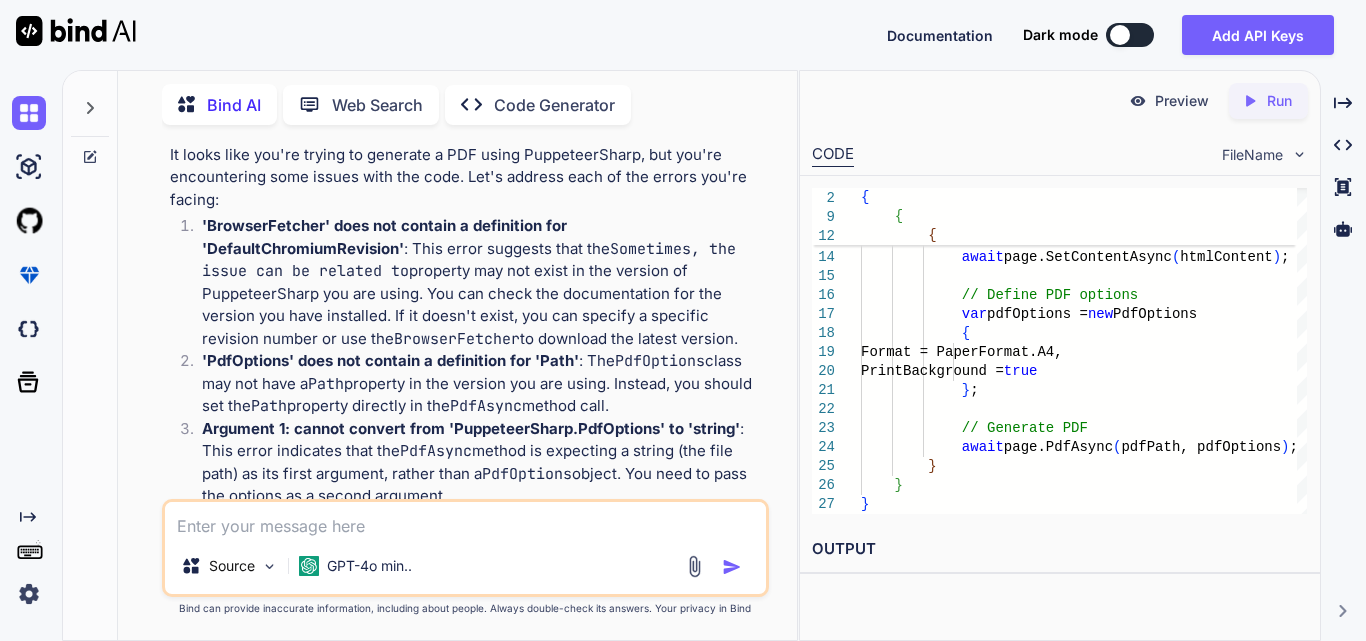 scroll, scrollTop: 789, scrollLeft: 0, axis: vertical 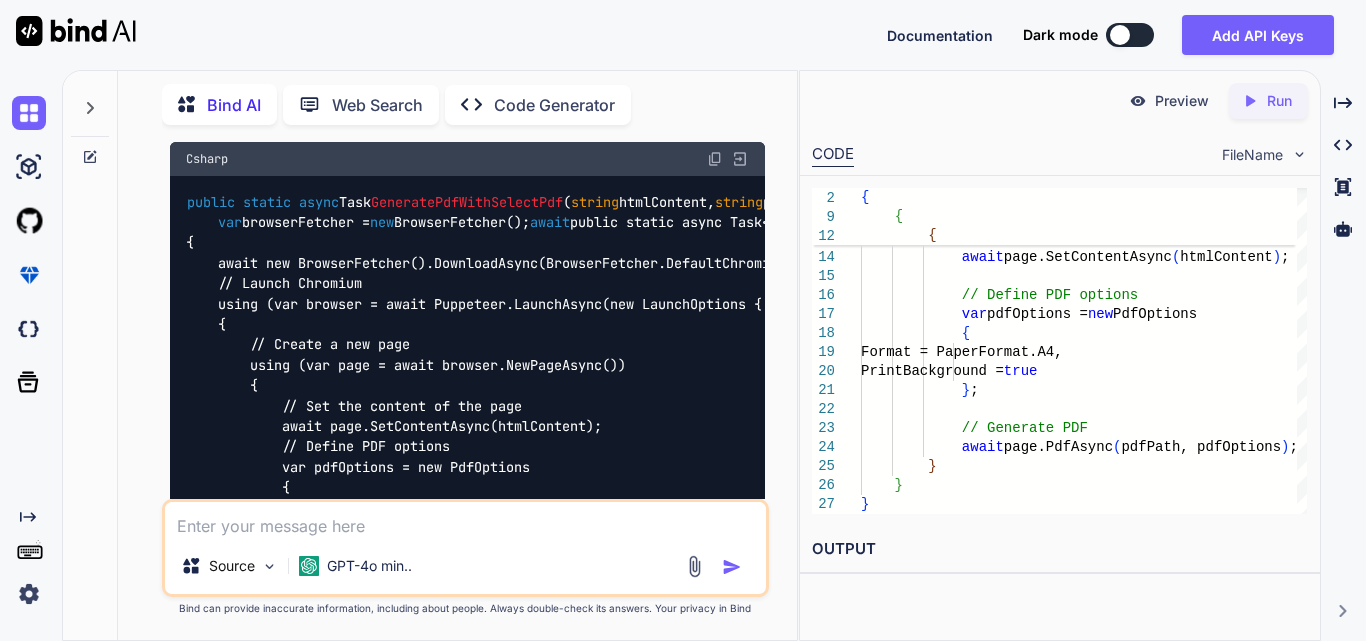 click at bounding box center [465, 520] 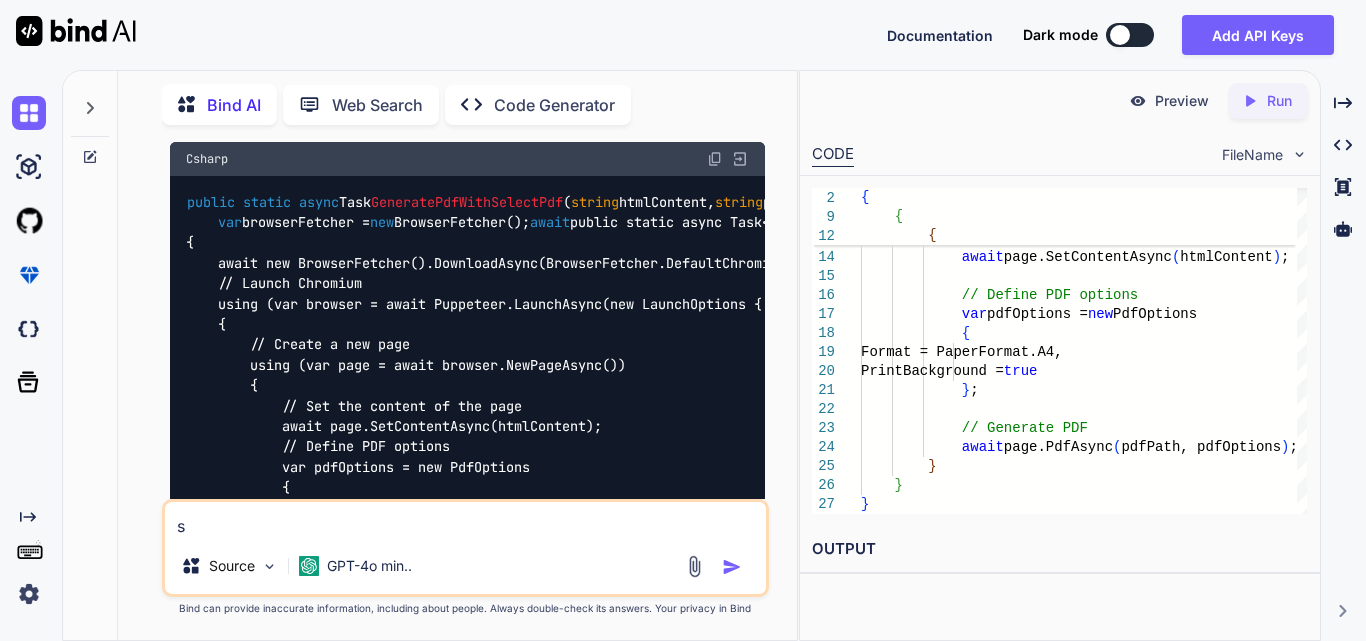type on "st" 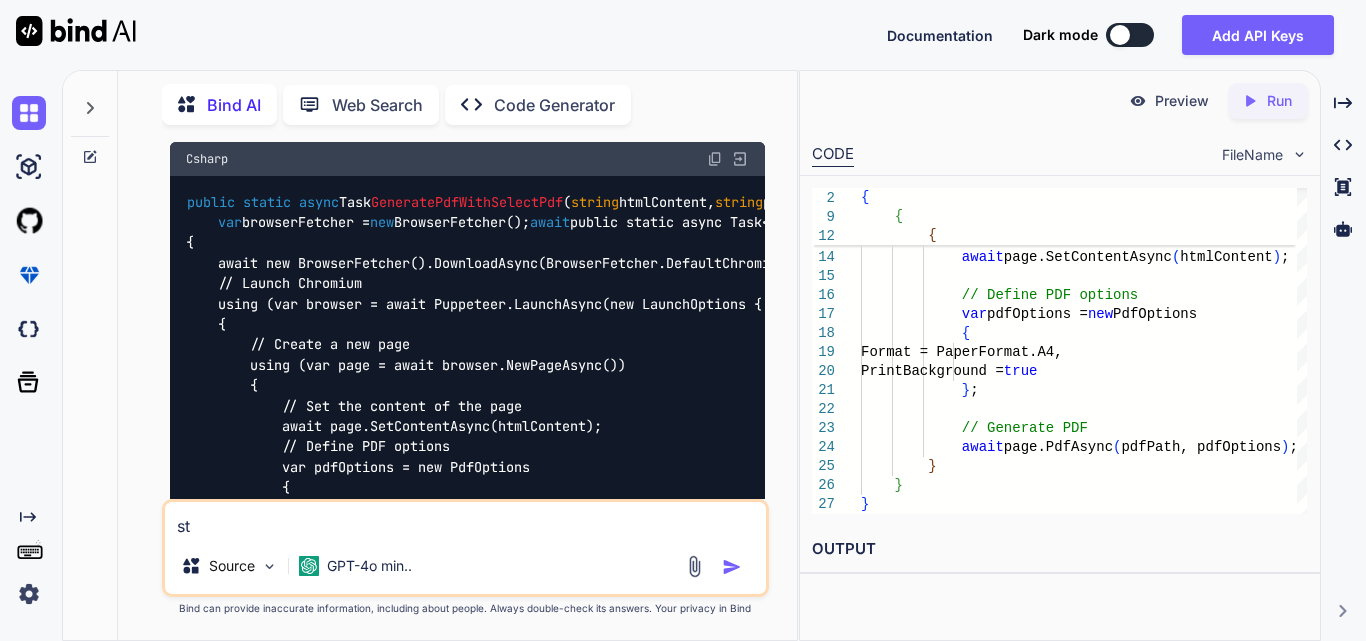 type on "sti" 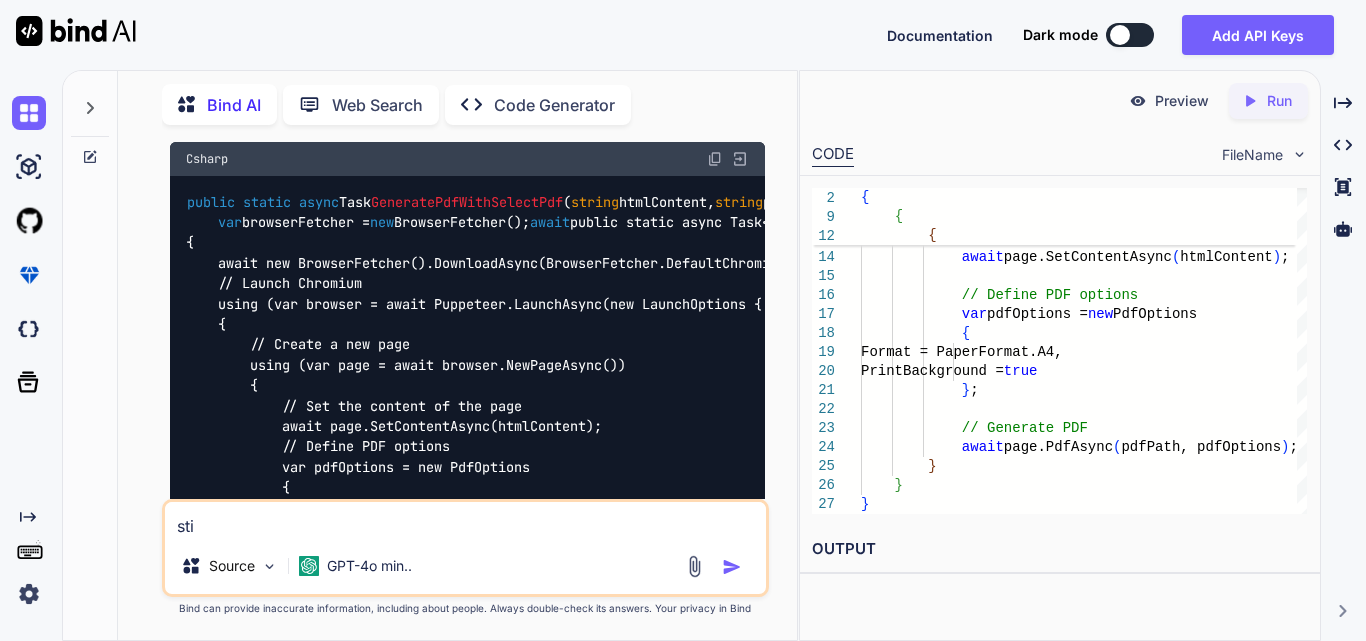 type on "stil" 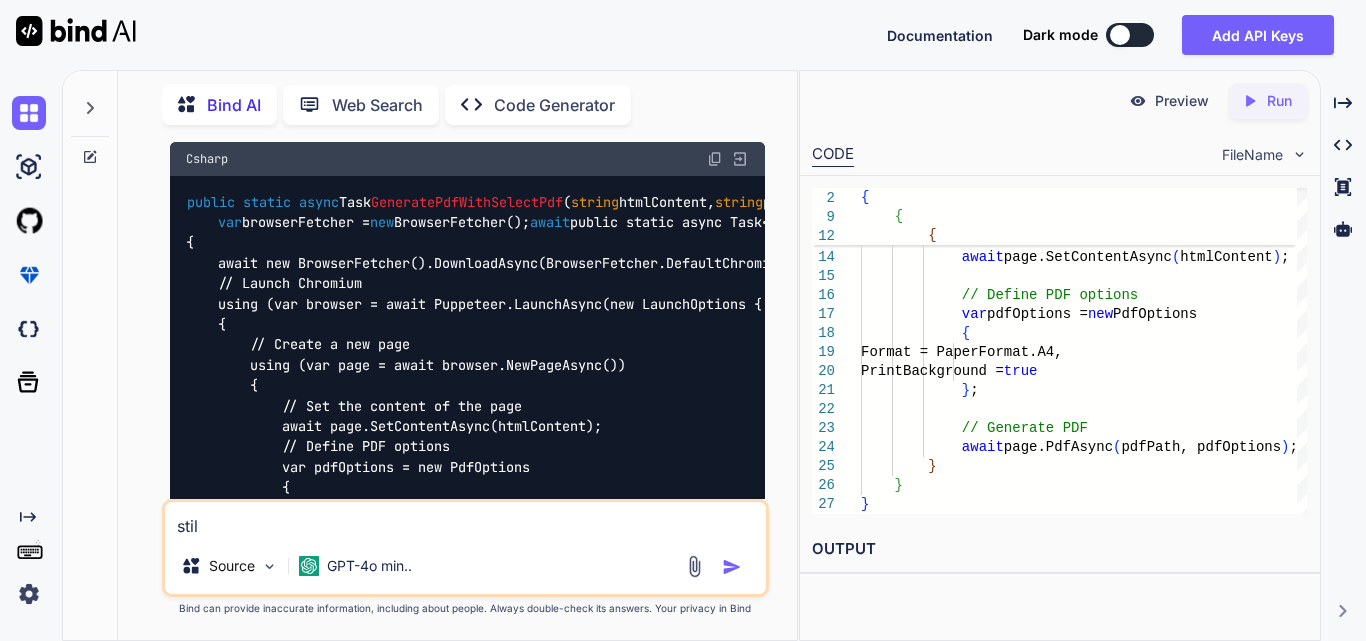 type on "still" 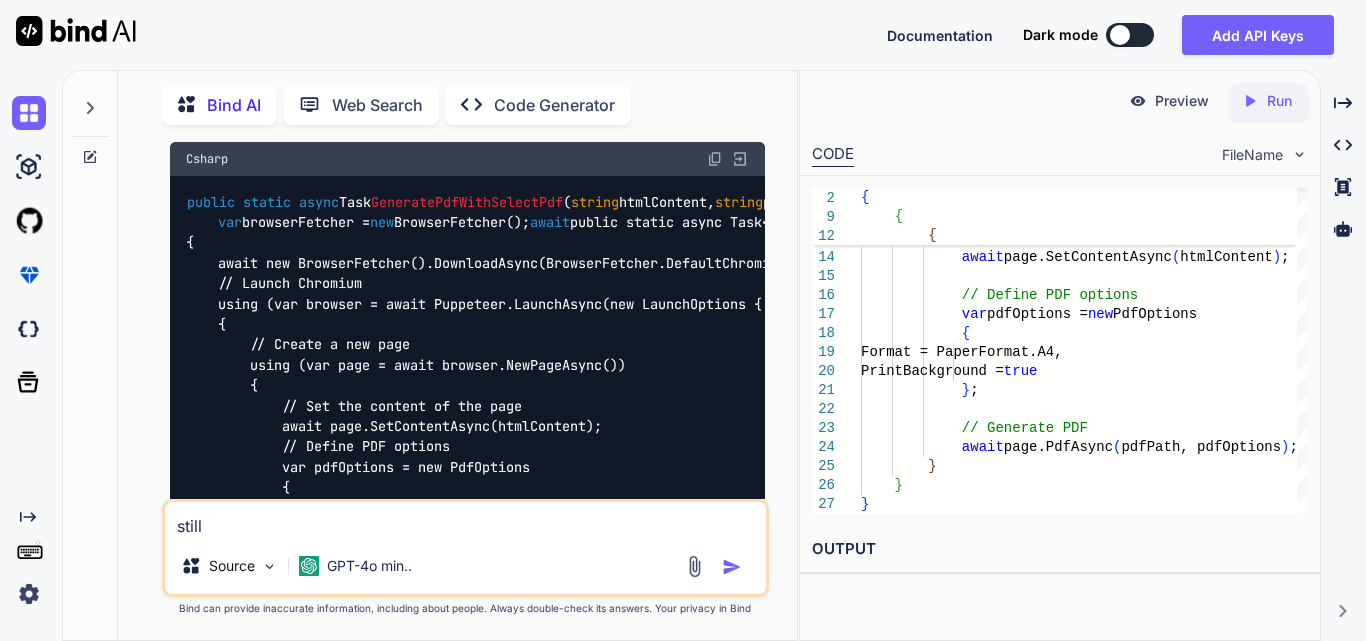 type on "still" 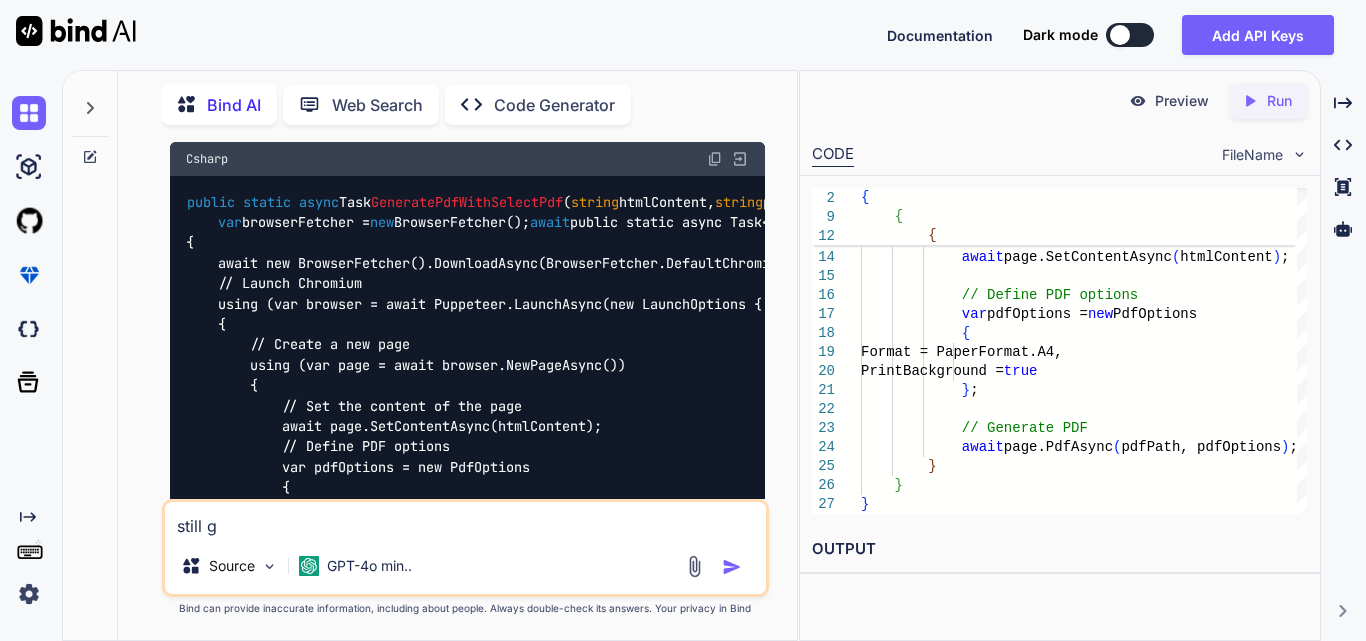 type on "still ge" 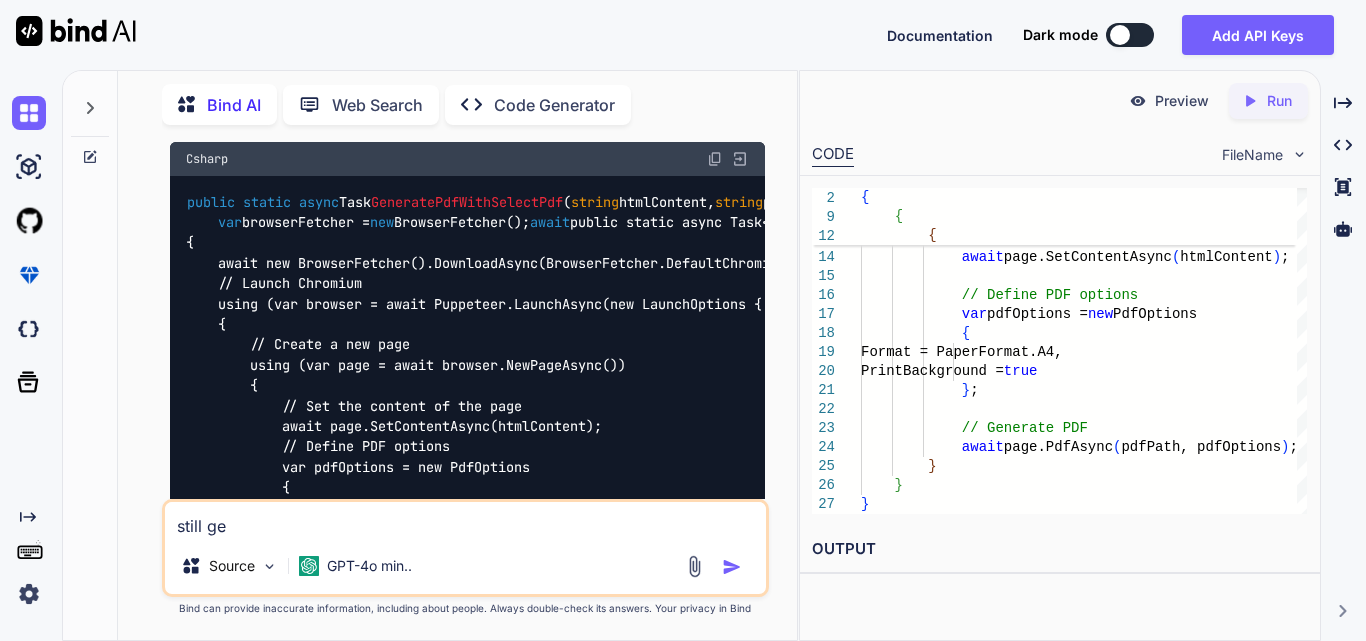 type on "still get" 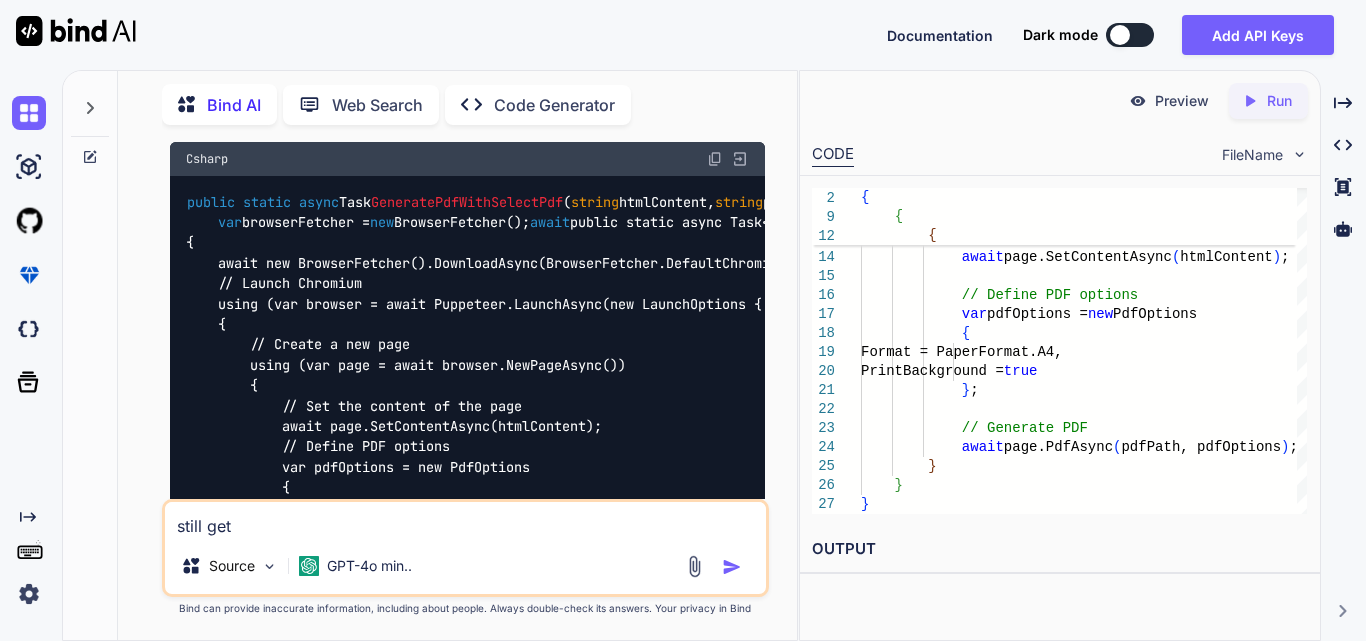 type on "still gett" 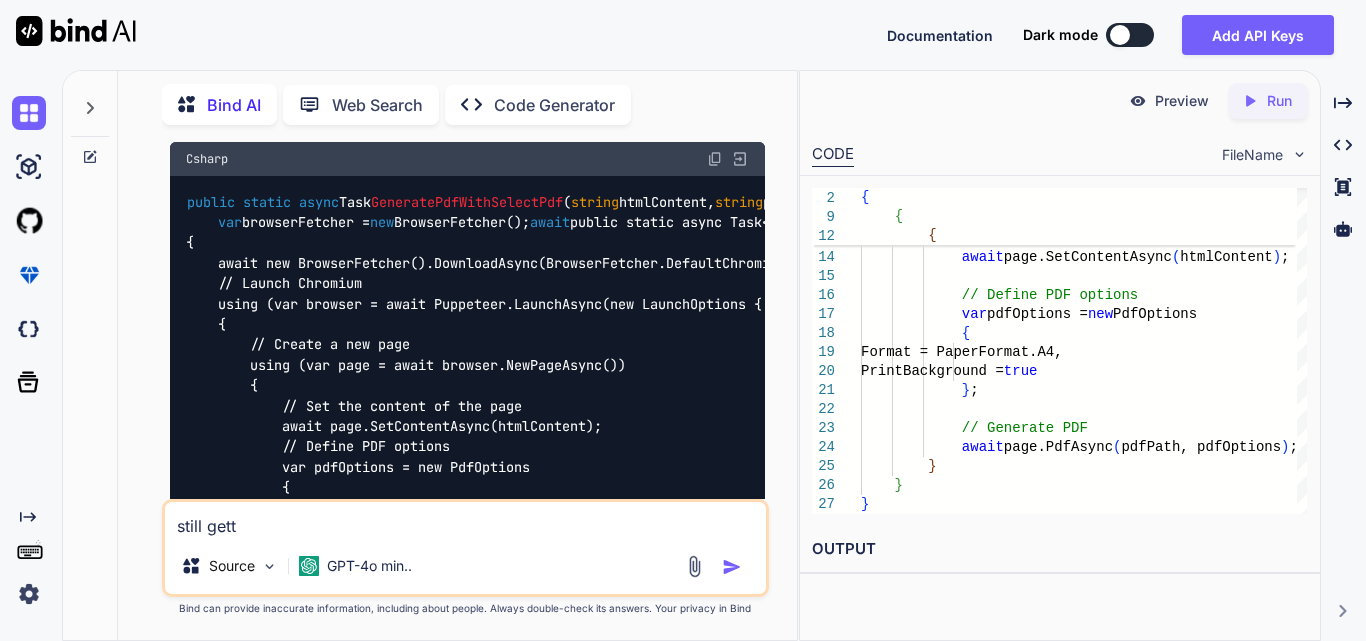 type on "still getti" 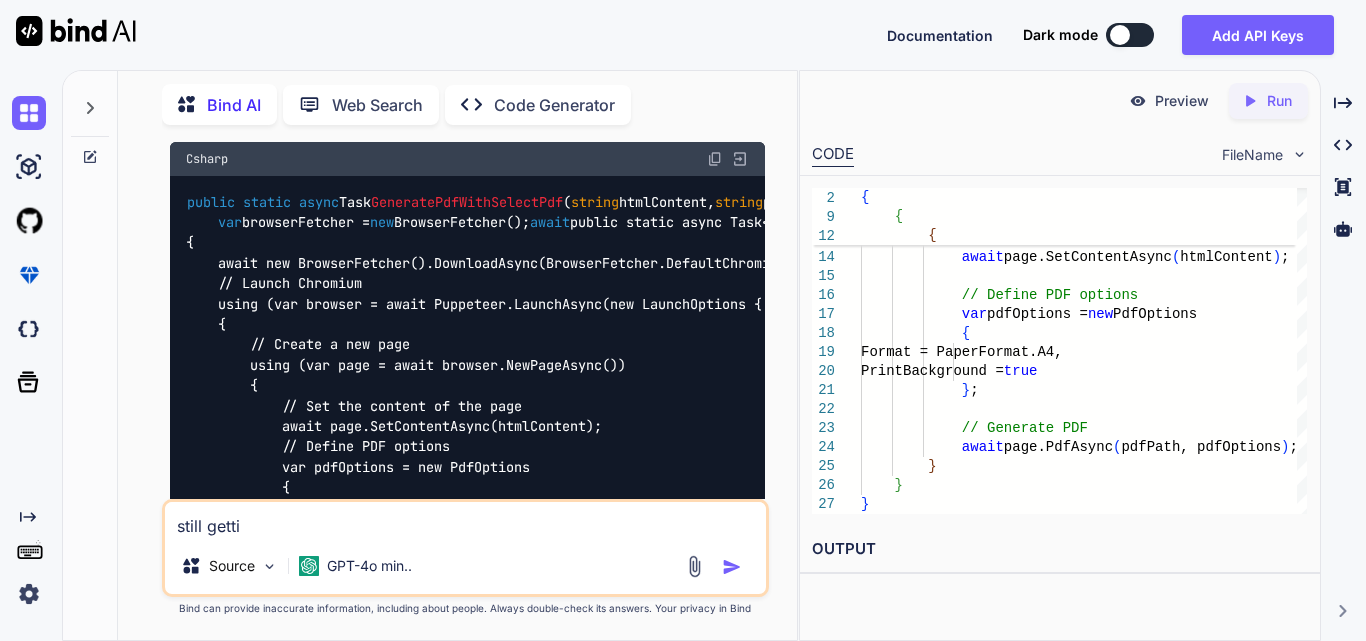type on "still gettin" 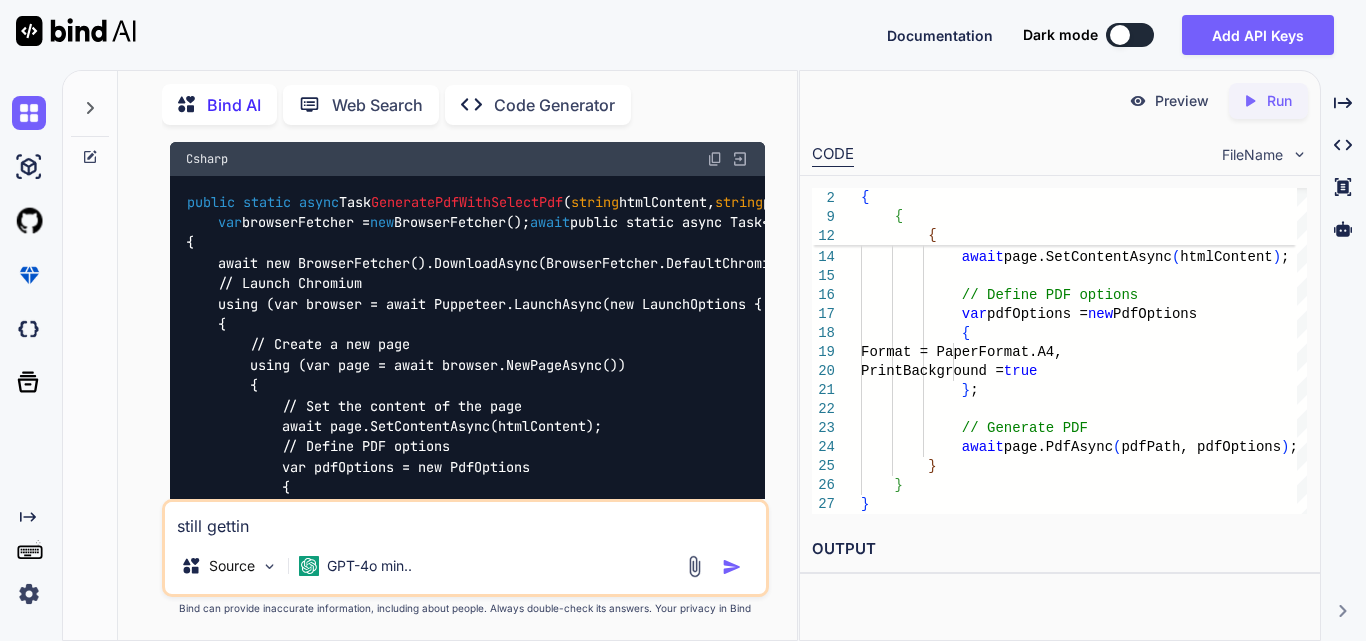 type on "still getting" 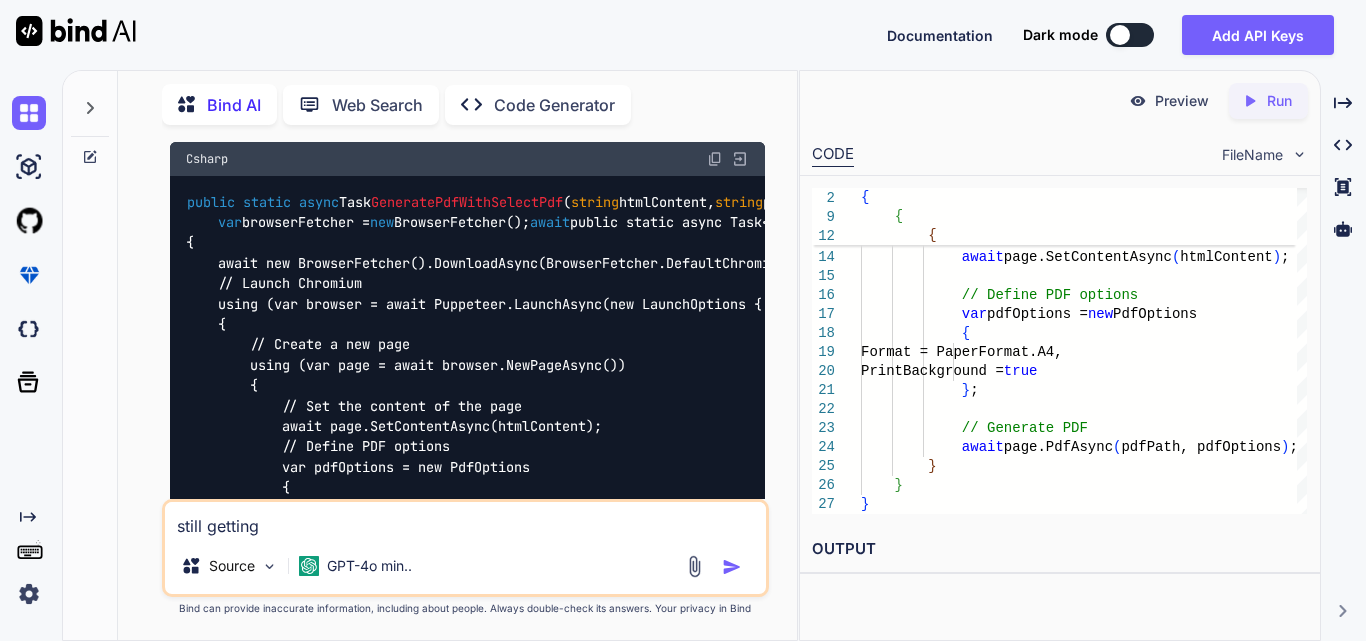 type on "still getting" 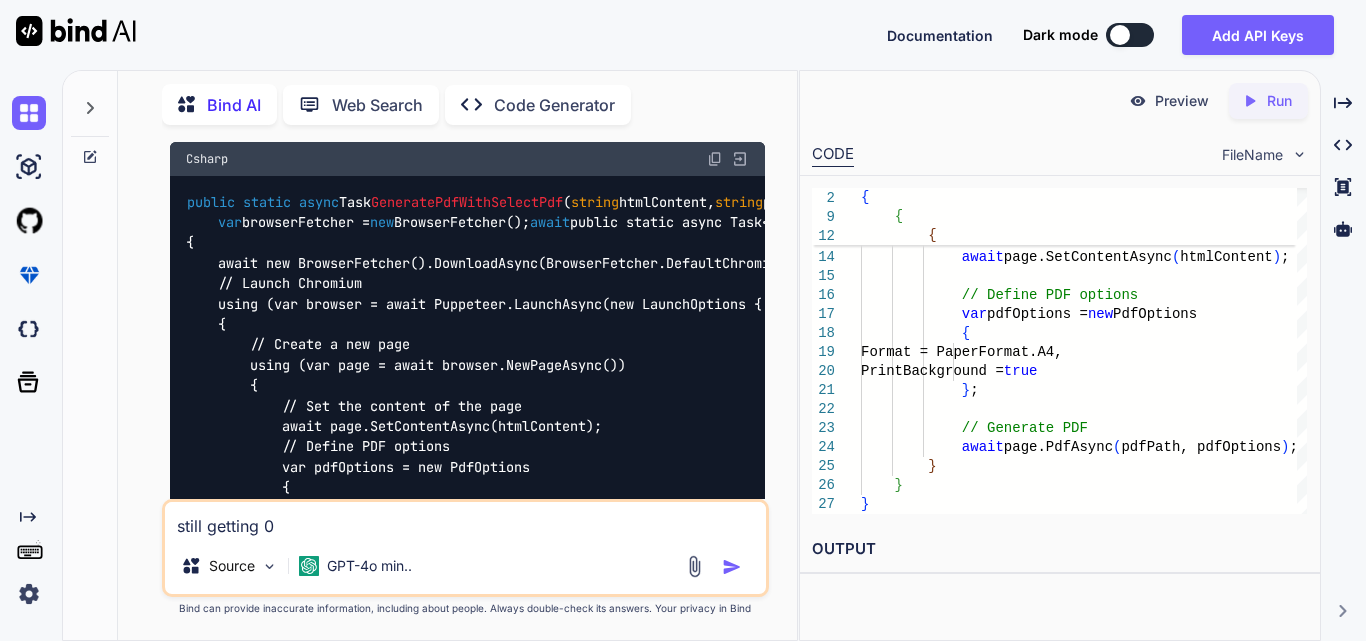 type on "still getting 0n" 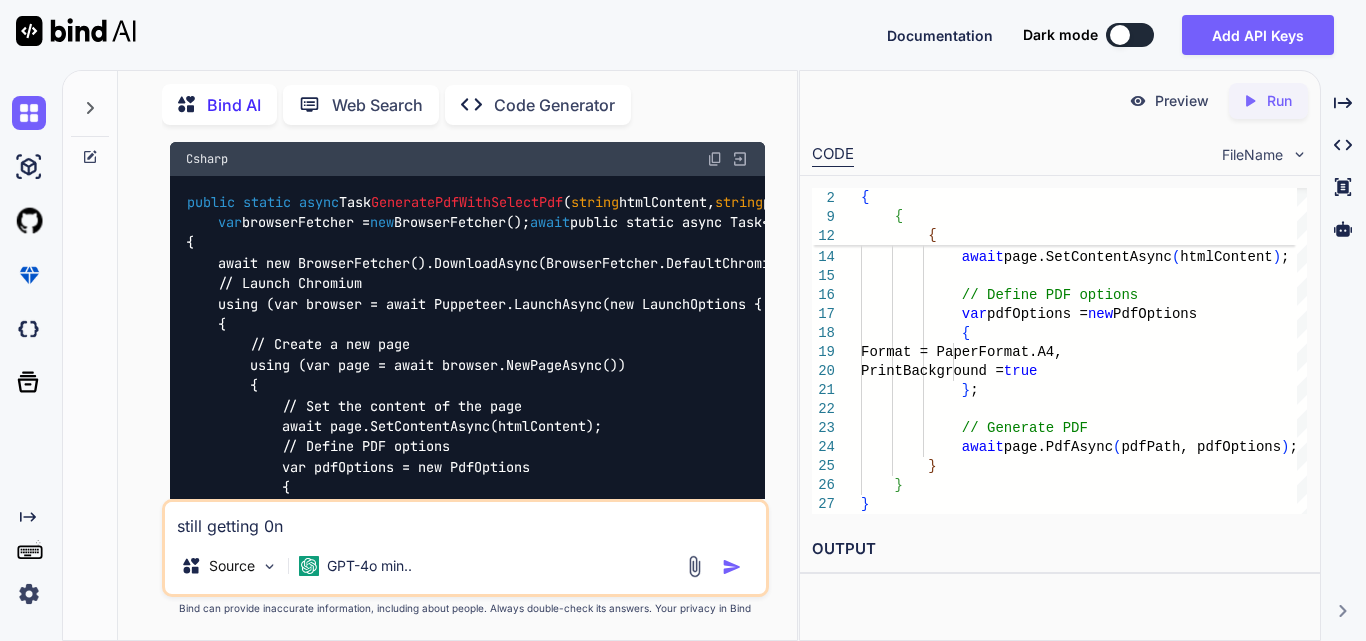 type on "still getting 0ne" 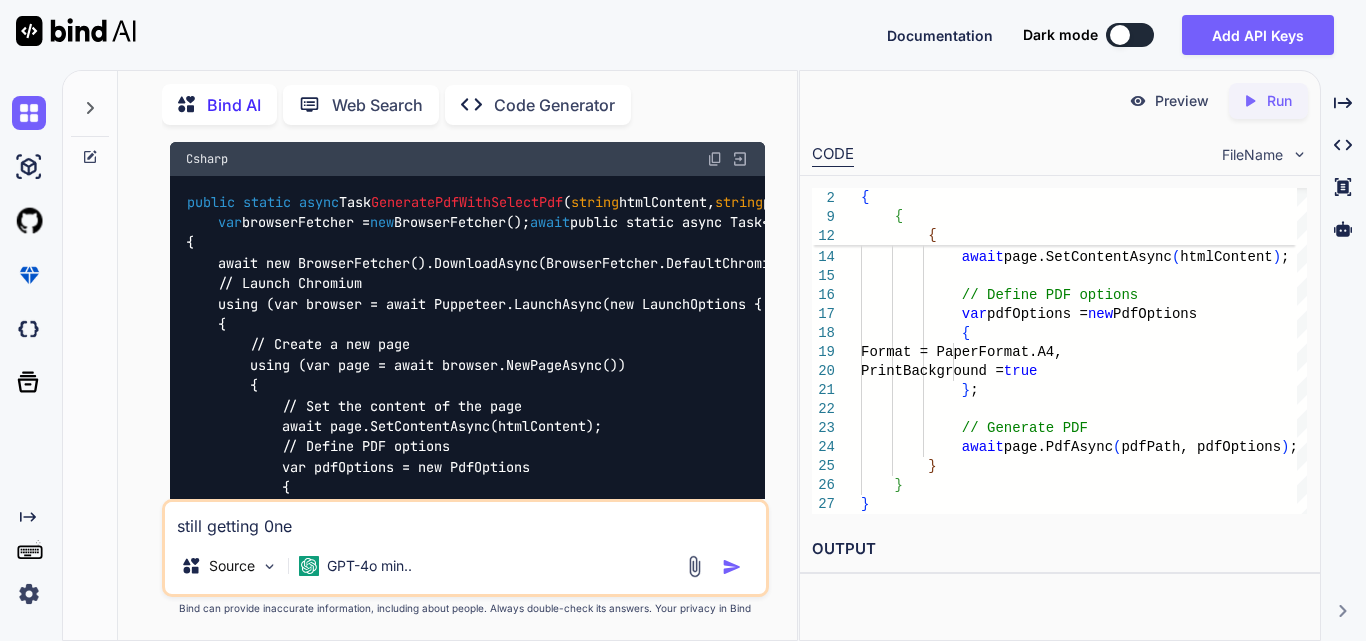 type on "still getting 0ne" 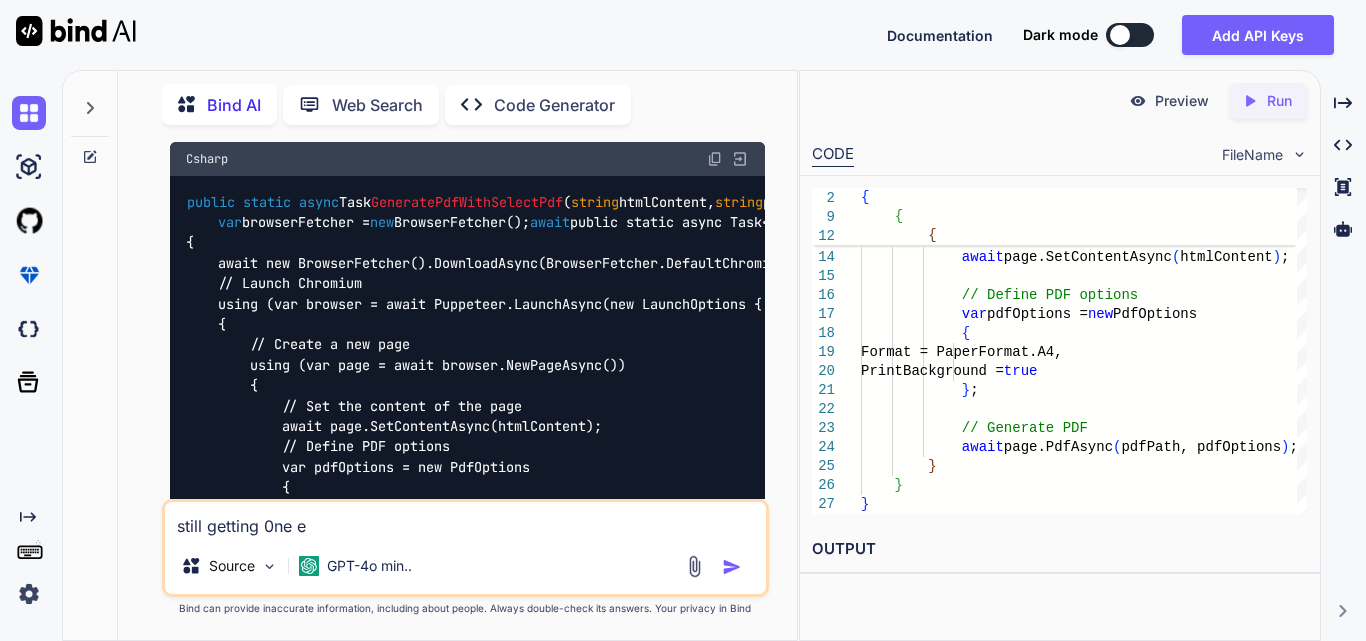 type on "still getting 0ne er" 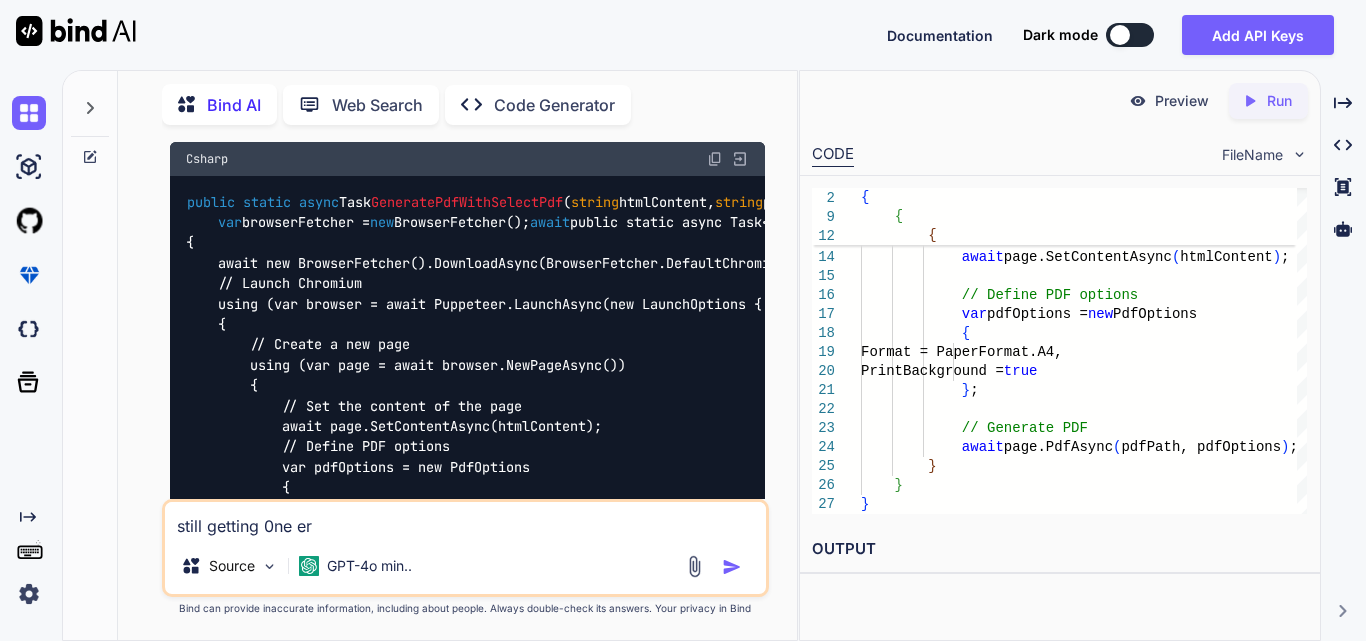 type on "still getting 0ne err" 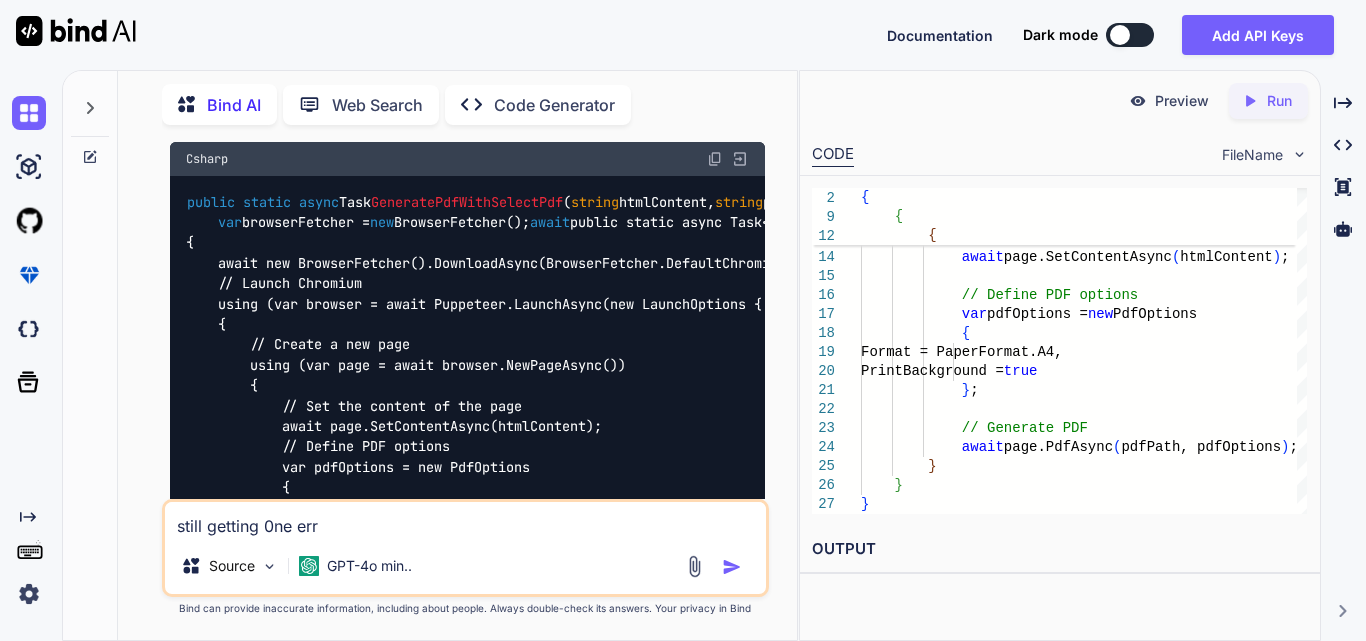 type on "still getting 0ne erro" 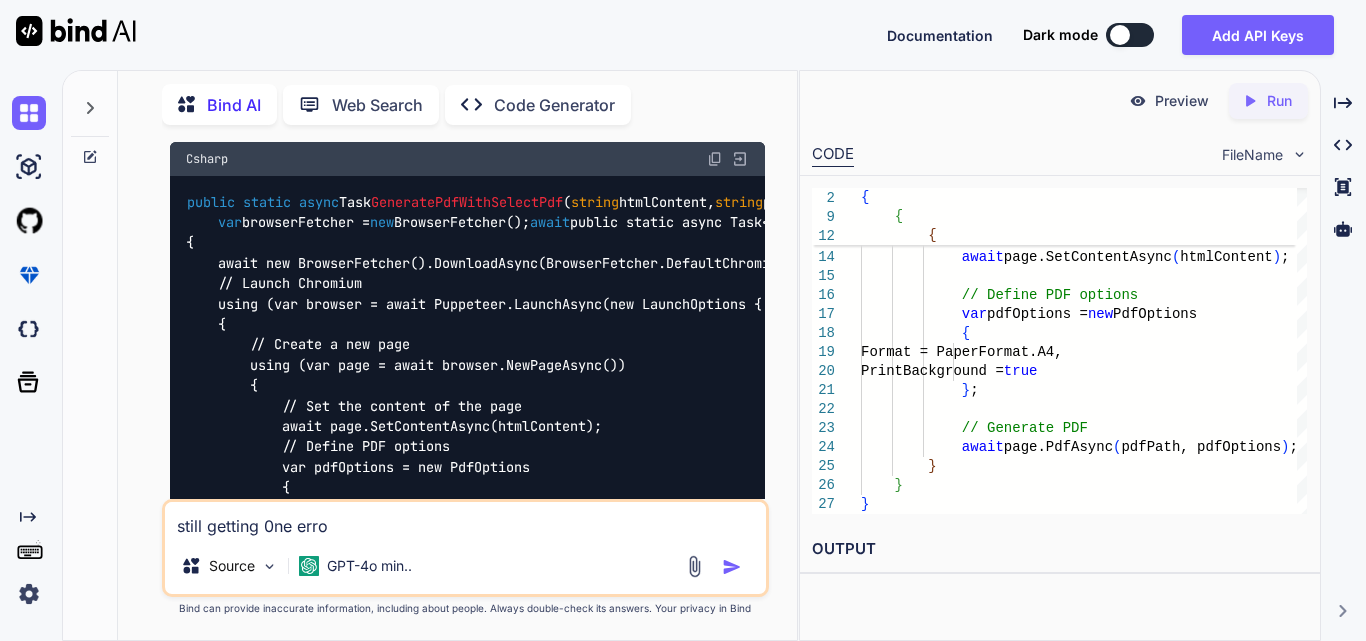 type on "still getting 0ne error" 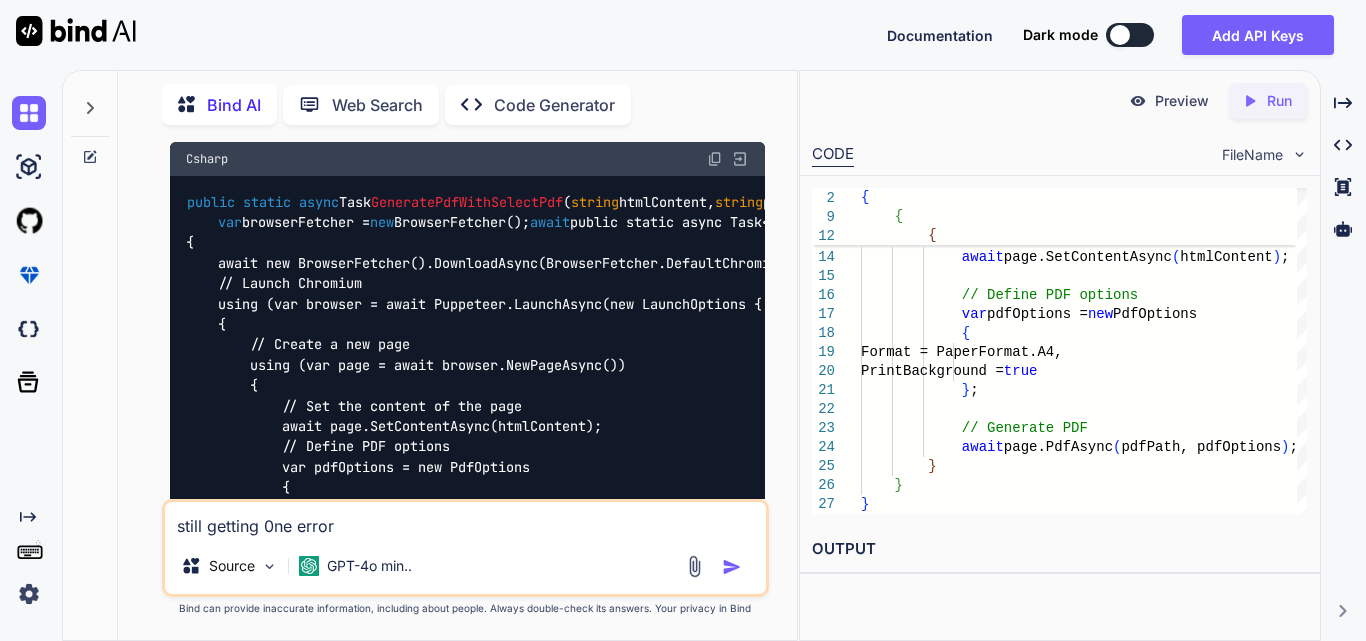 type on "still getting 0ne error:" 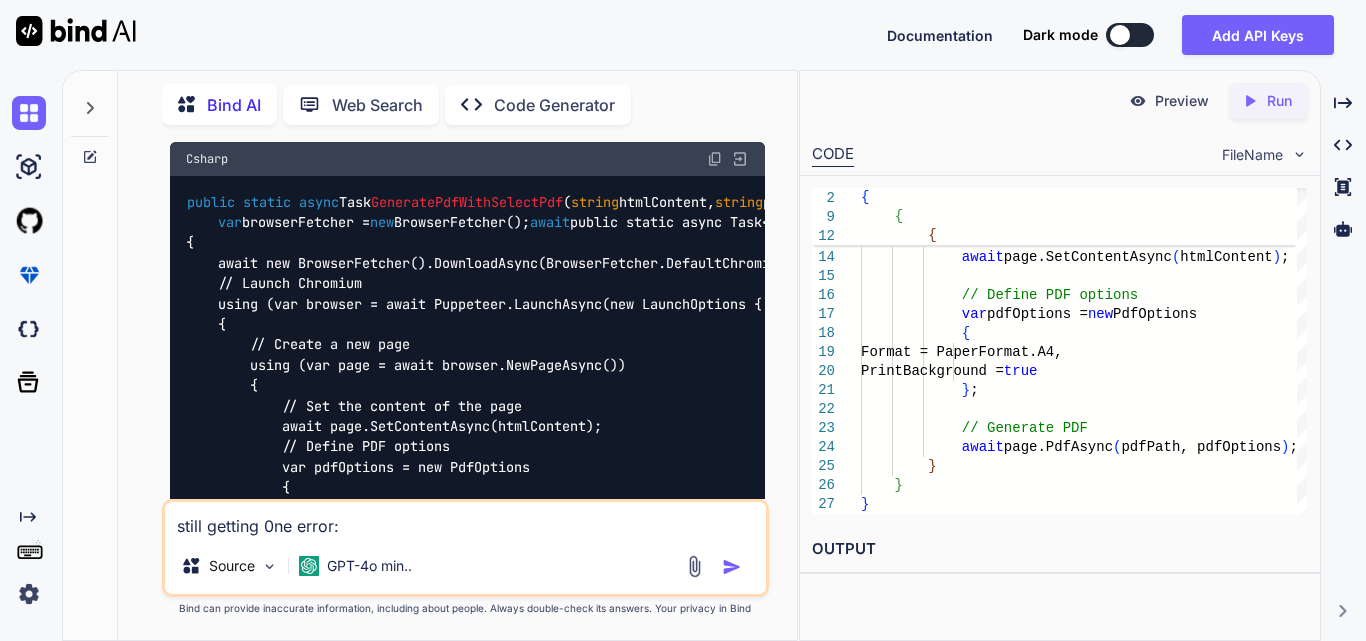 type on "still getting 0ne error:" 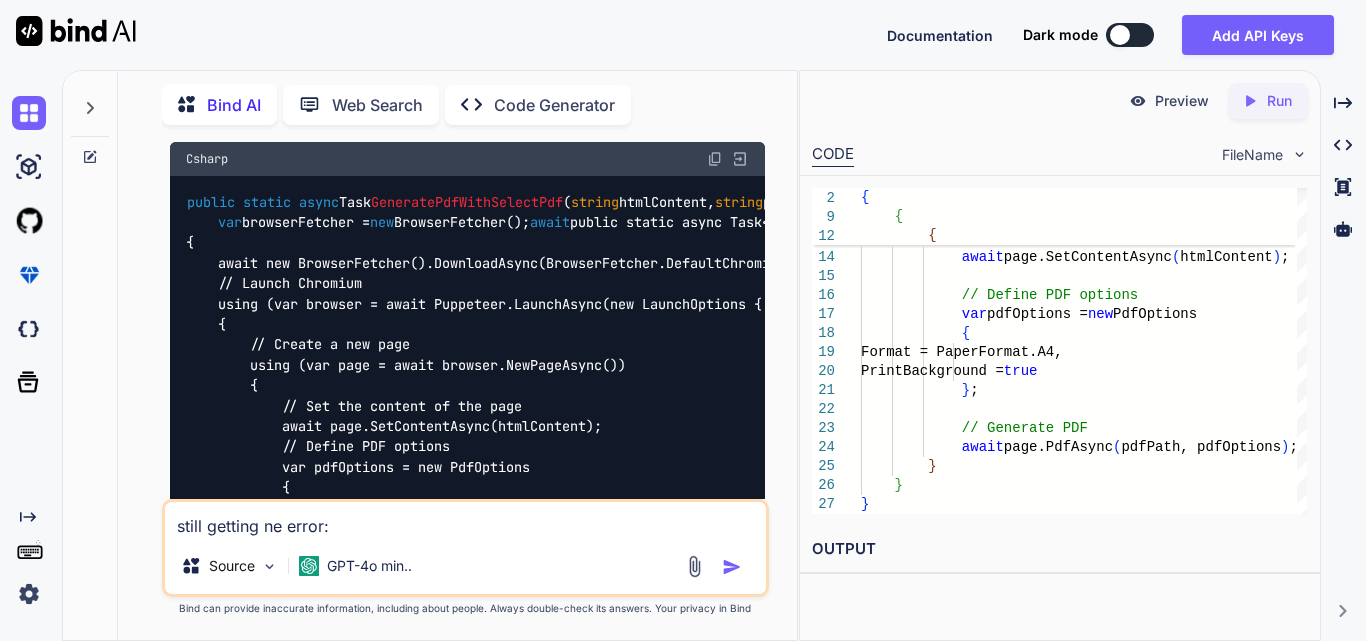 type on "still getting one error:" 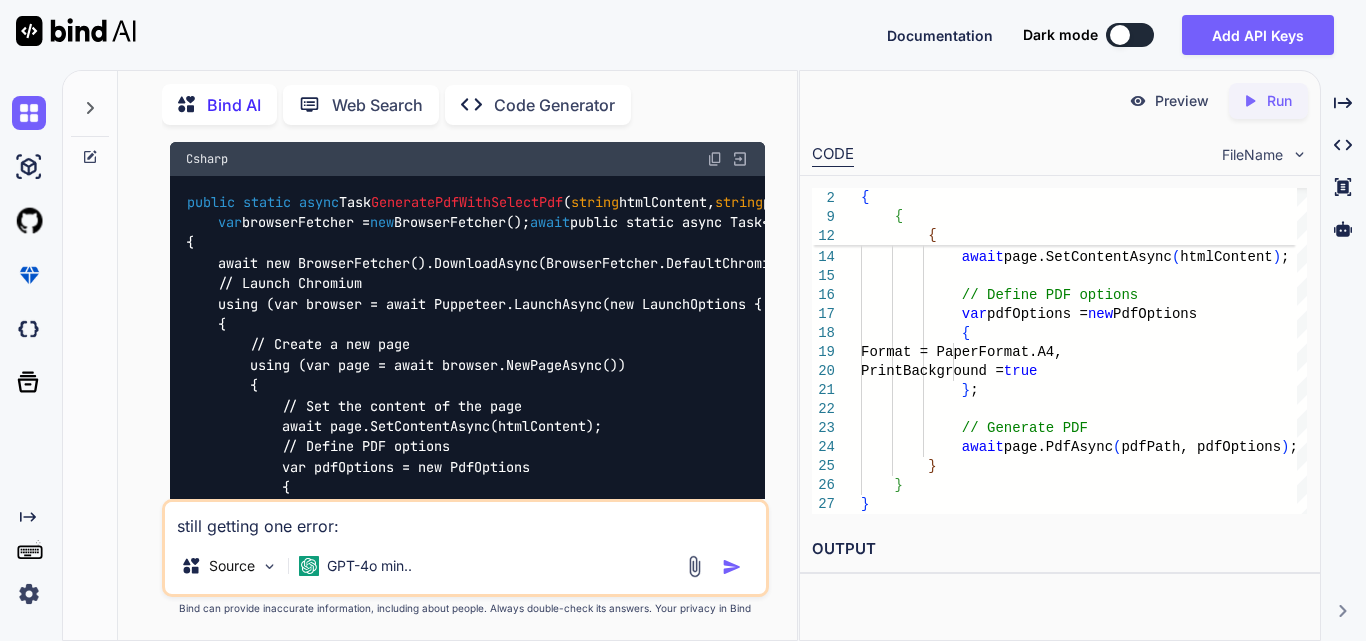 paste on "'BrowserFetcher' does not contain a definition for 'DefaultChromiumRevision'" 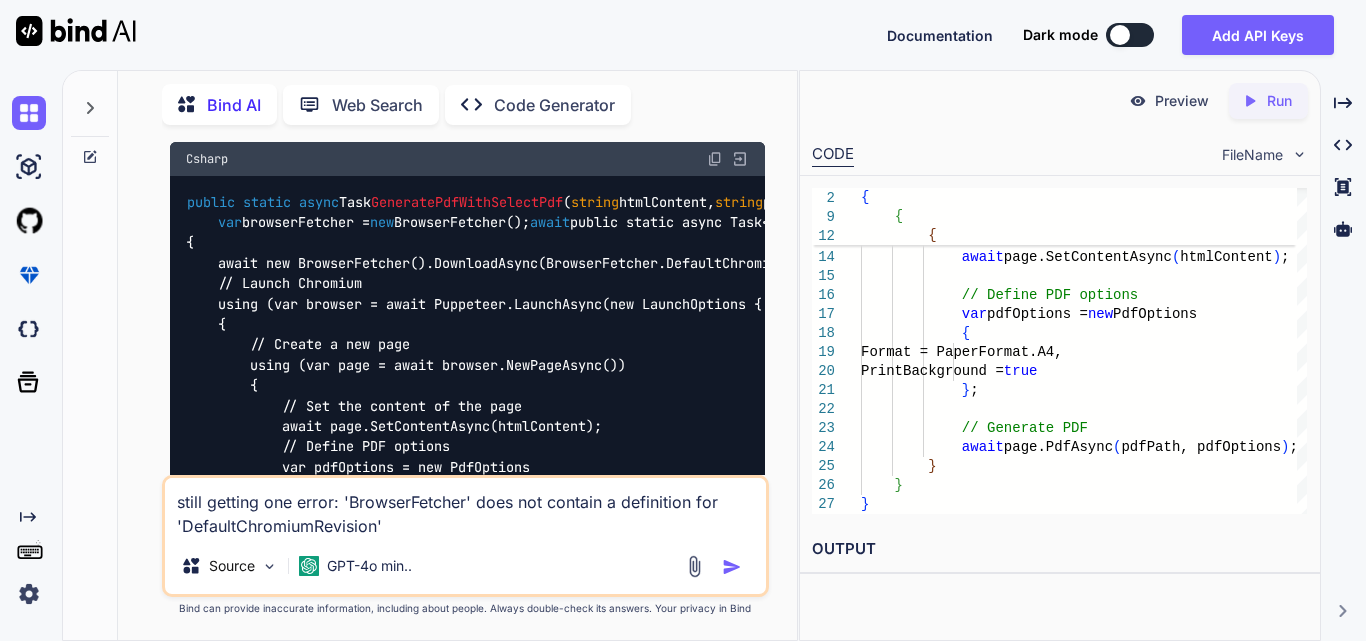 type on "x" 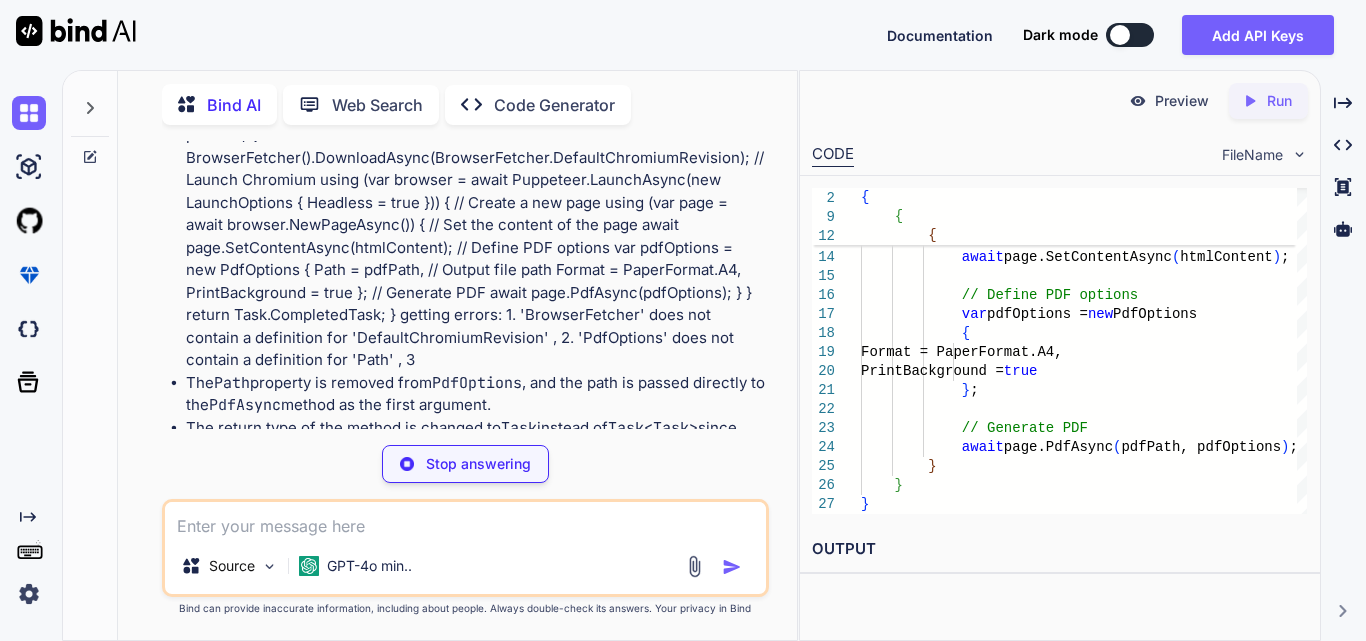 scroll, scrollTop: 1776, scrollLeft: 0, axis: vertical 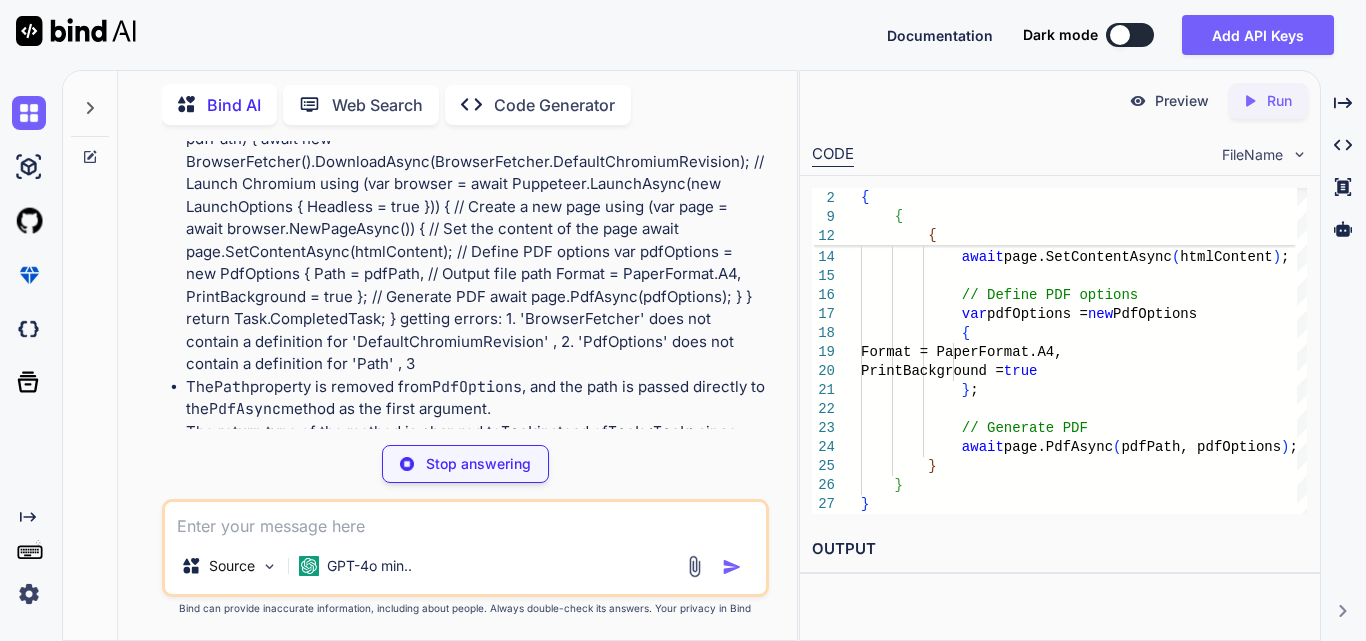 type on "x" 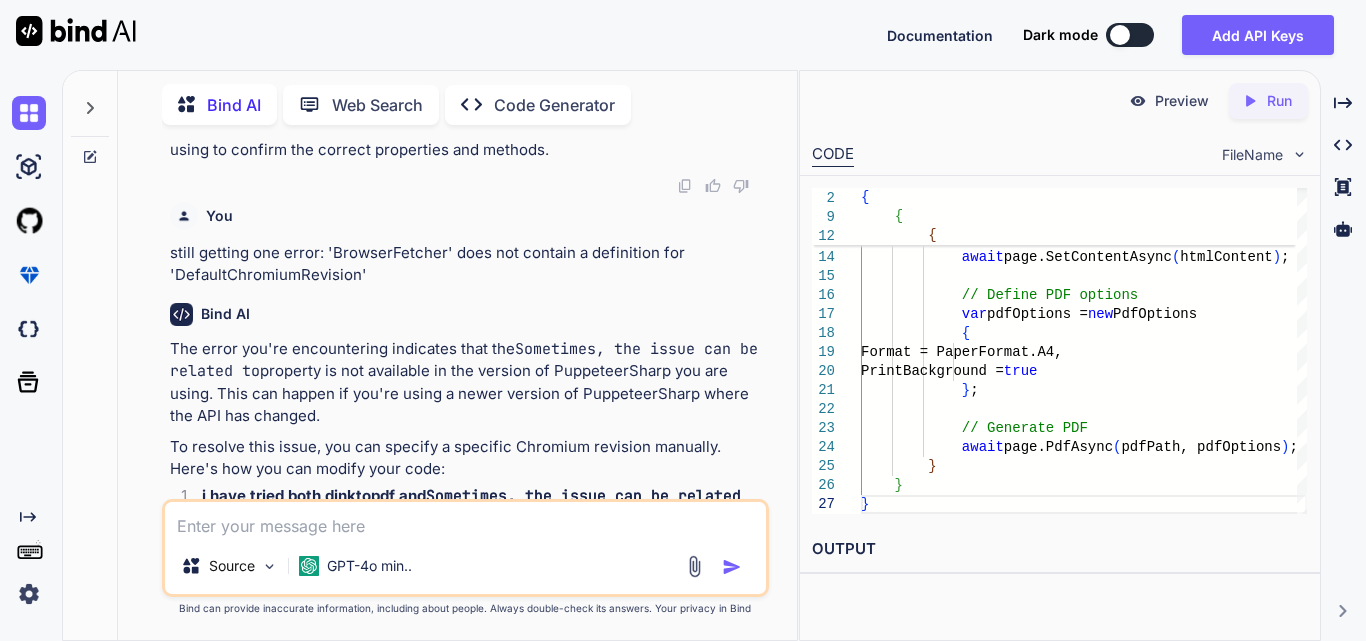 scroll, scrollTop: 2176, scrollLeft: 0, axis: vertical 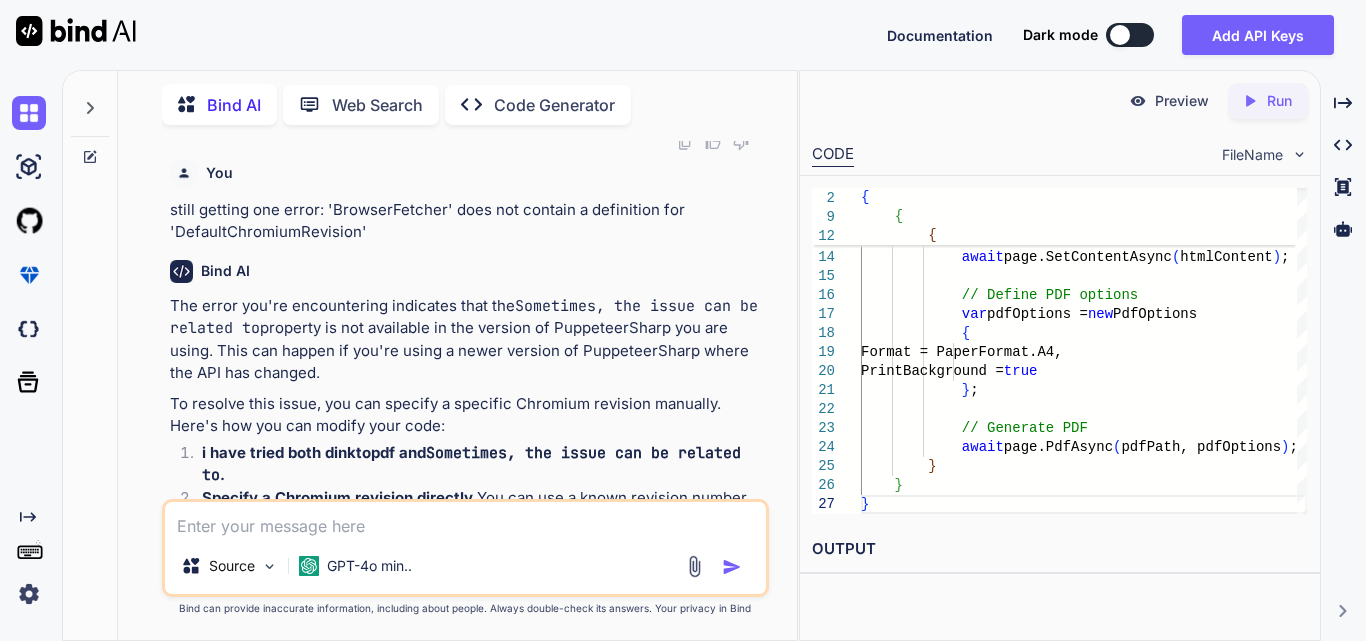 drag, startPoint x: 677, startPoint y: 227, endPoint x: 488, endPoint y: 231, distance: 189.04233 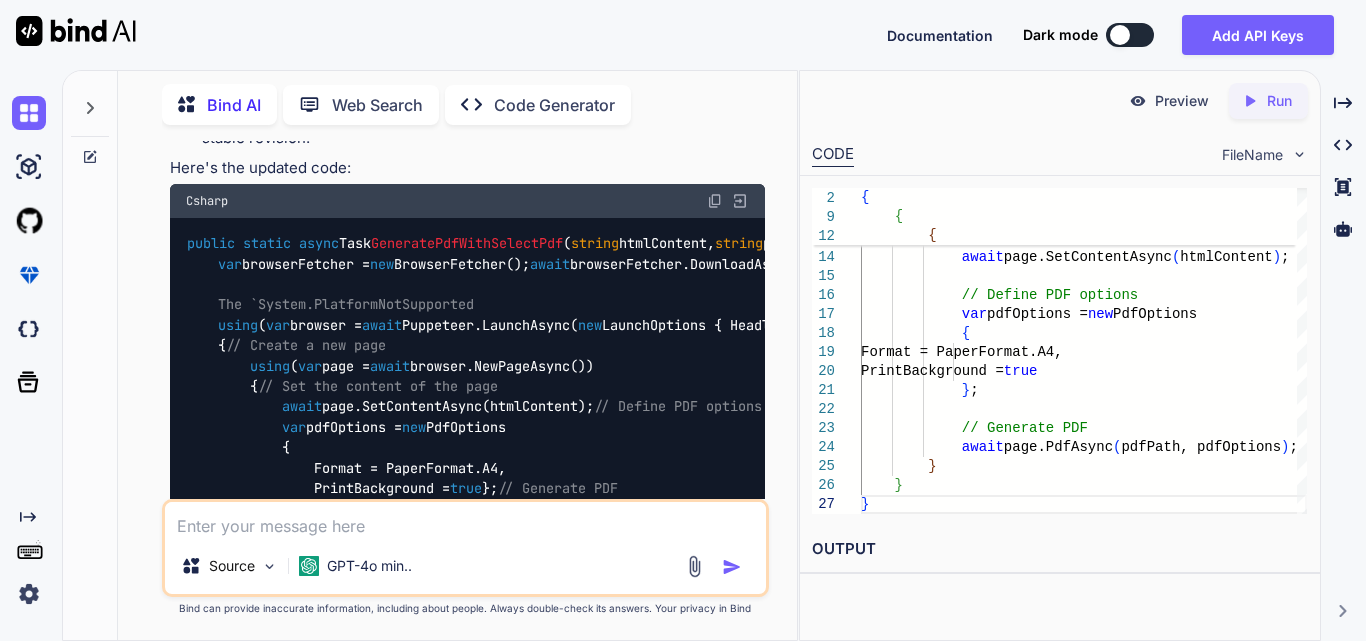 scroll, scrollTop: 2582, scrollLeft: 0, axis: vertical 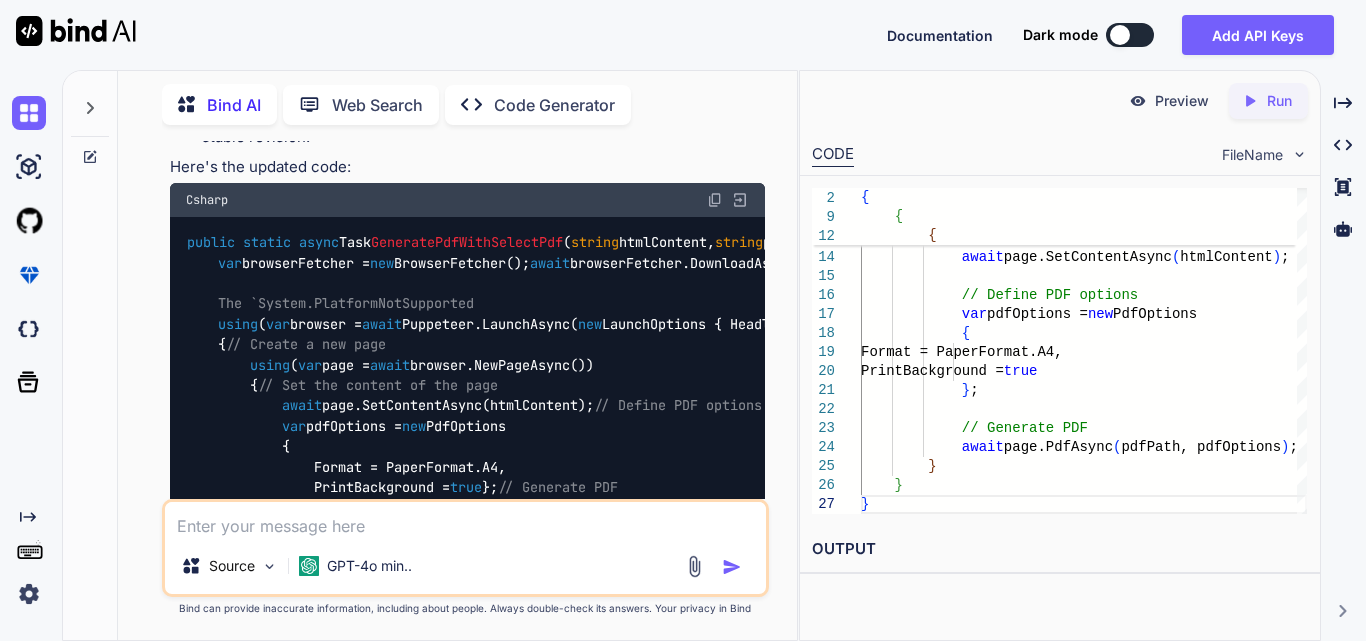 click at bounding box center (465, 520) 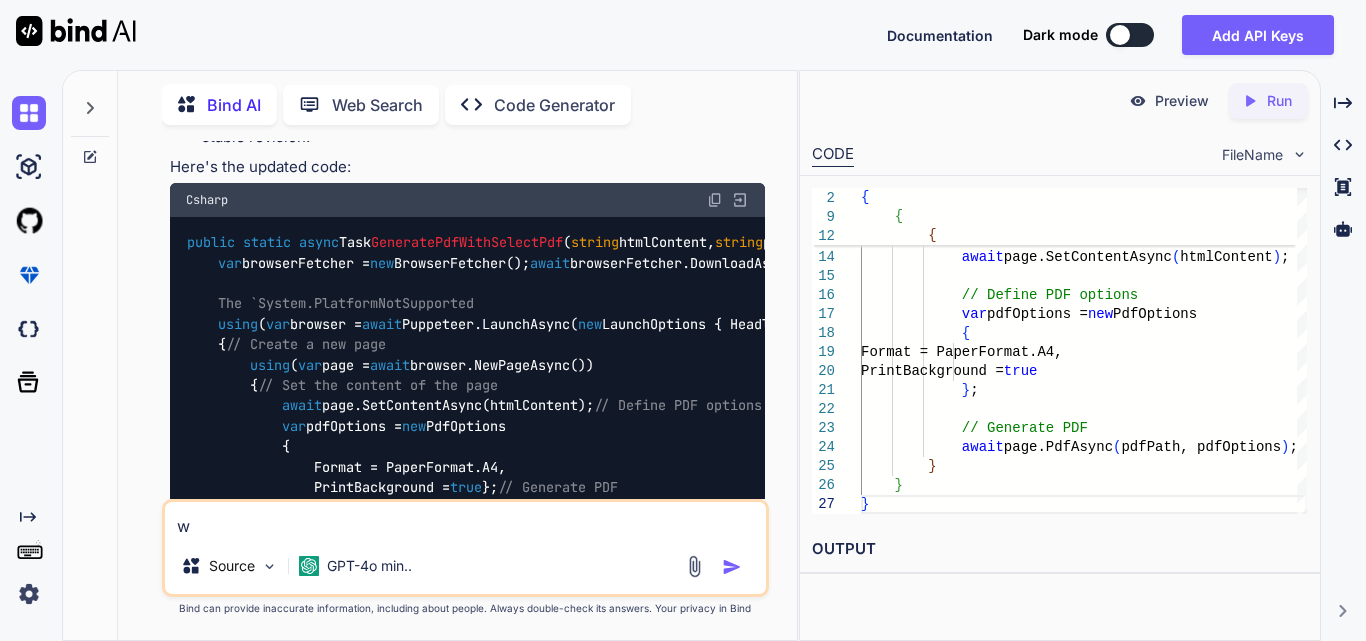 type on "wh" 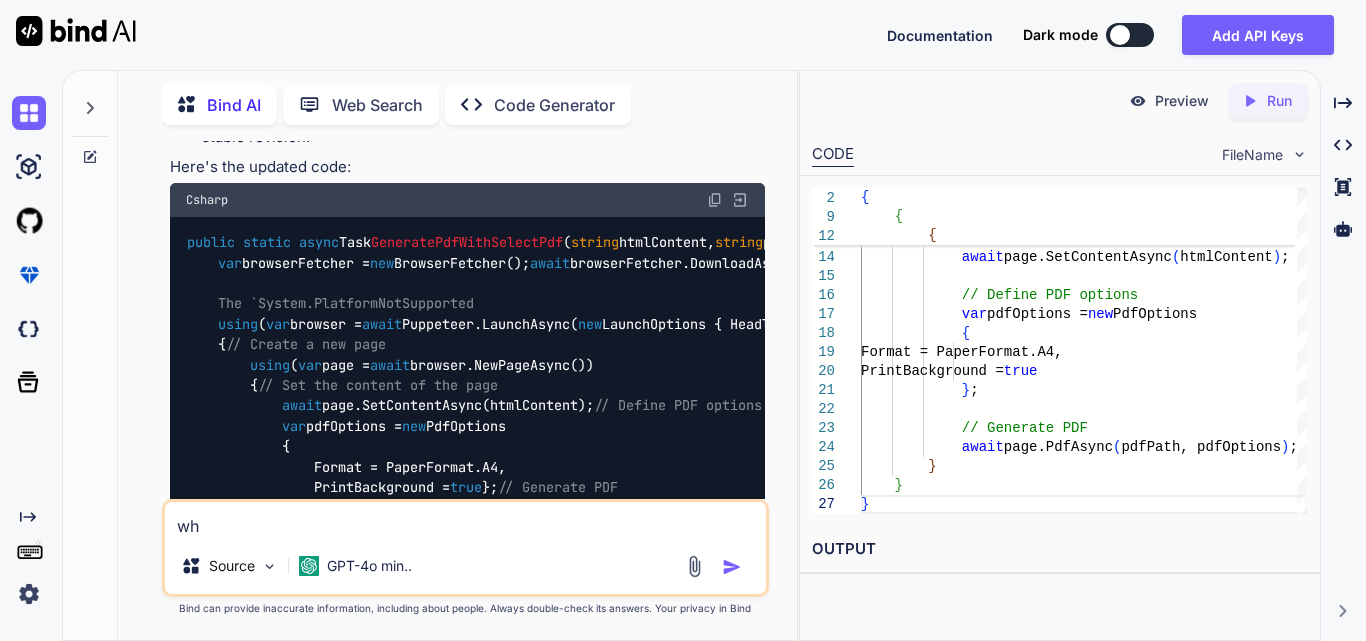 type on "wha" 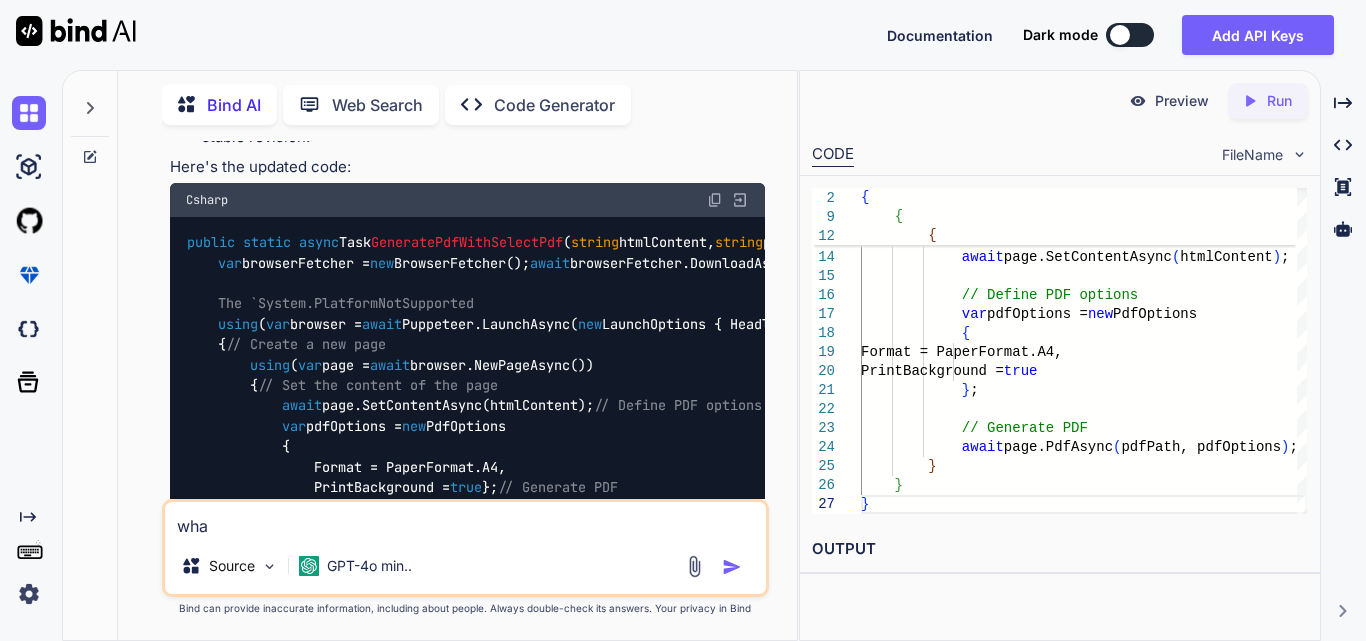 type on "x" 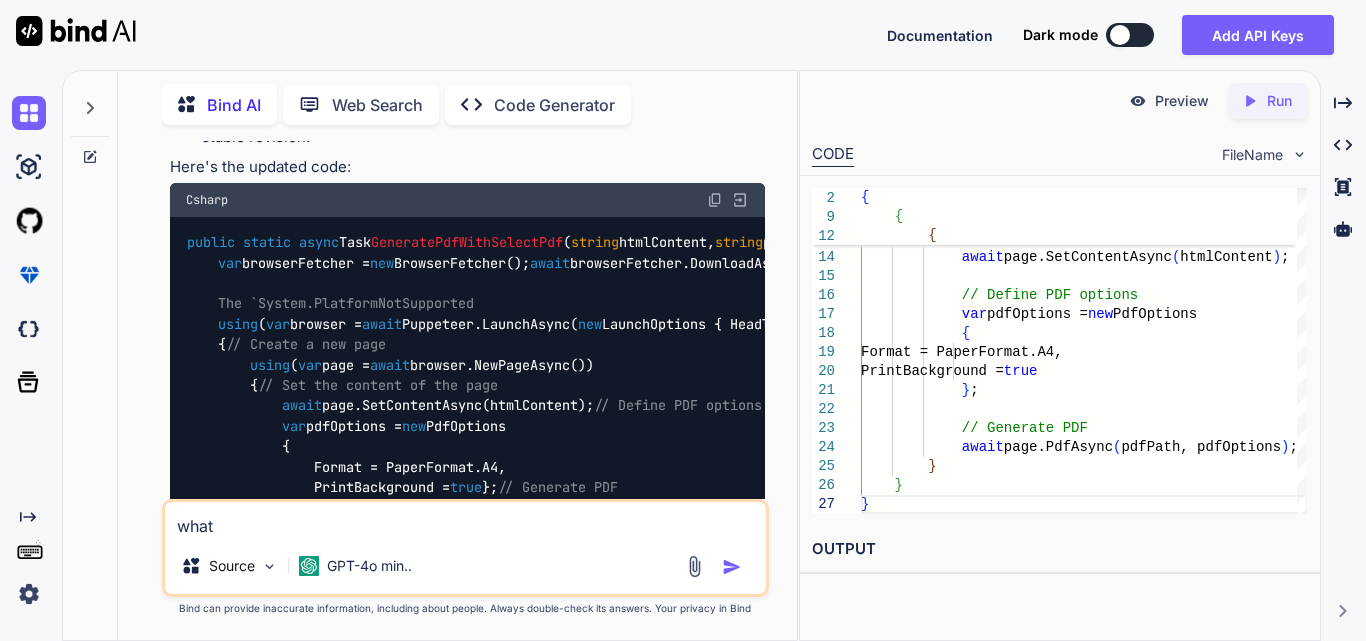 type on "what" 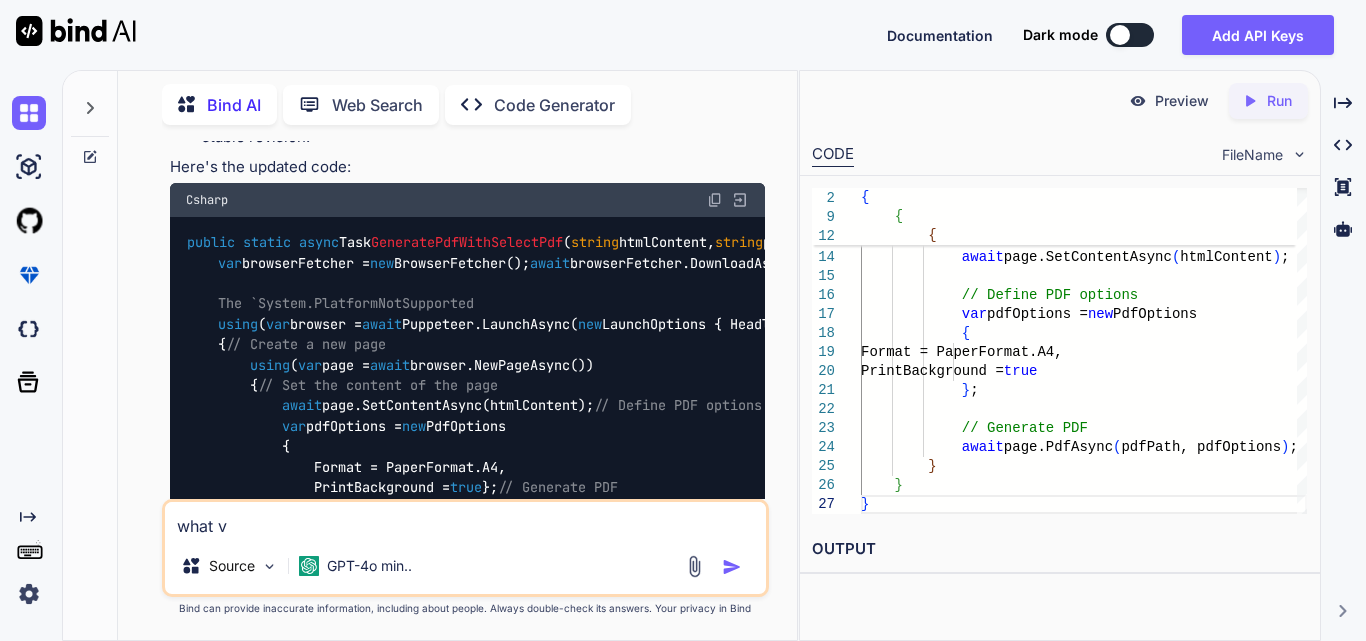 type on "what ve" 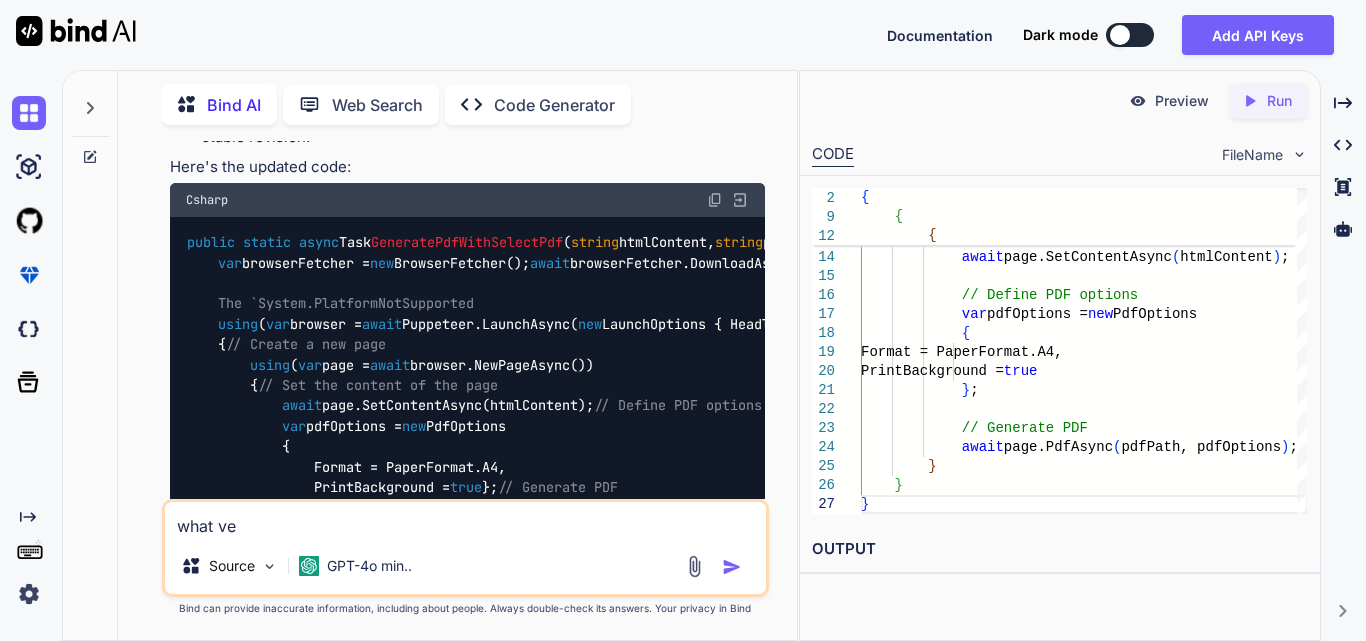 type on "what version i sho" 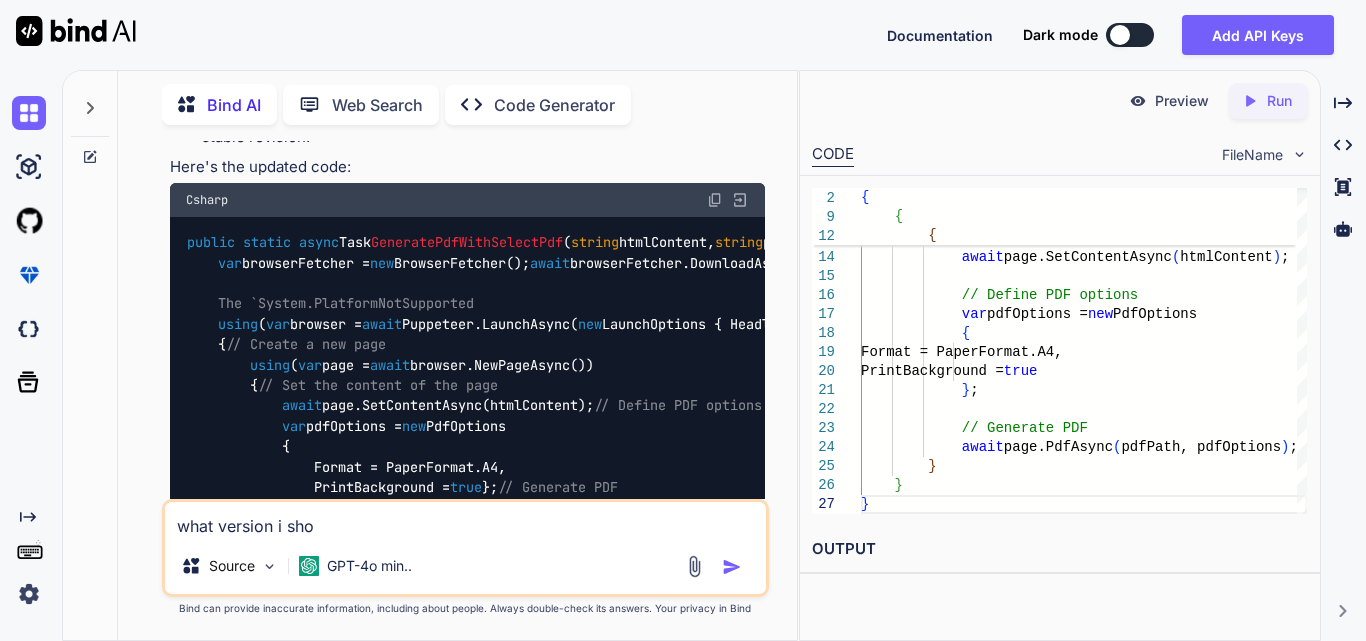 type on "what vers" 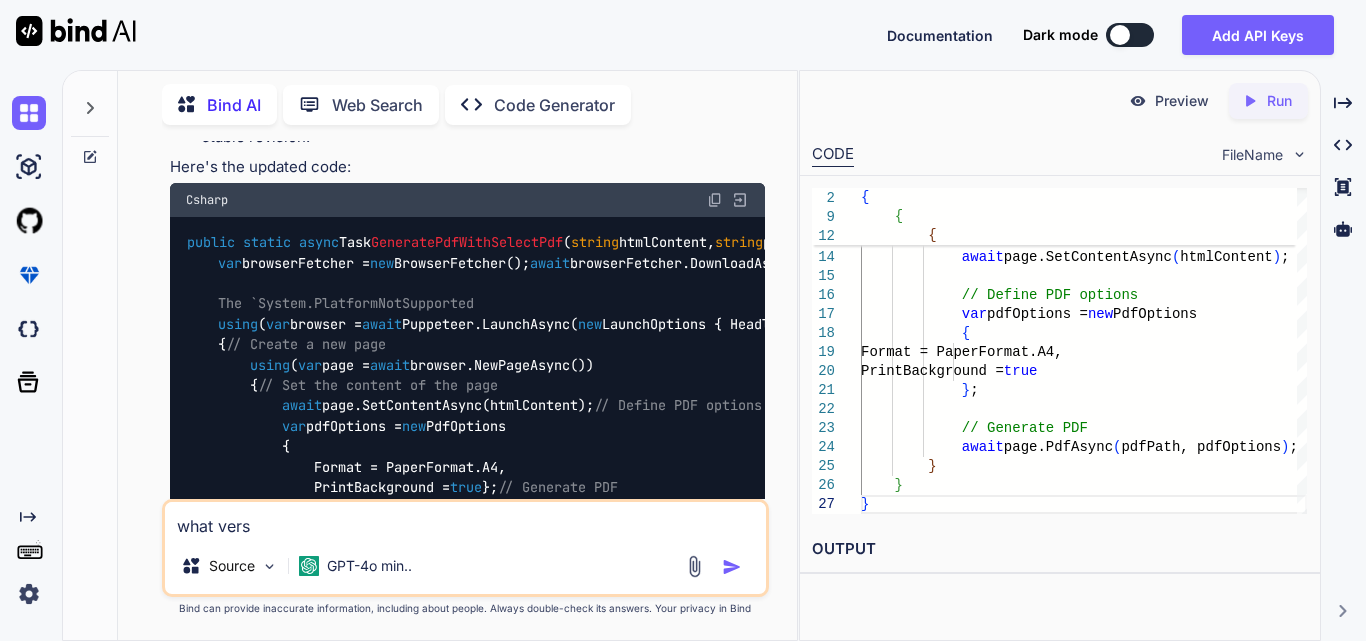 type on "what versi" 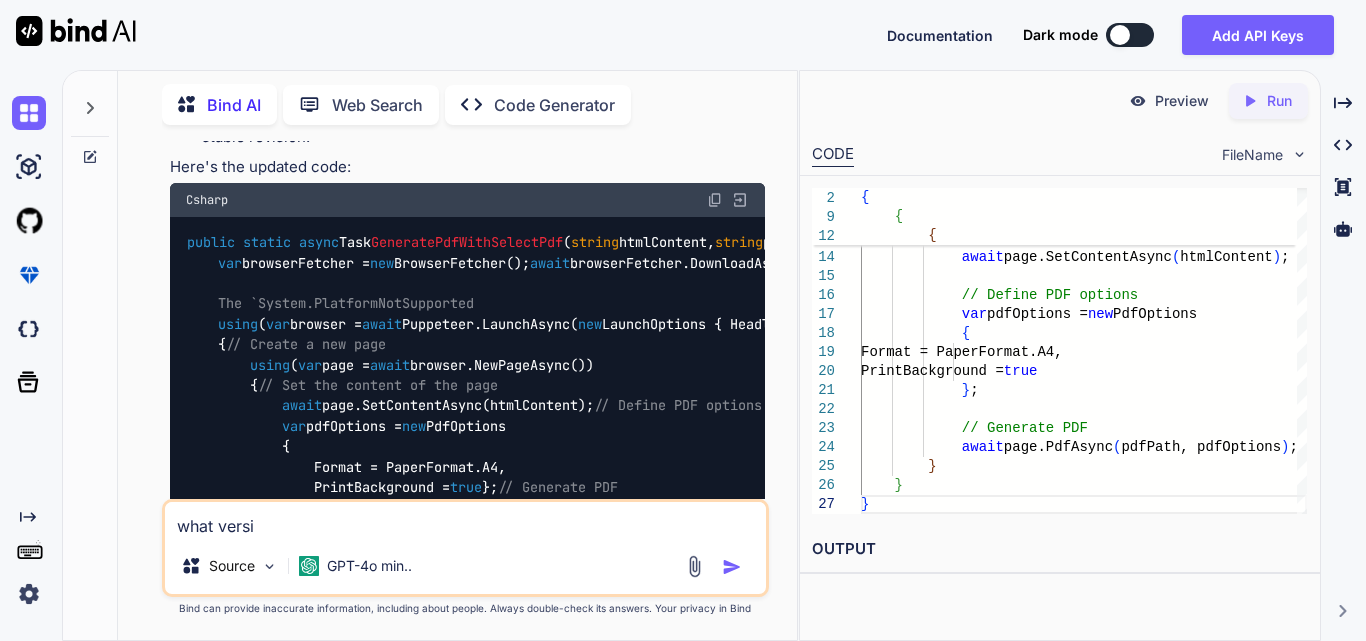 type on "Install it and ensure" 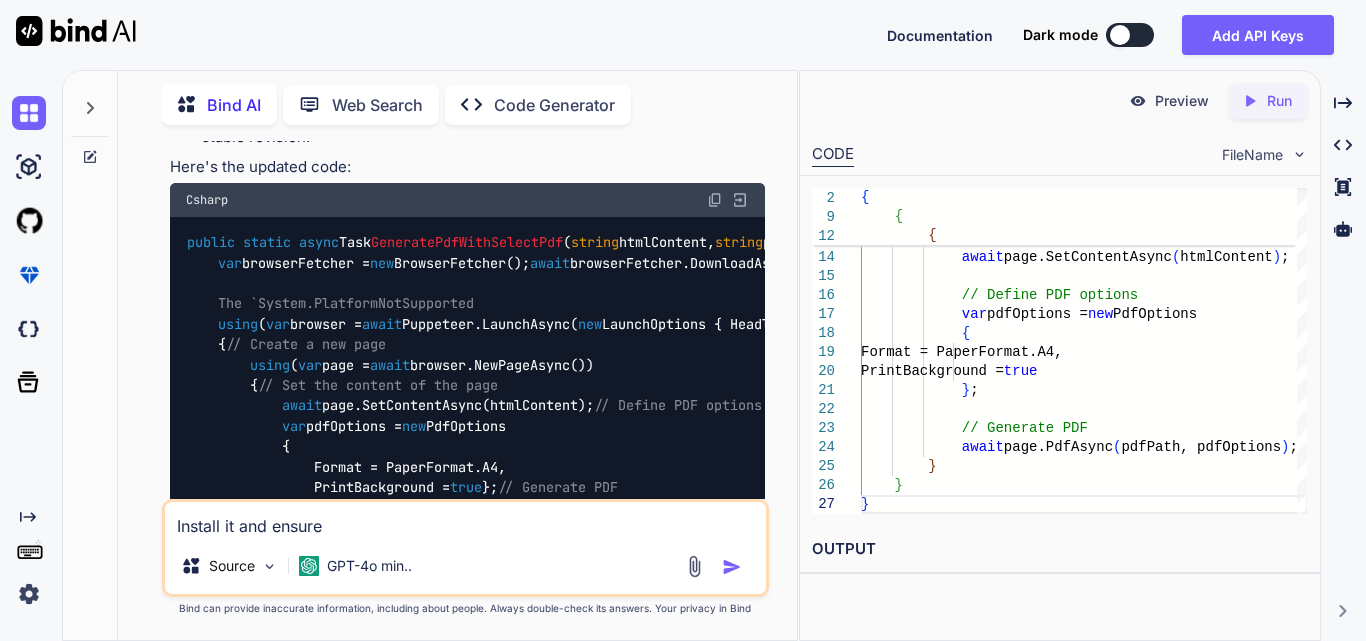 type on "what version" 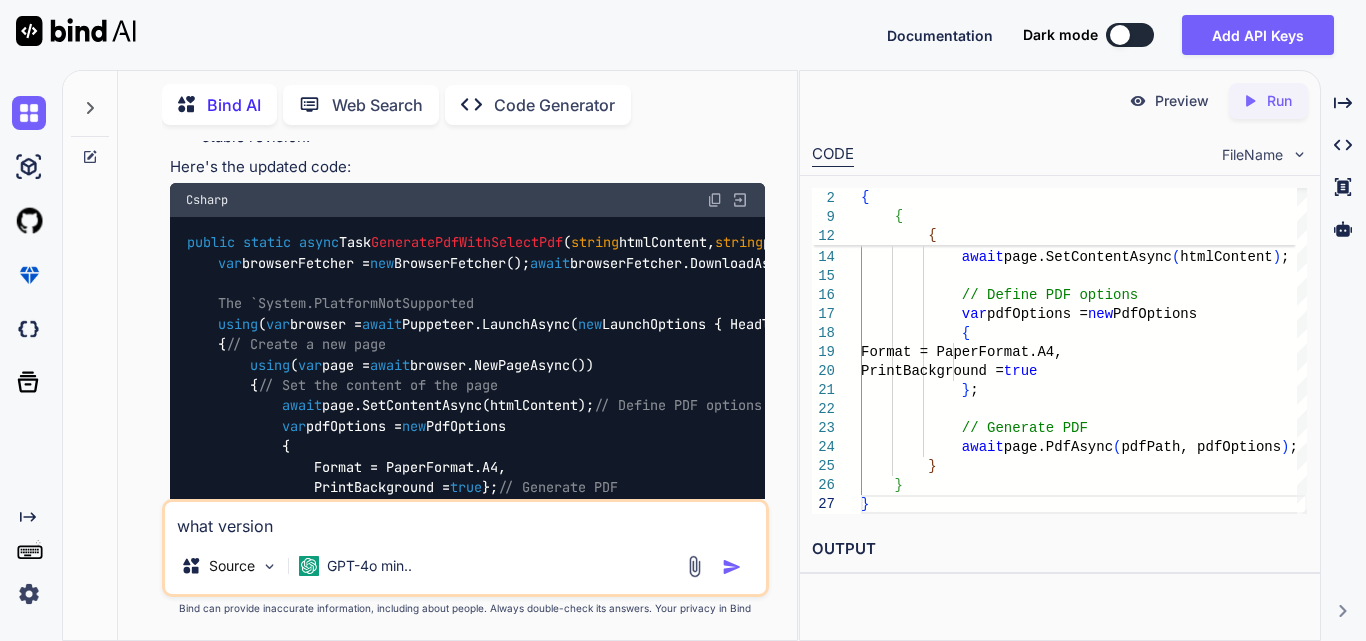 type on "what version" 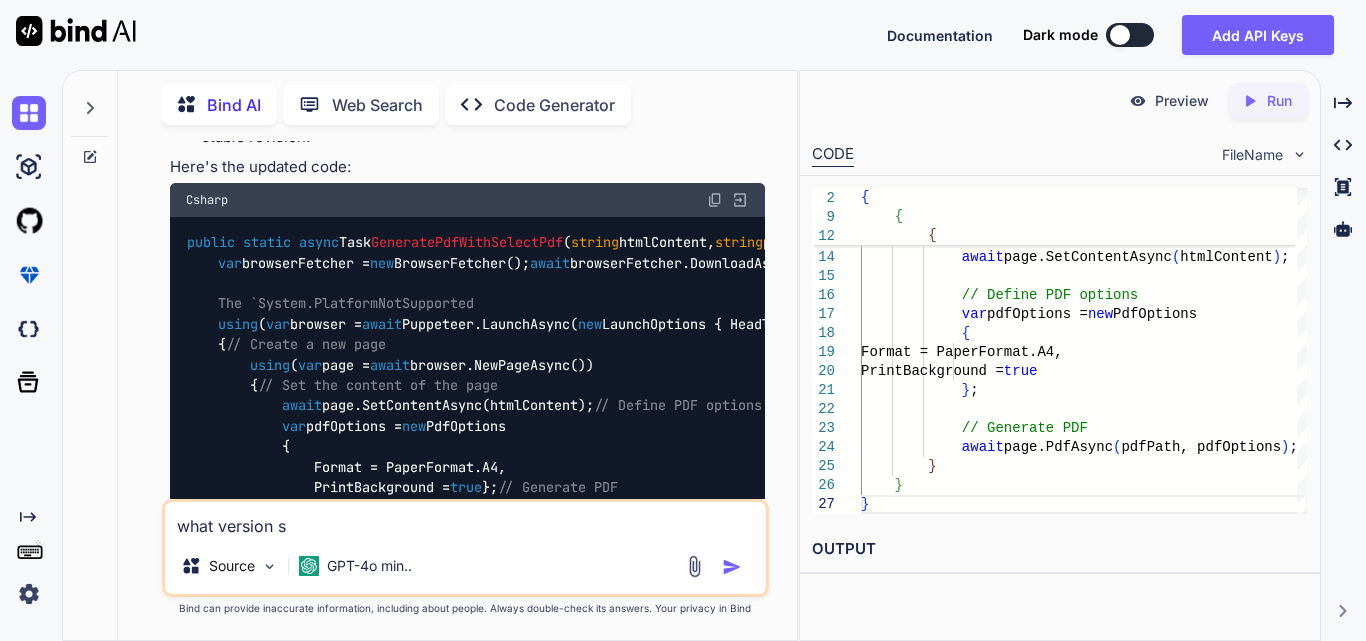 type on "what version sh" 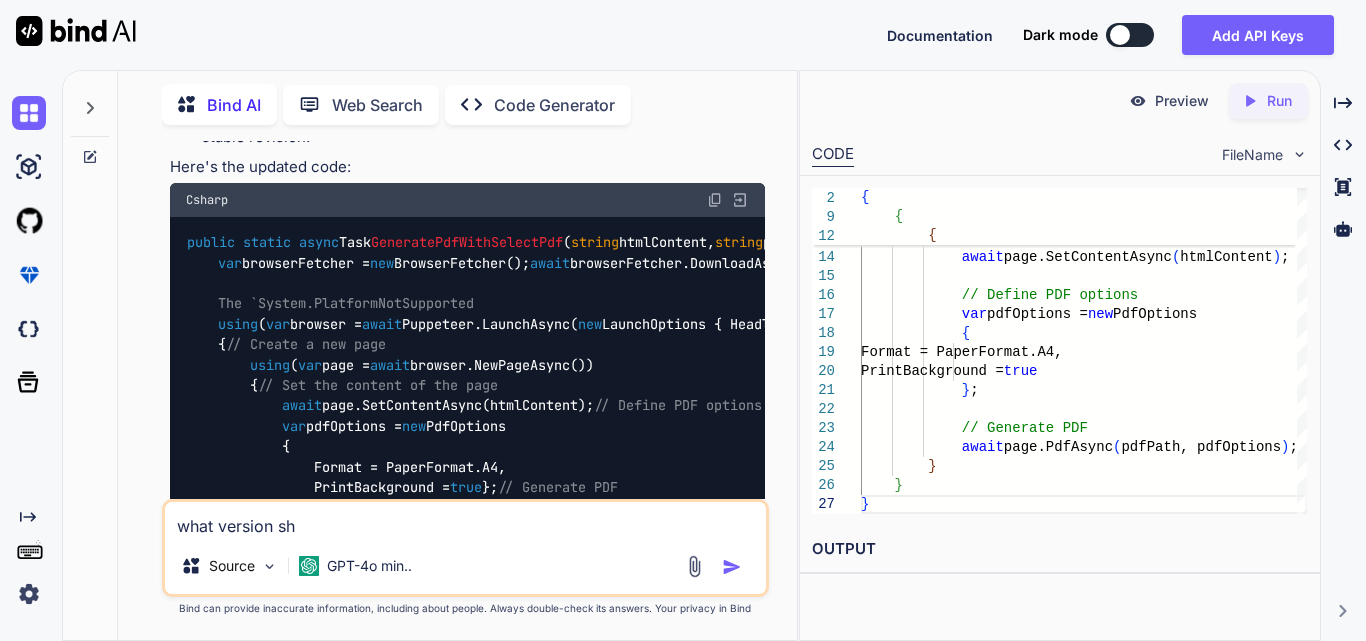 type on "what version s" 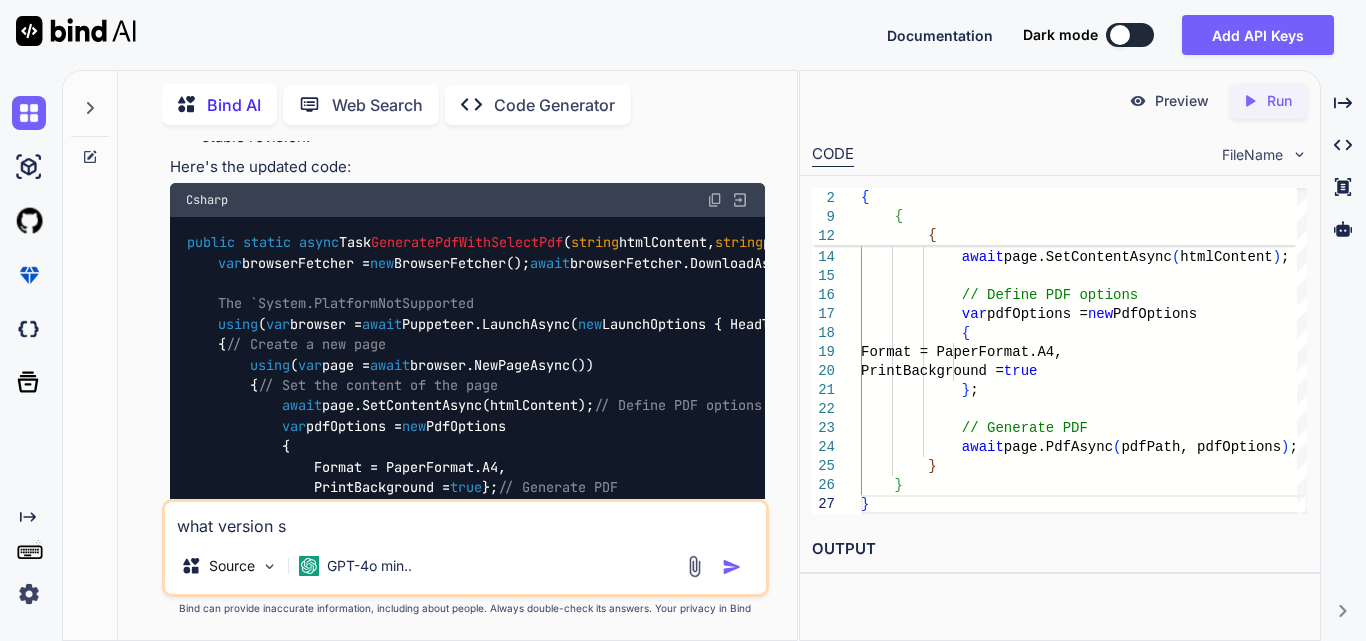 type on "what version" 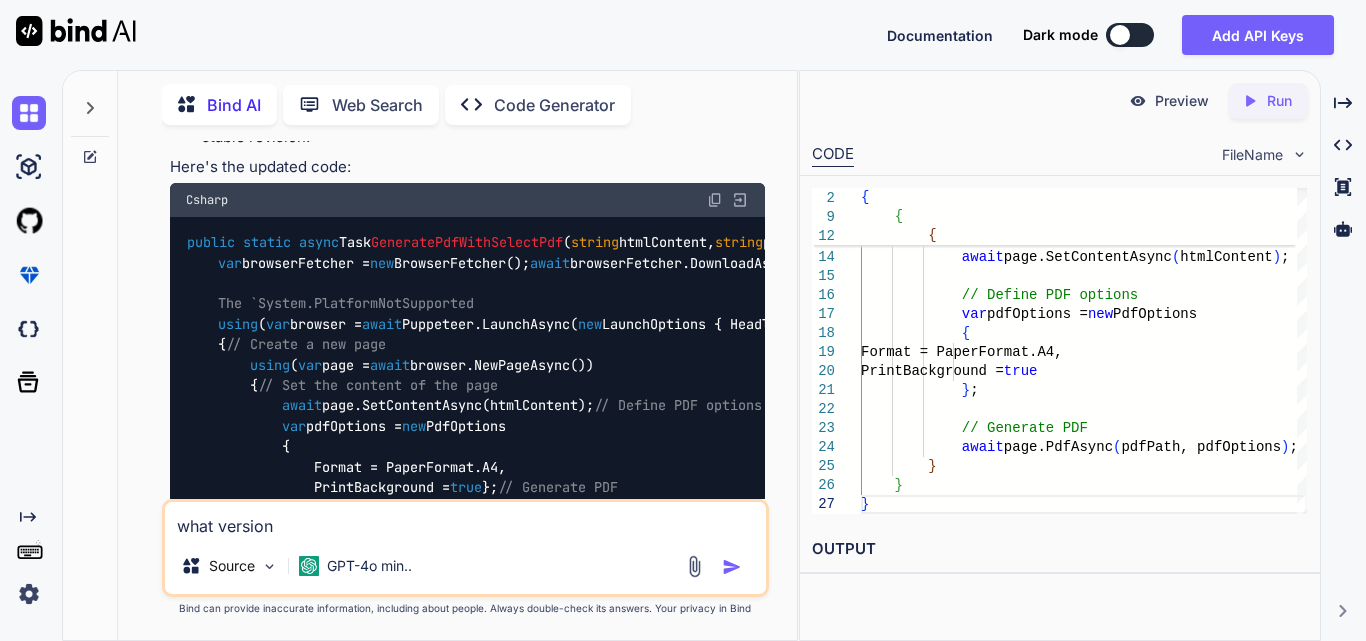type on "what version i" 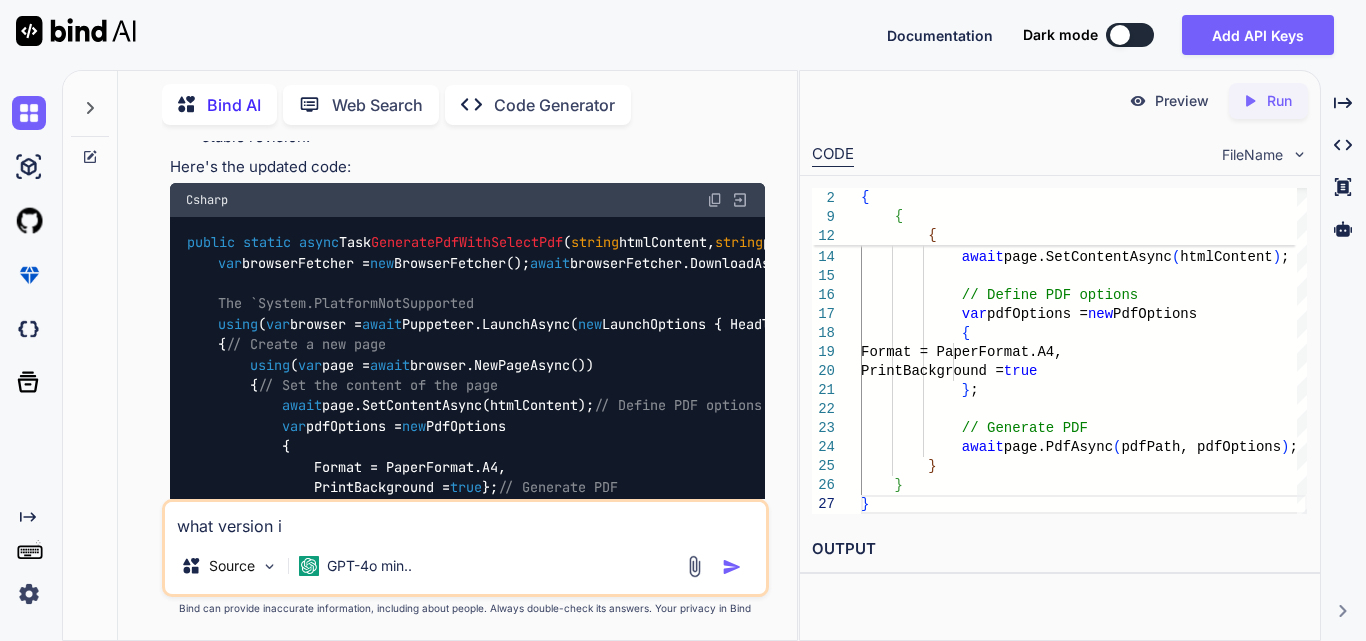 type on "what version i" 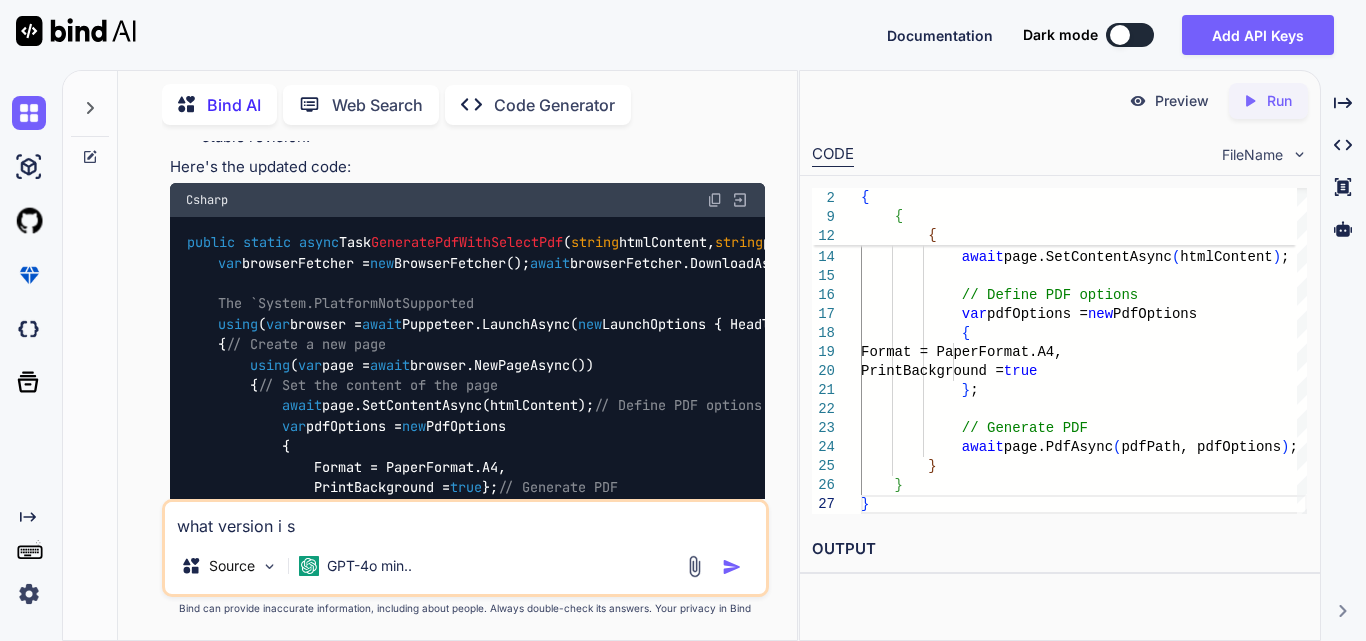 type on "Check for System.Drawing.Common" 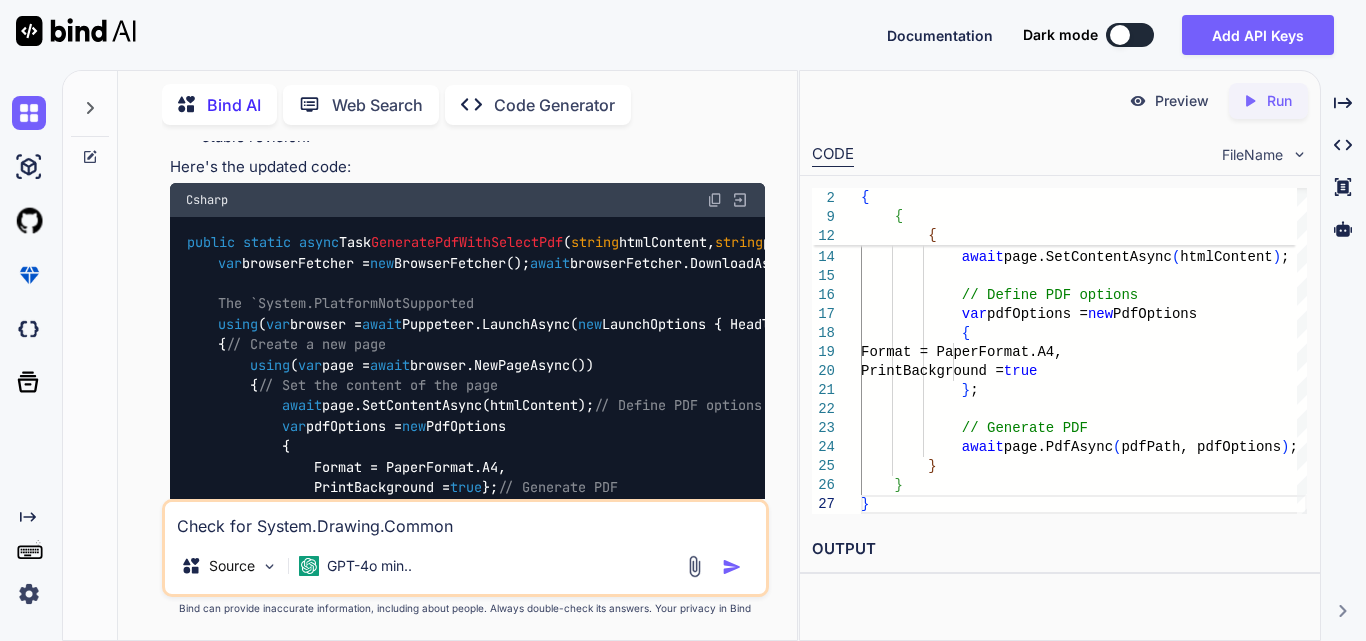 type on ":
Once the package is installed, rebuild your project to" 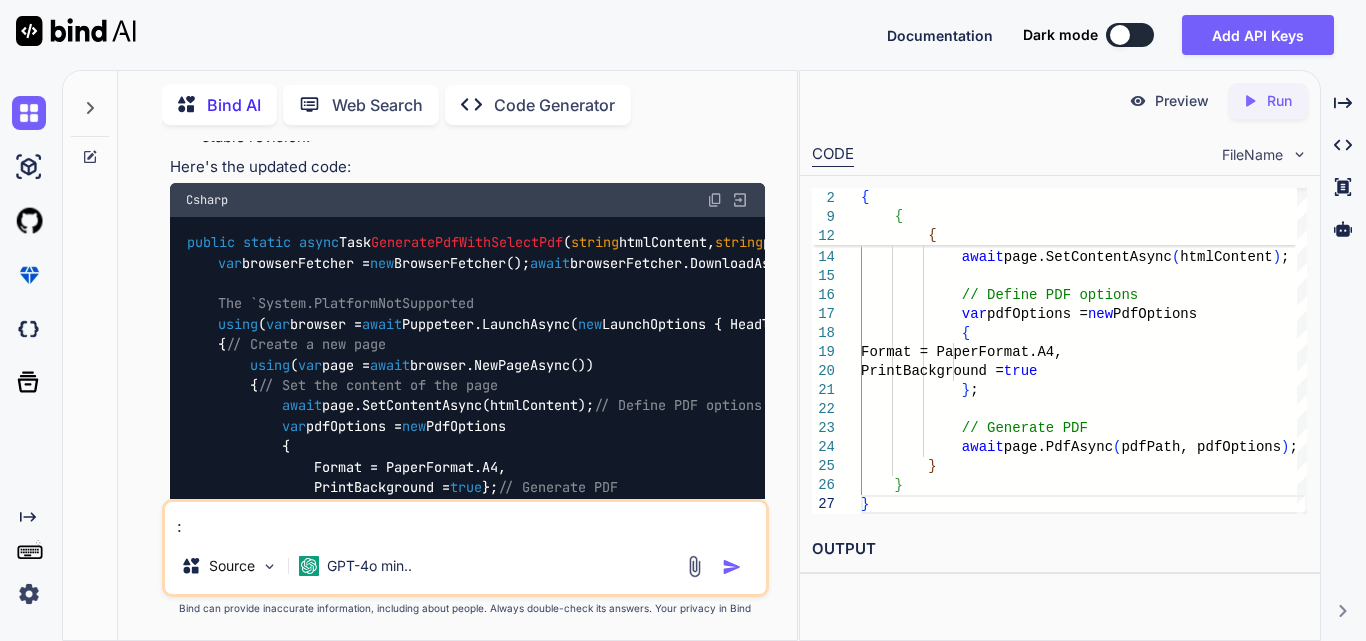 type on "what version i shou" 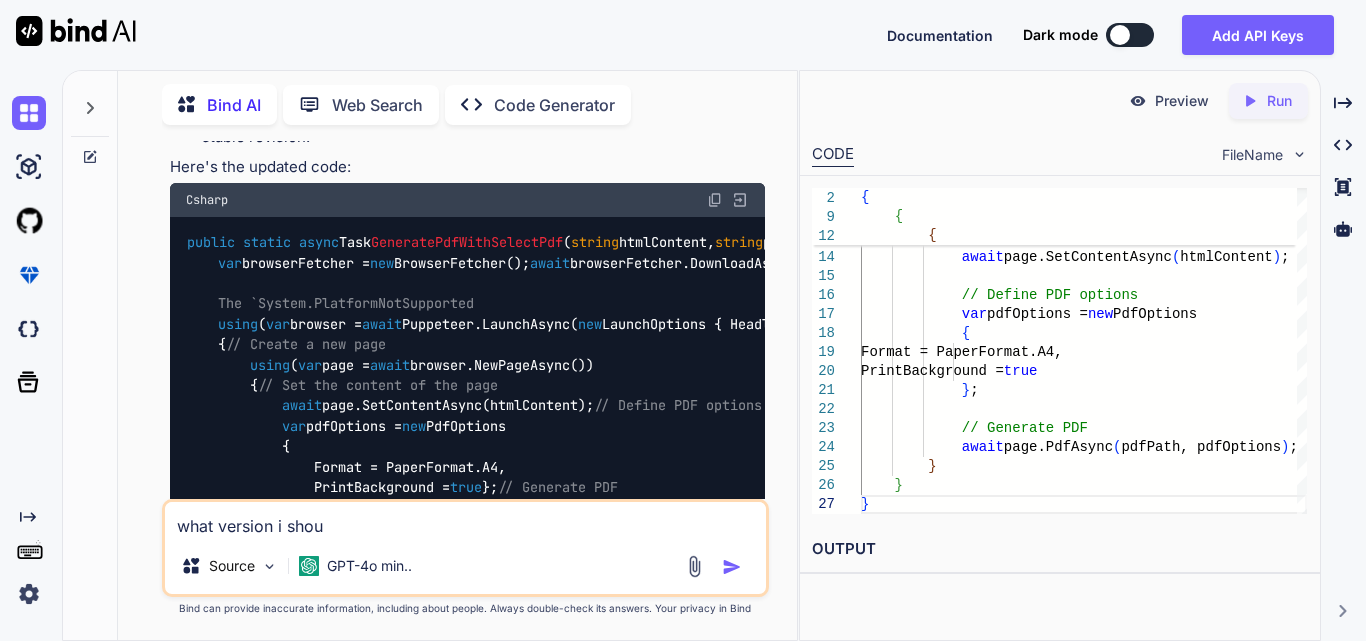 type on "what version i shoul" 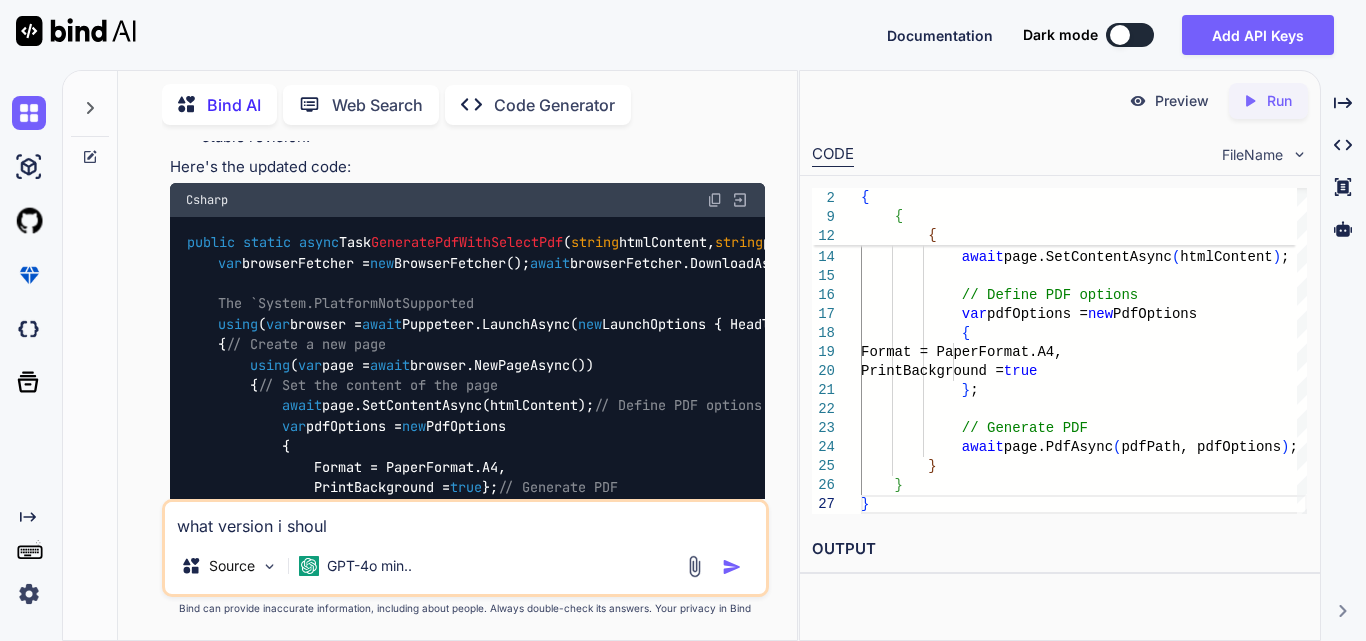 type on "what version i should" 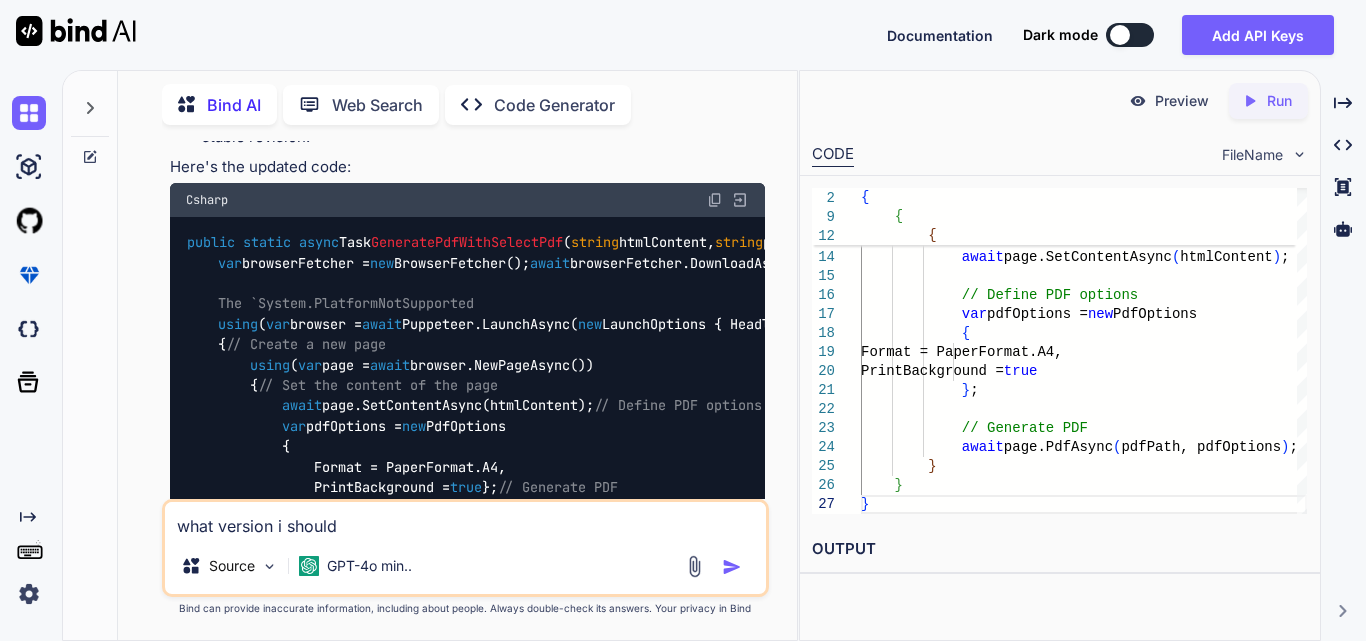type on "what version i should" 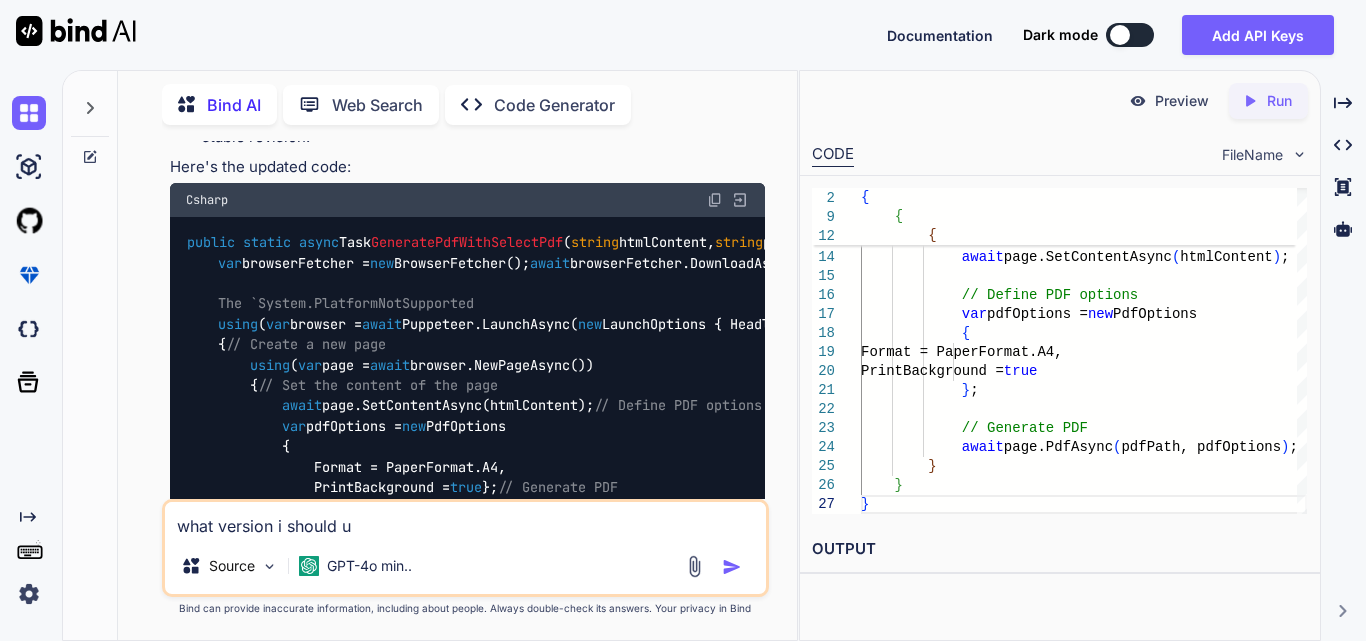 type on "what version i should us" 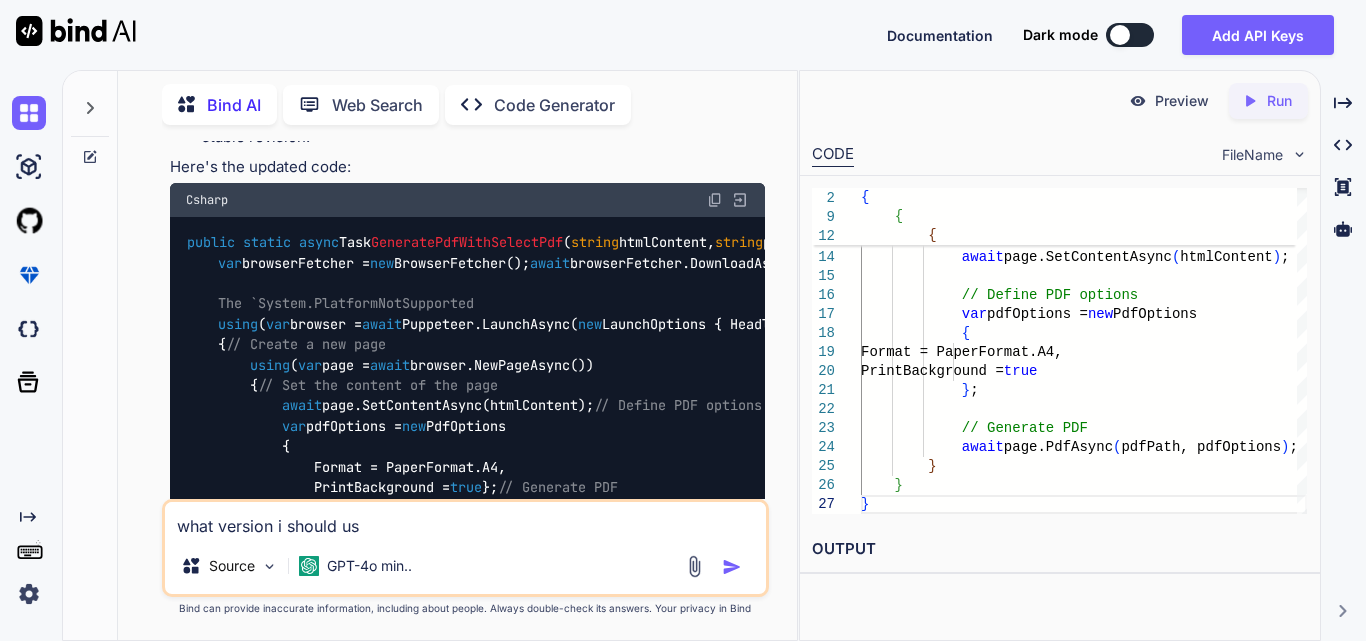 type on "what version i should use" 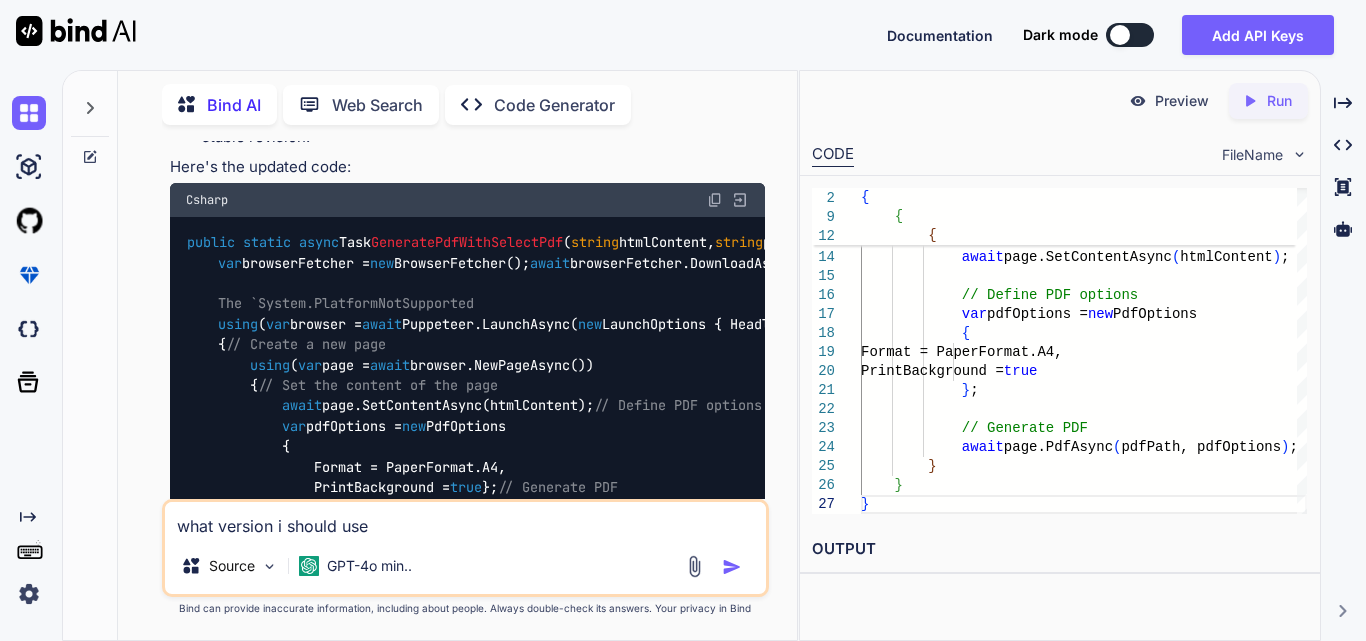 type on "what version i should use" 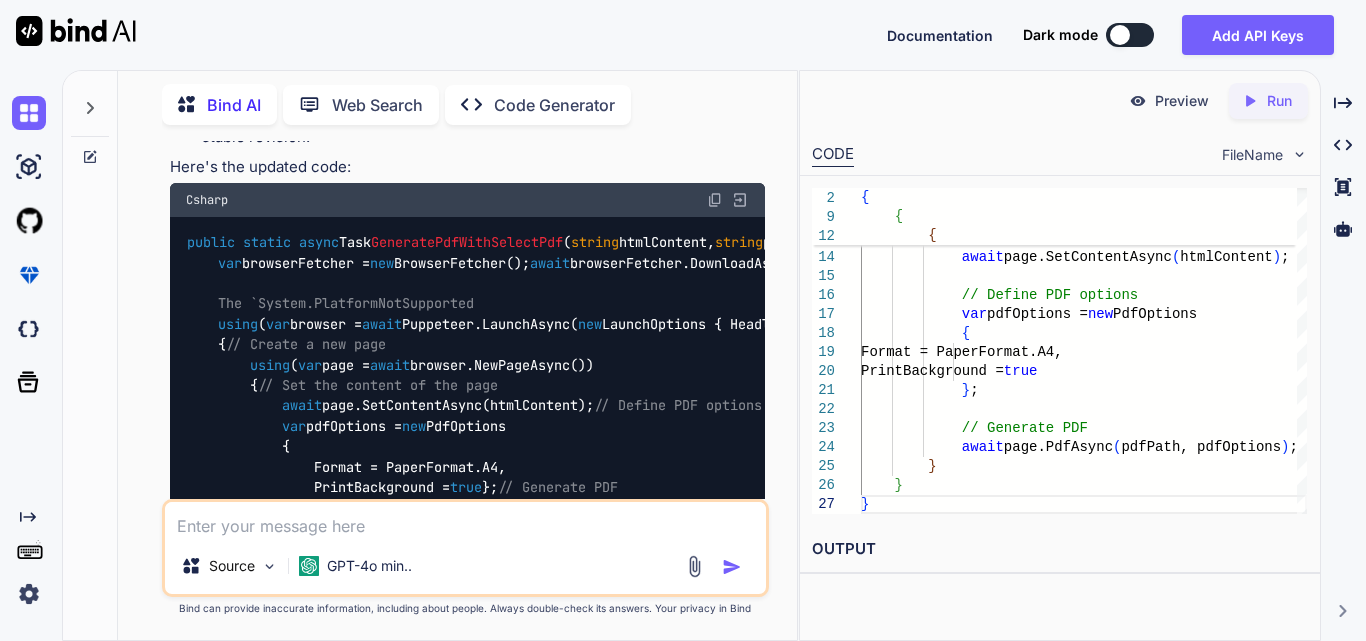 scroll, scrollTop: 2794, scrollLeft: 0, axis: vertical 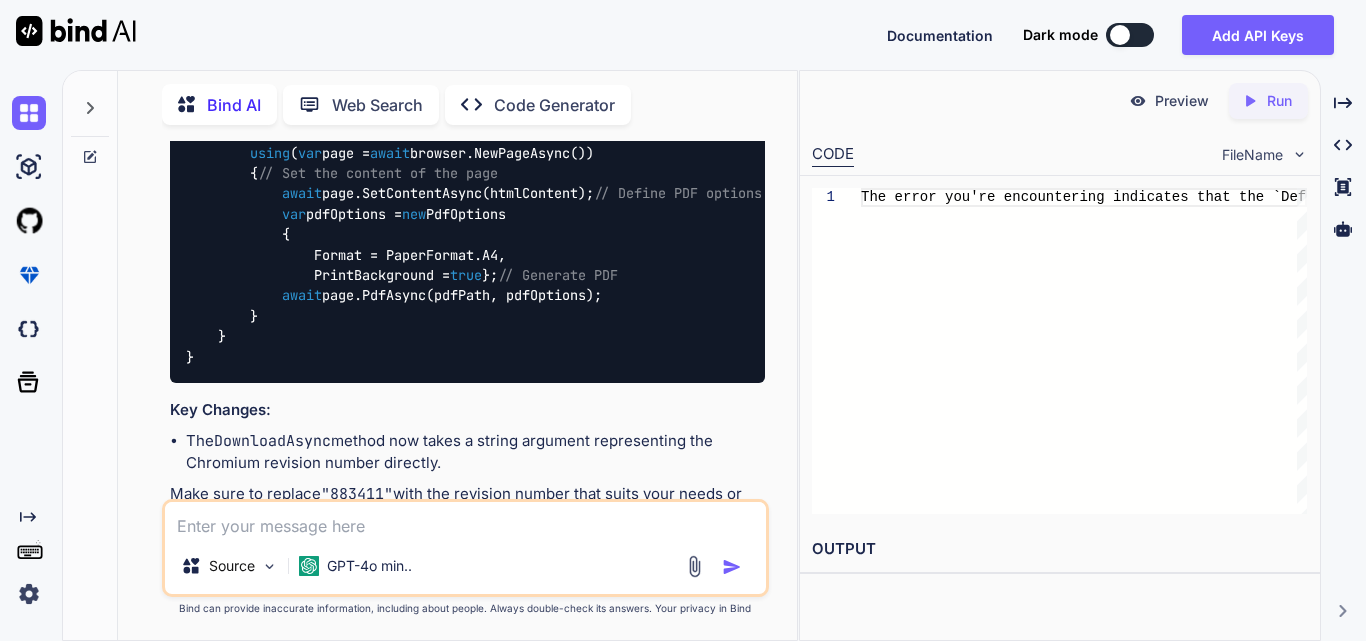 click on "The error you're encountering indicates that the `Default" at bounding box center [1084, 351] 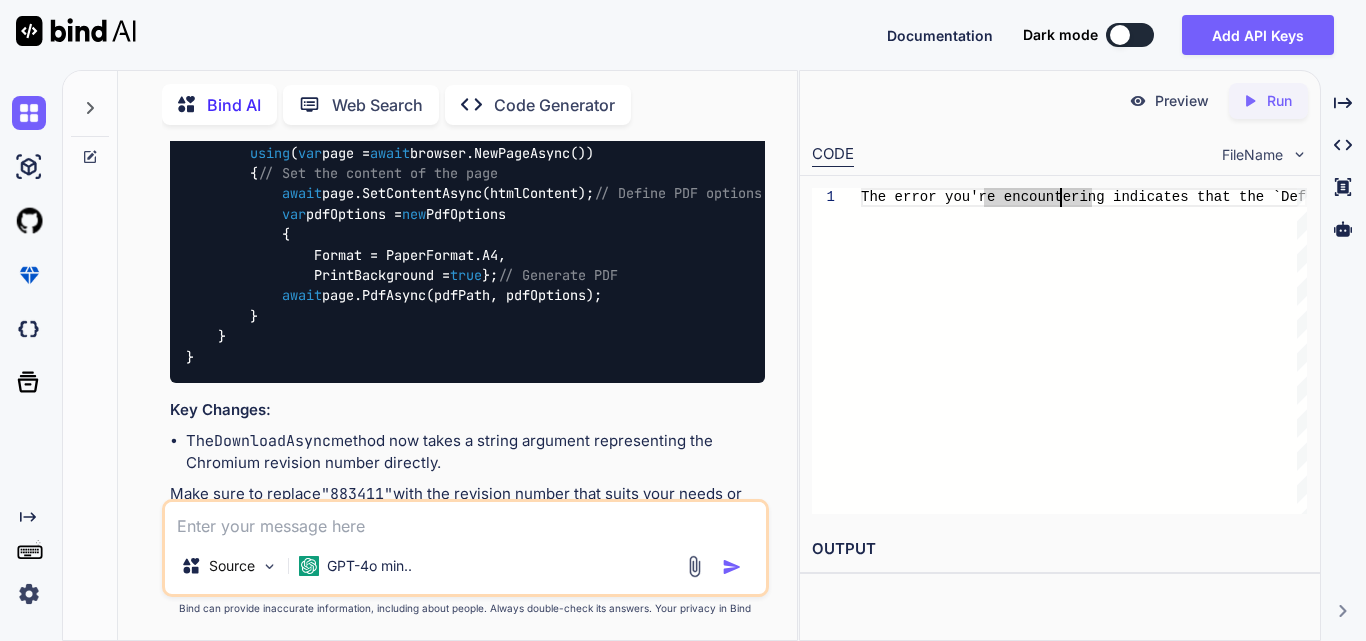click on "The error you're encountering indicates that the `Default" at bounding box center [1084, 351] 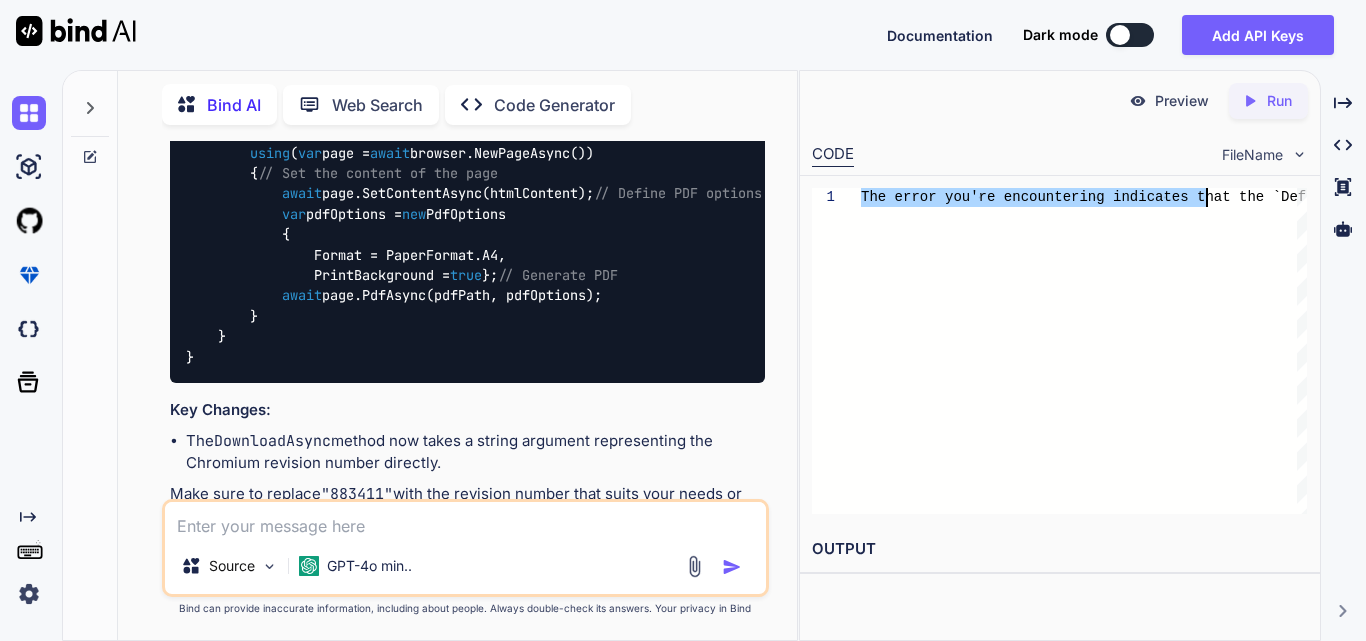 drag, startPoint x: 863, startPoint y: 197, endPoint x: 1210, endPoint y: 201, distance: 347.02304 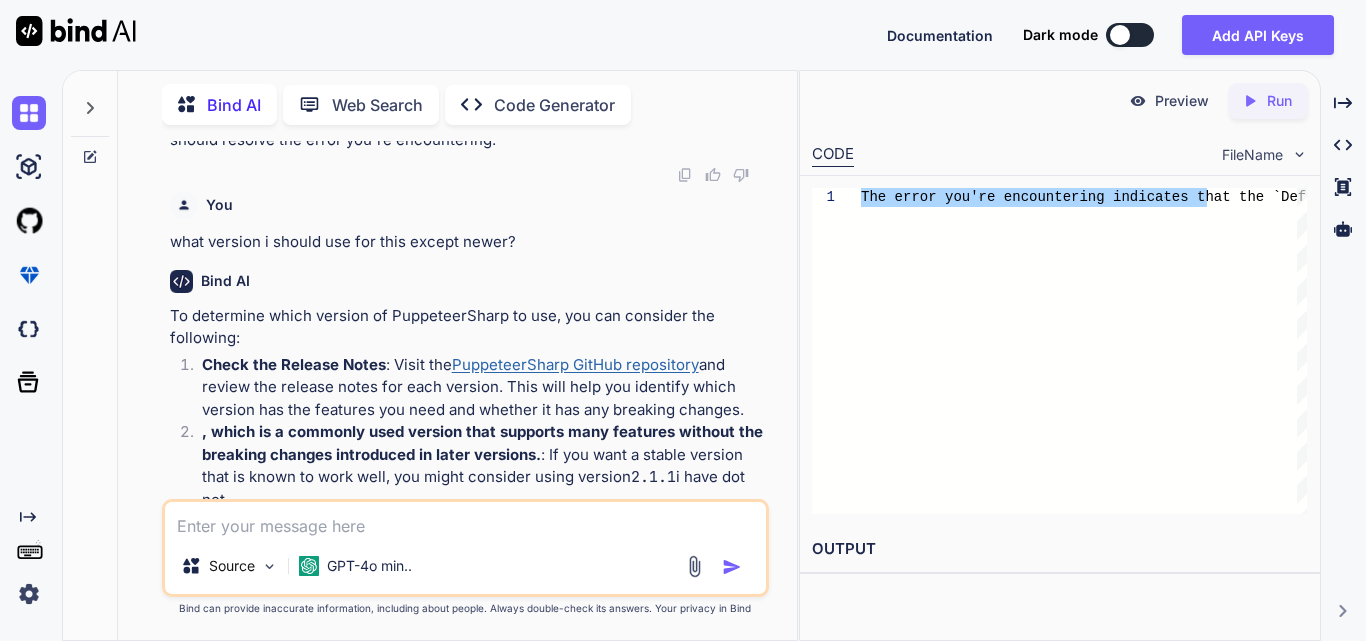 scroll, scrollTop: 3273, scrollLeft: 0, axis: vertical 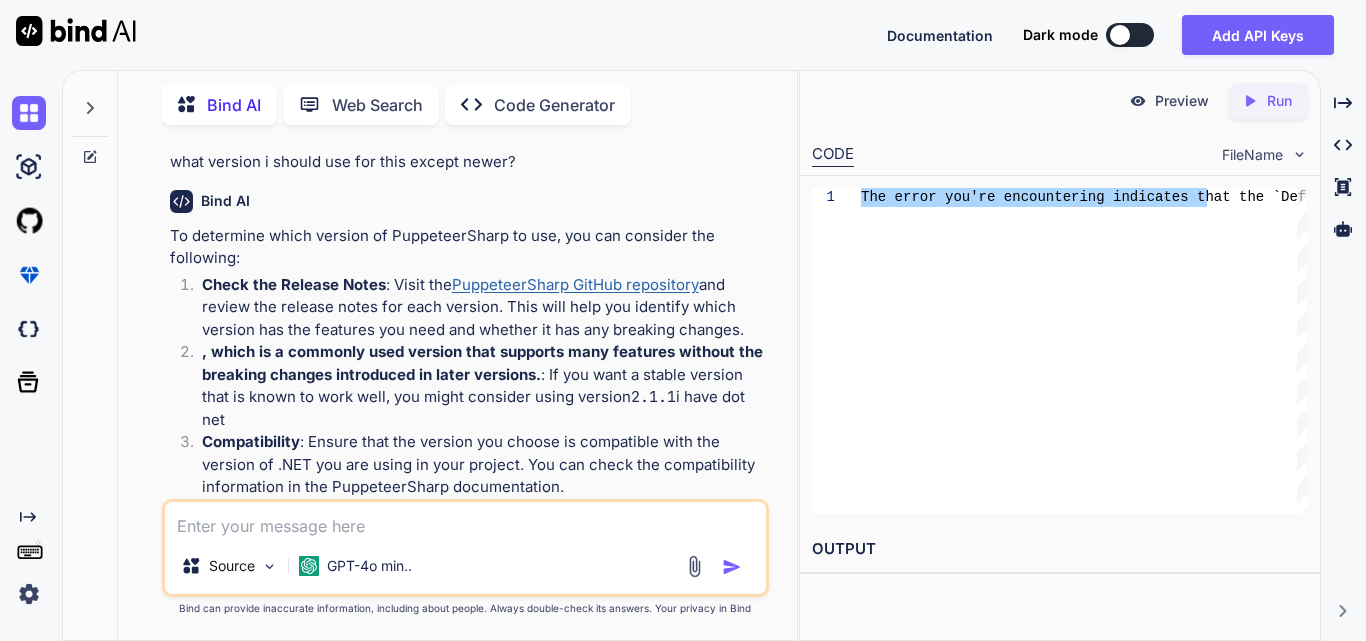 drag, startPoint x: 915, startPoint y: 207, endPoint x: 1019, endPoint y: 198, distance: 104.388695 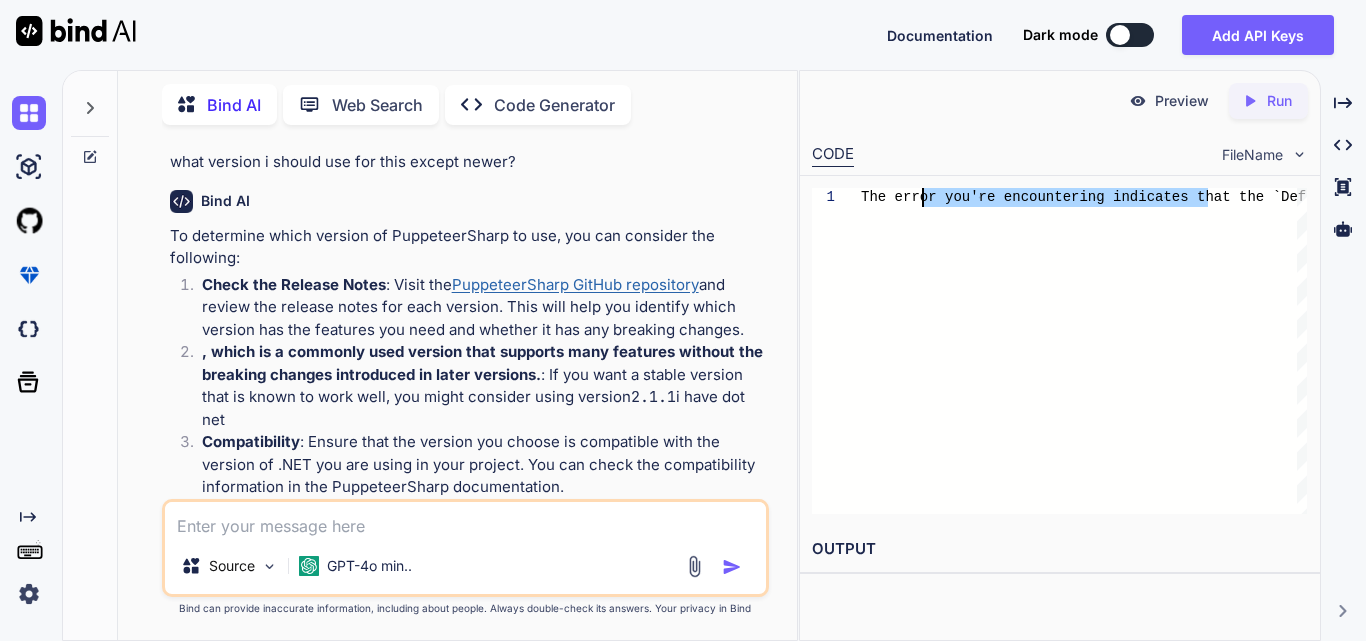 click on "The error you're encountering indicates that the `Default" at bounding box center [1084, 351] 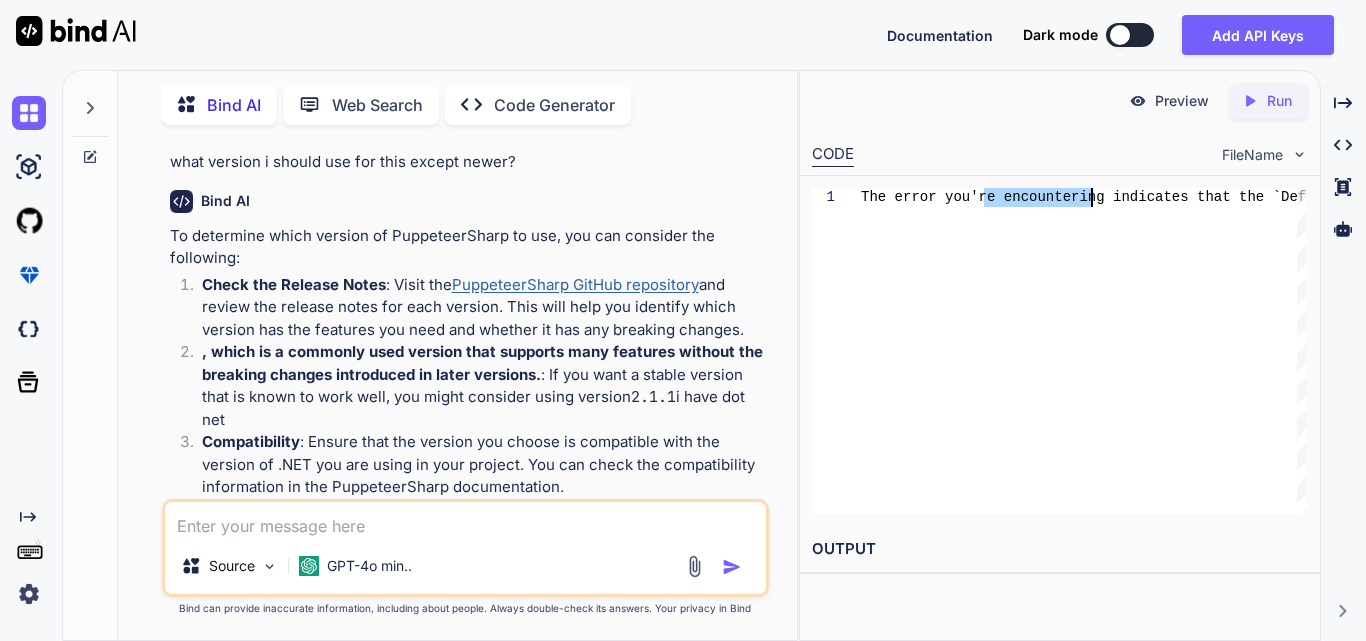 click on "The error you're encountering indicates that the `Default" at bounding box center [1084, 351] 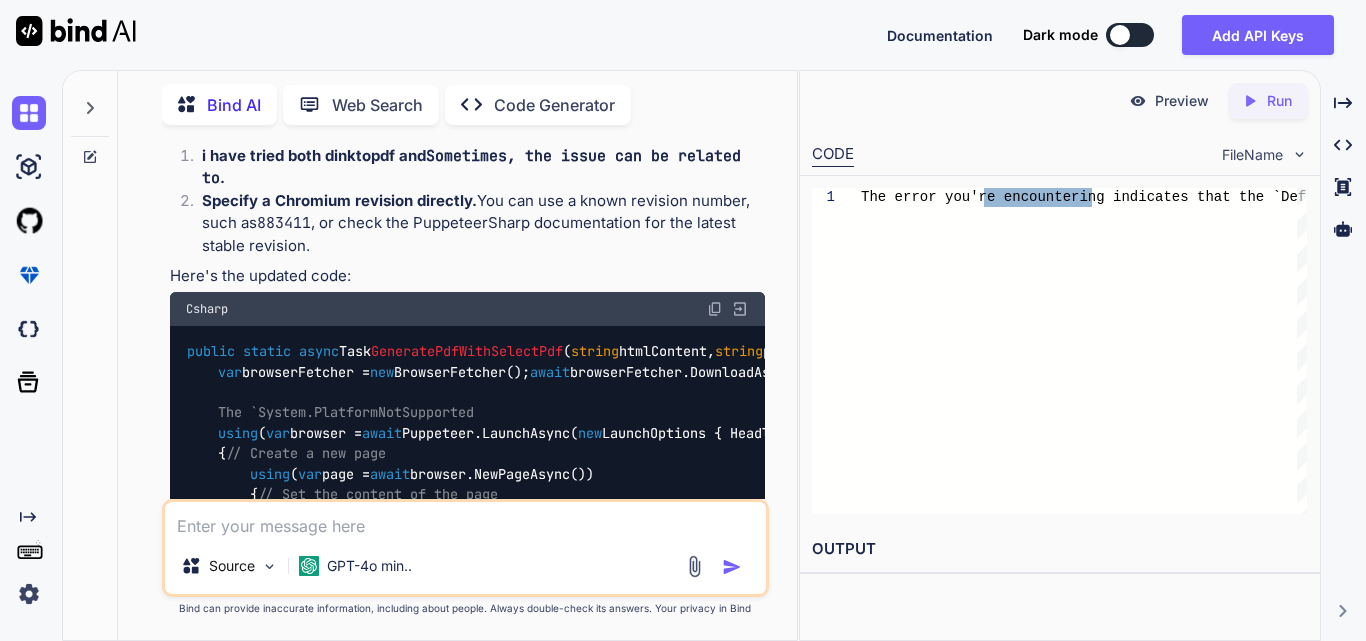 scroll, scrollTop: 2073, scrollLeft: 0, axis: vertical 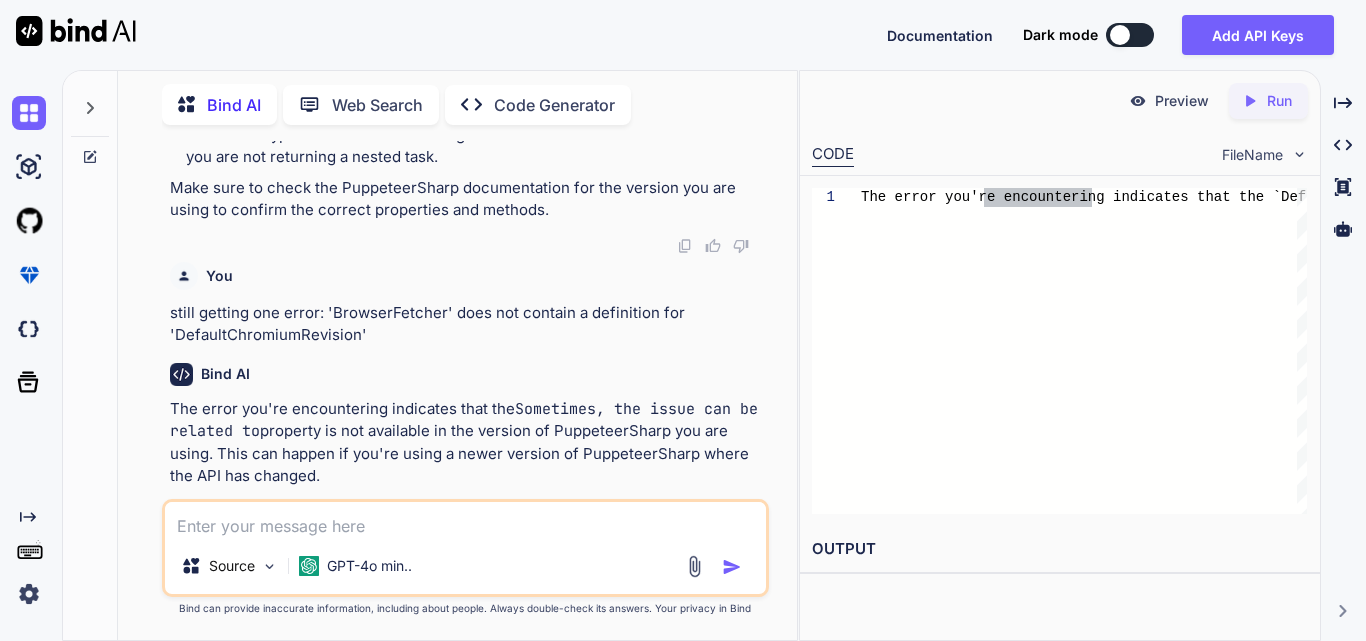 drag, startPoint x: 502, startPoint y: 327, endPoint x: 567, endPoint y: 329, distance: 65.03076 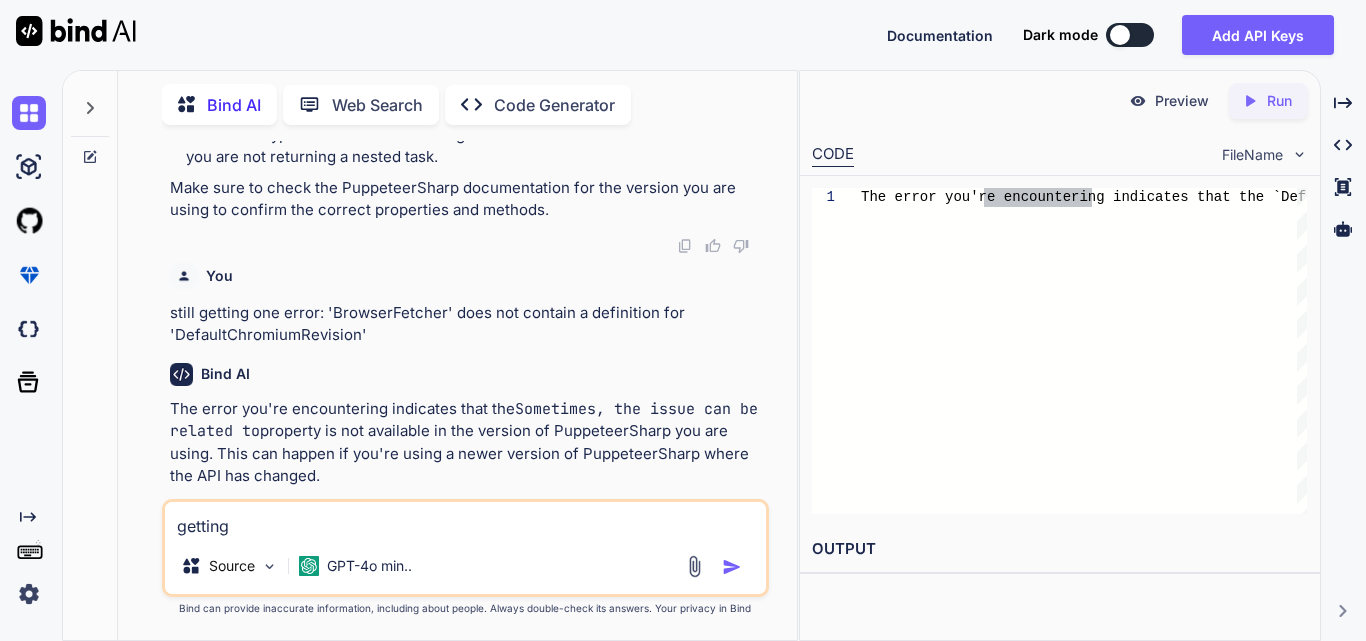 paste on "PuppeteerSharp.PuppeteerException: 'Failed to download Chrome for Win64 from https://storage.googleapis.com/chrome-for-testing-public/883411/win64/chrome-win64.zip'" 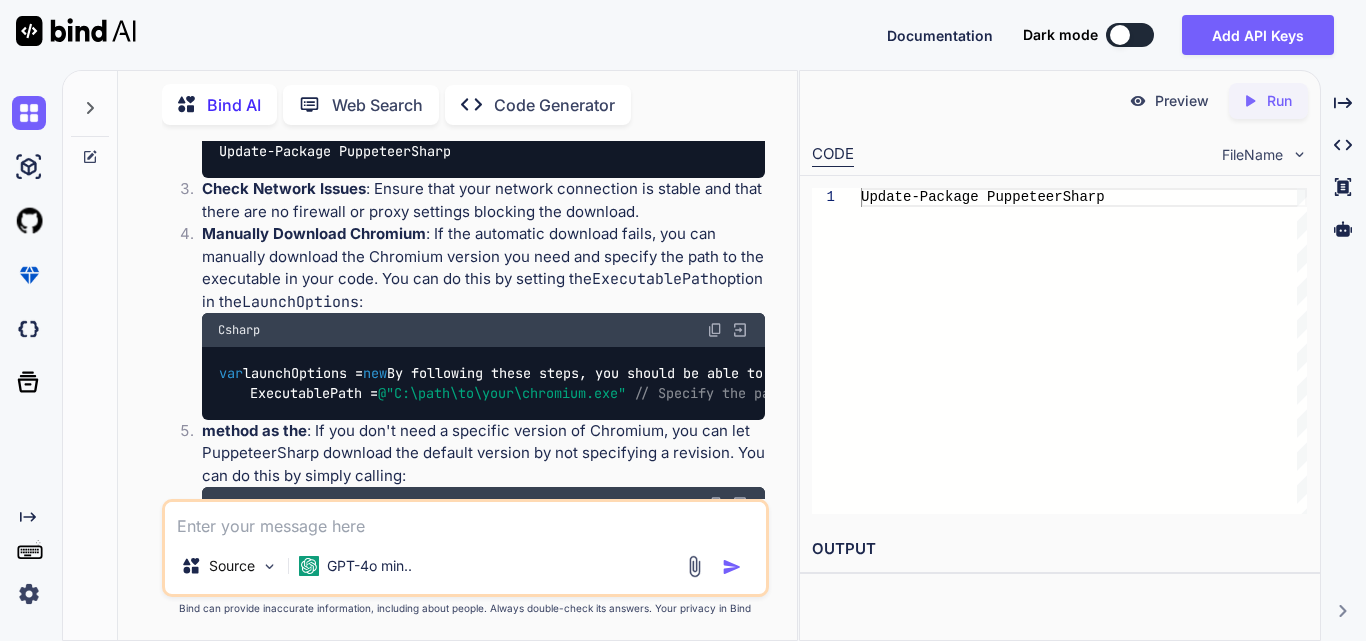 scroll, scrollTop: 4422, scrollLeft: 0, axis: vertical 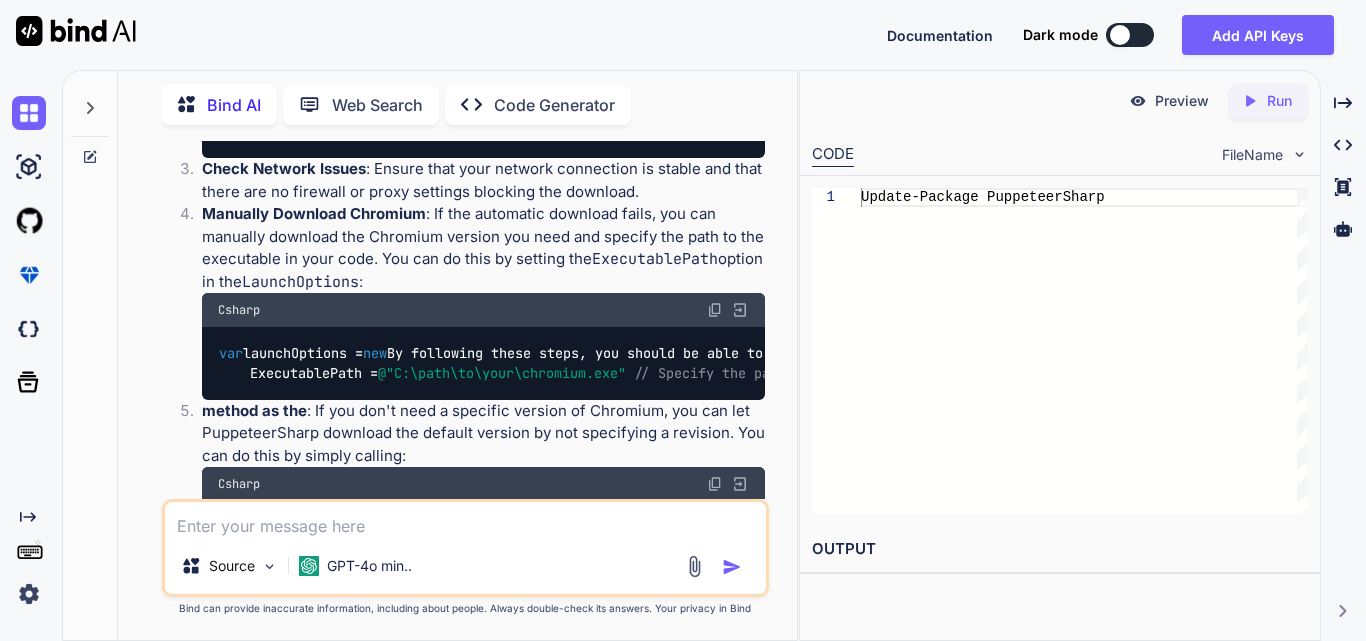 click on "Bind AI" at bounding box center [234, 105] 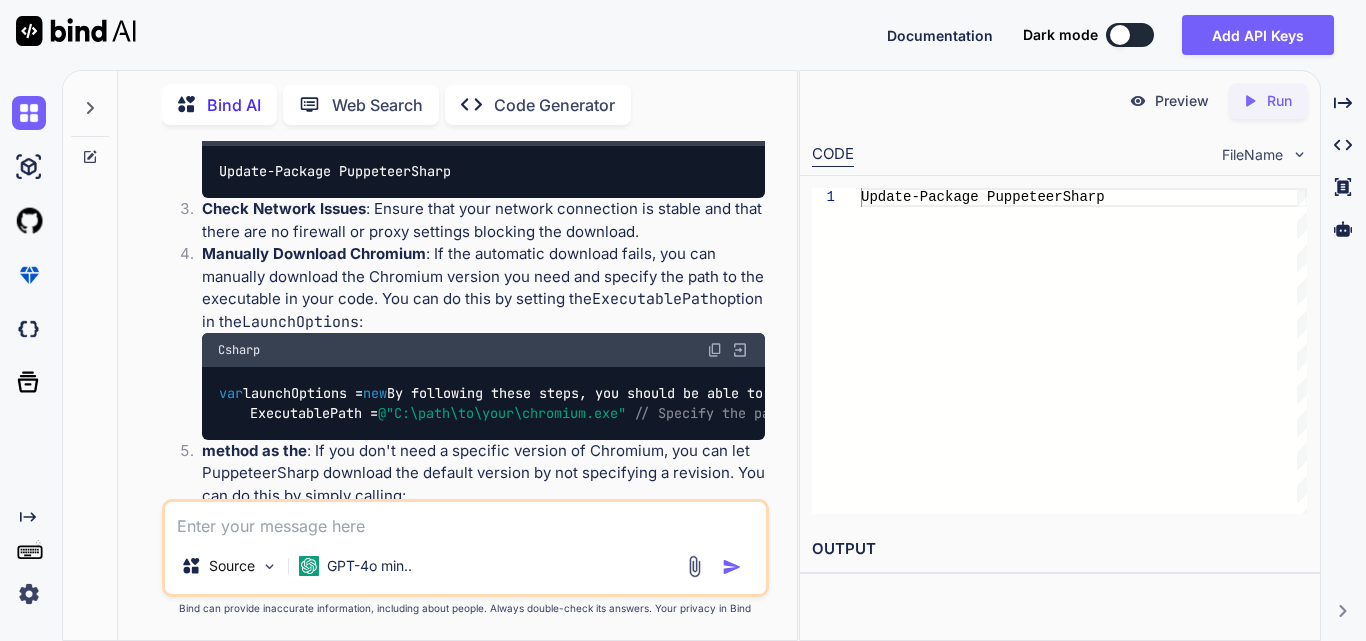 scroll, scrollTop: 4422, scrollLeft: 0, axis: vertical 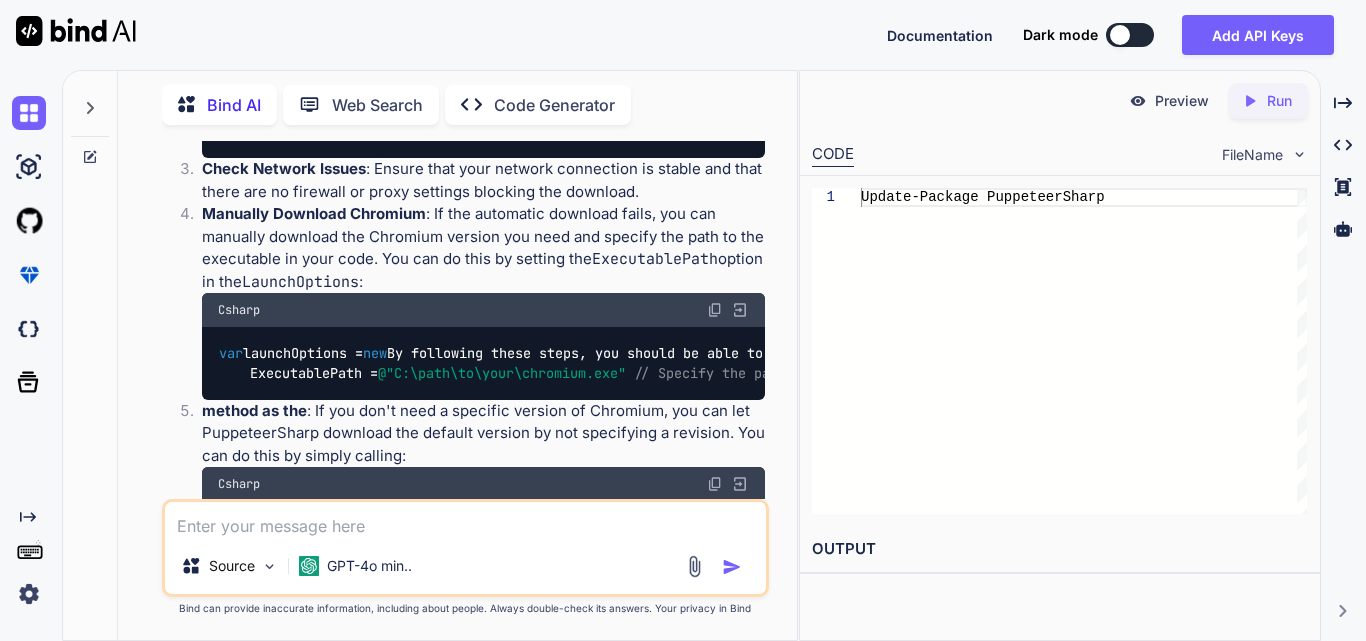 click 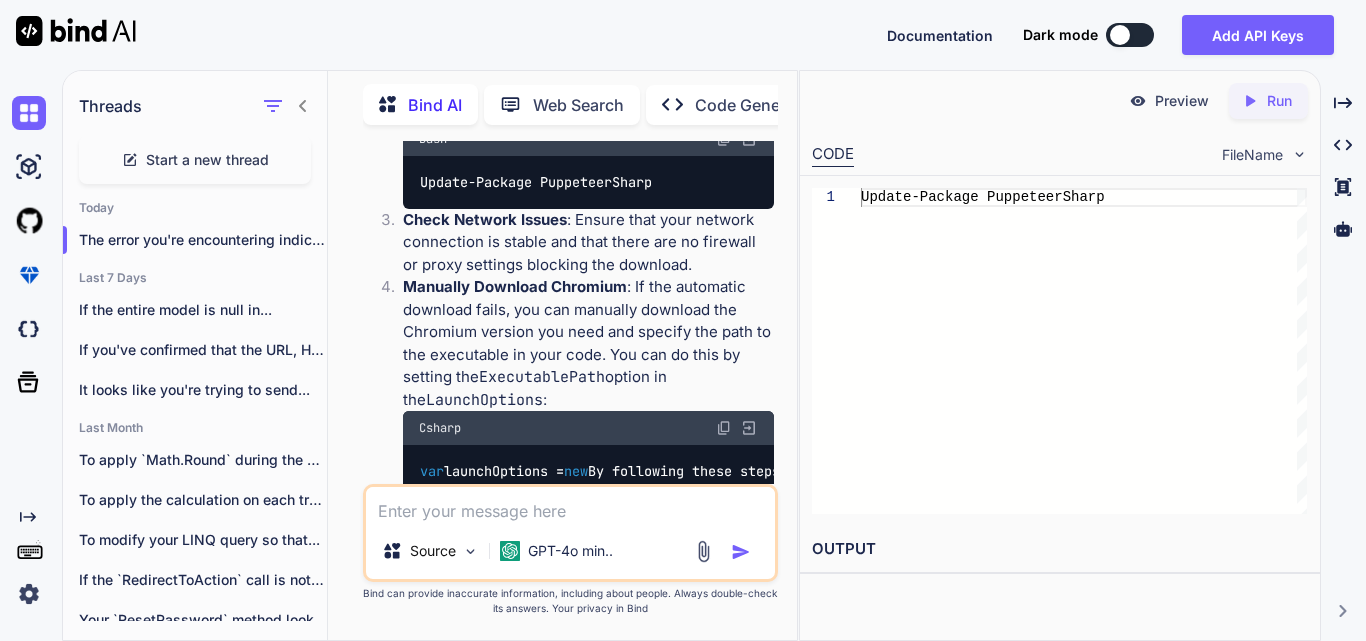 click on "Start a new thread" at bounding box center (207, 160) 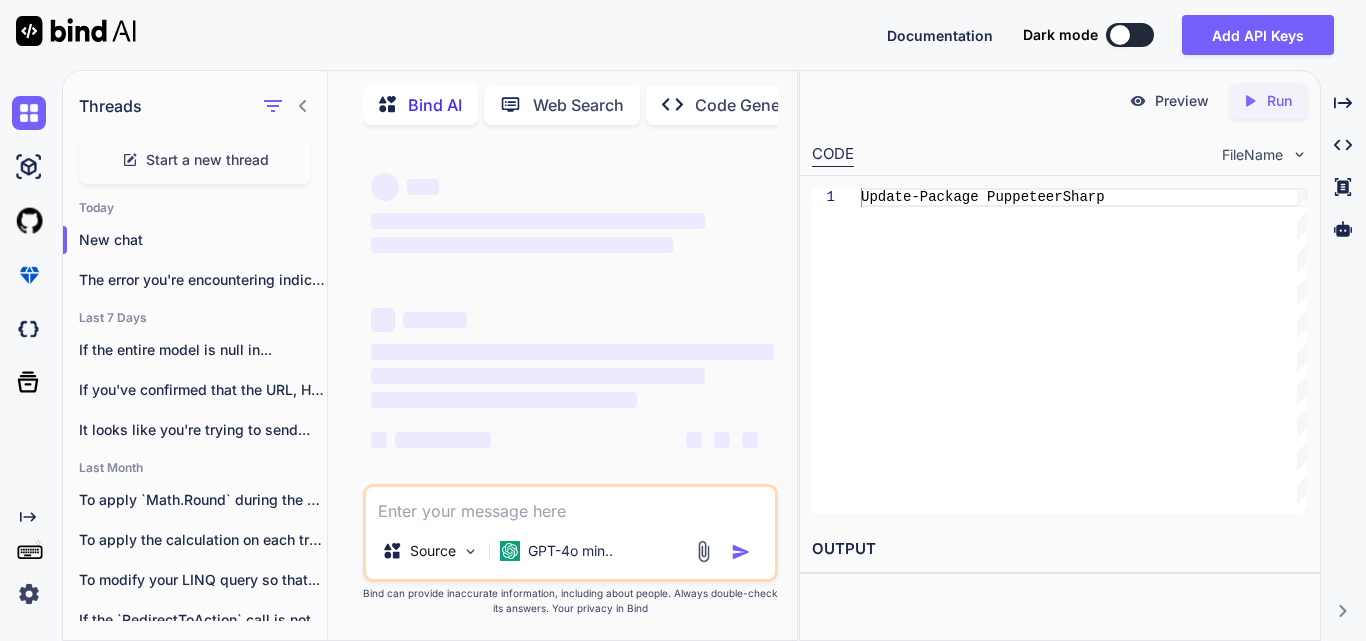 scroll, scrollTop: 0, scrollLeft: 0, axis: both 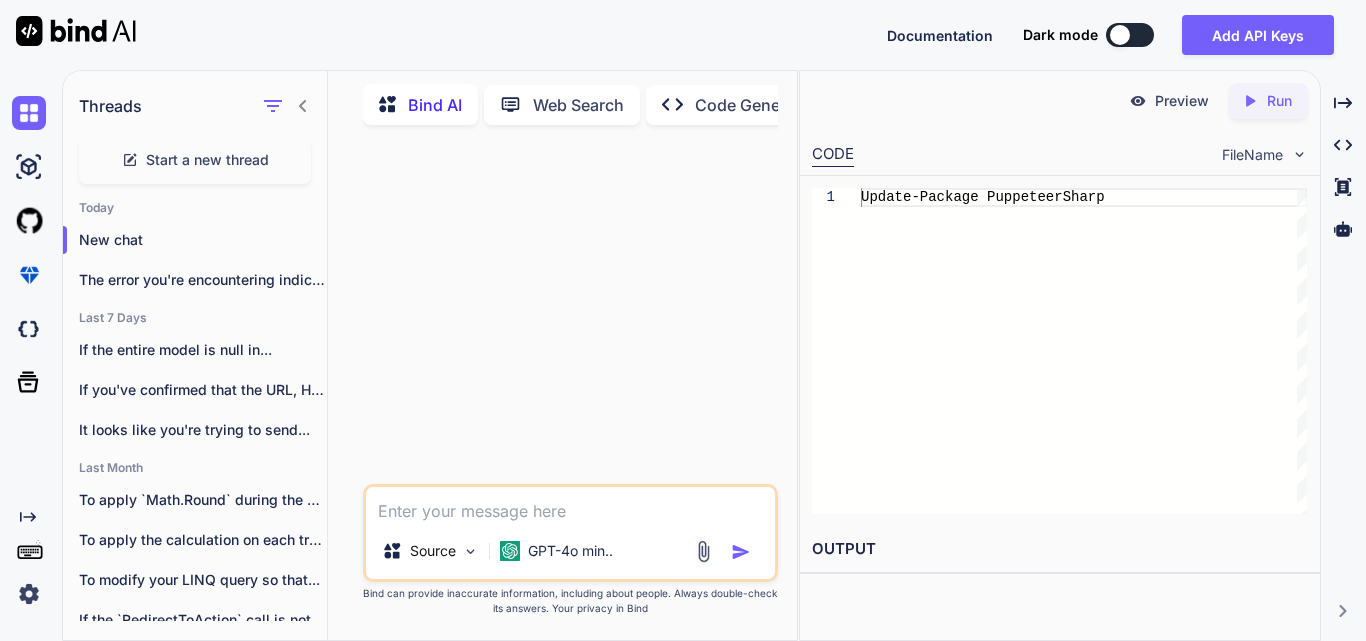 click 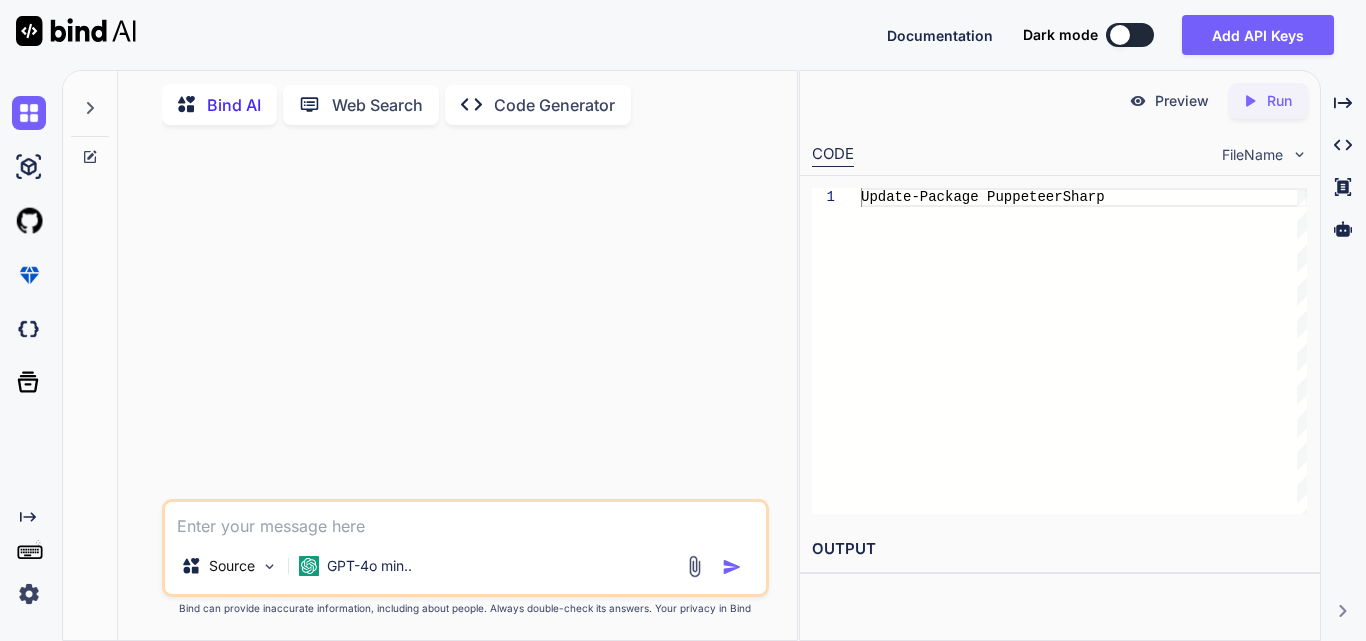 click at bounding box center (465, 520) 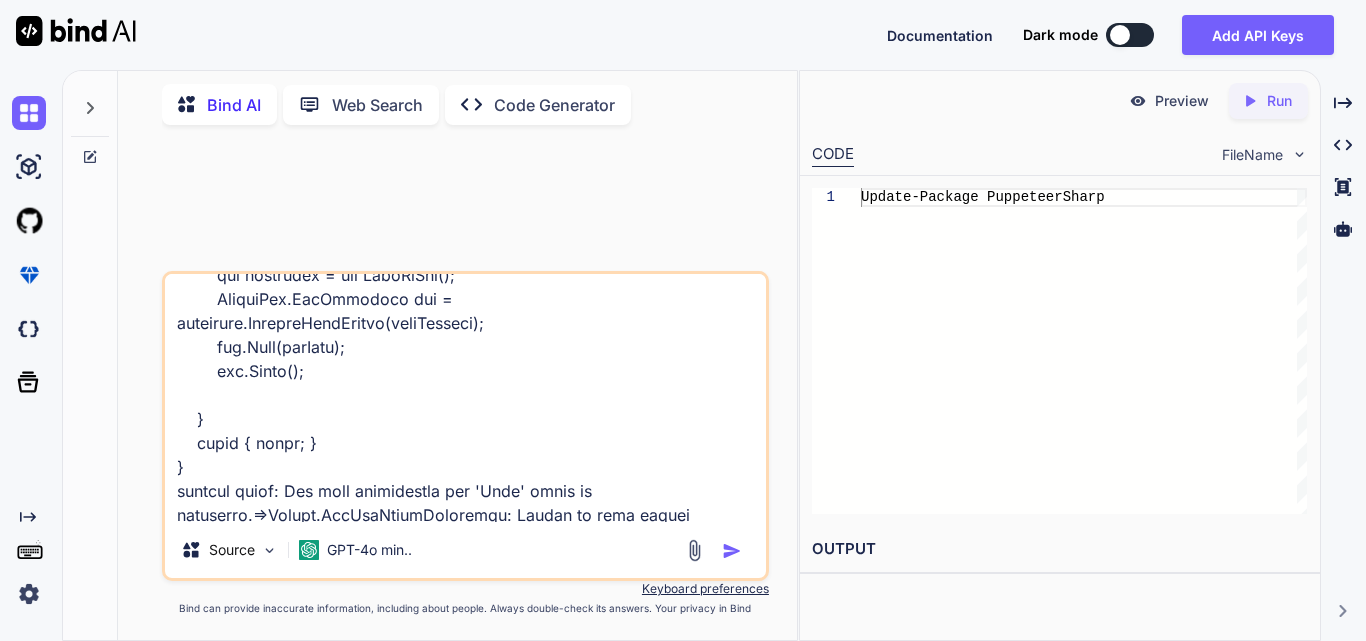 scroll, scrollTop: 400, scrollLeft: 0, axis: vertical 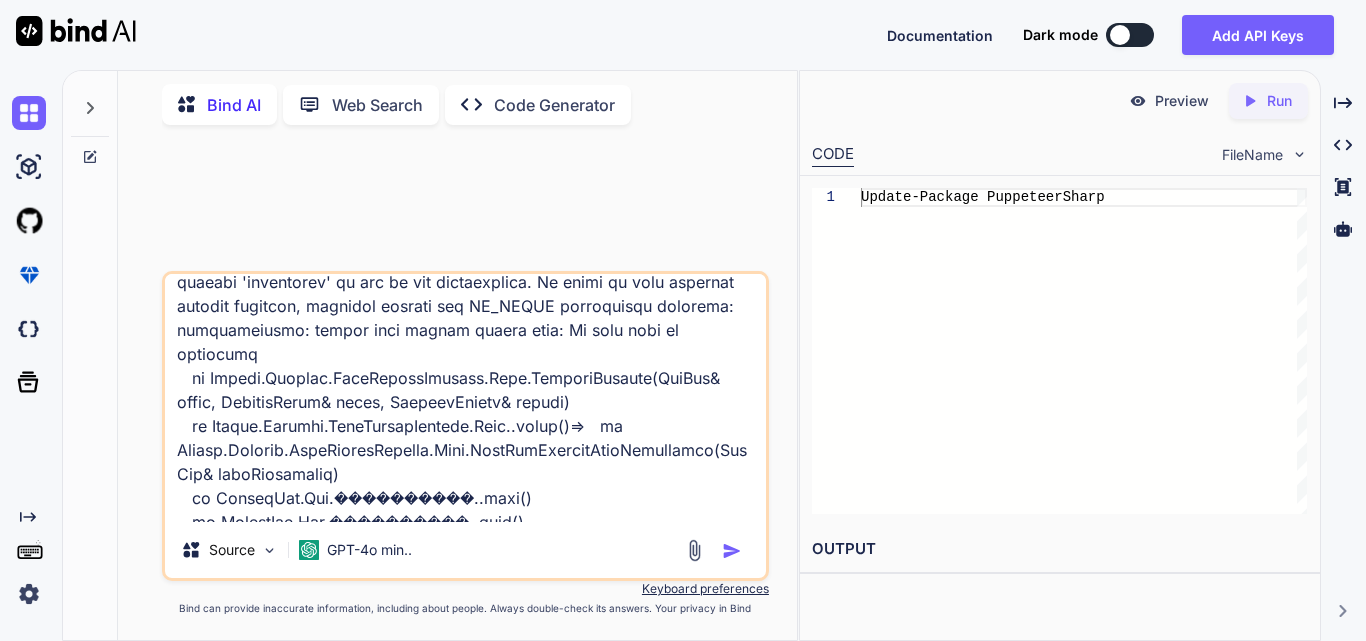 click at bounding box center [732, 551] 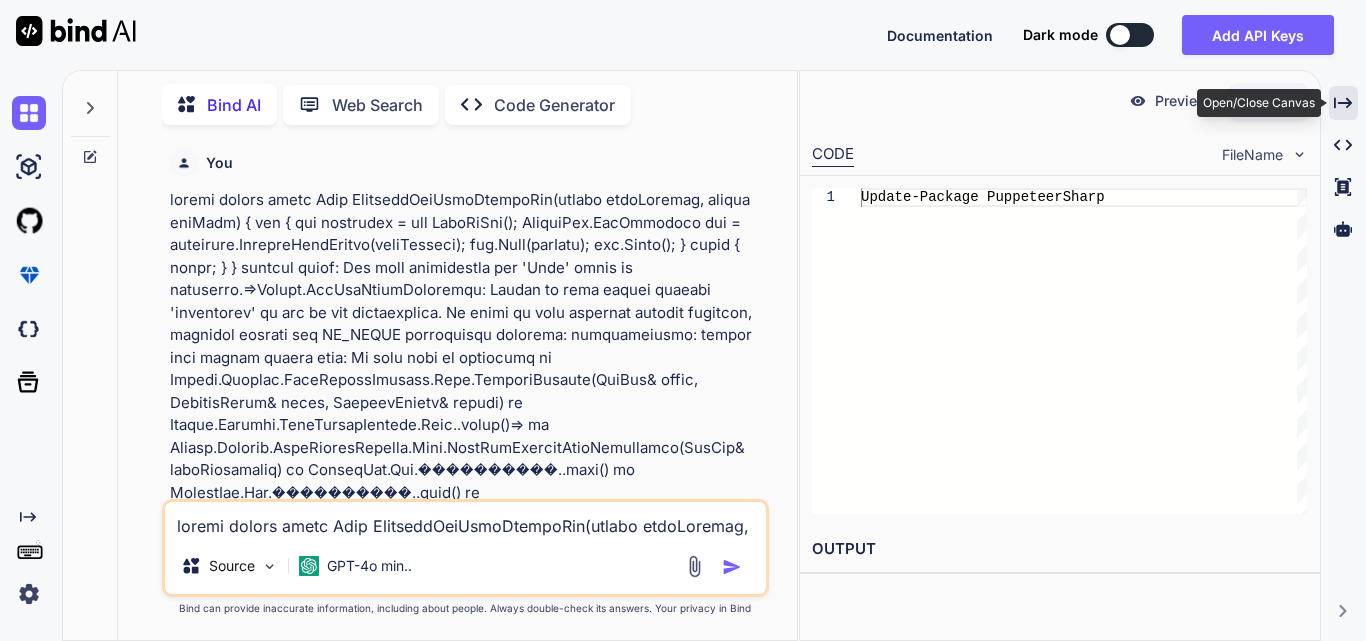 click on "Created with Pixso." 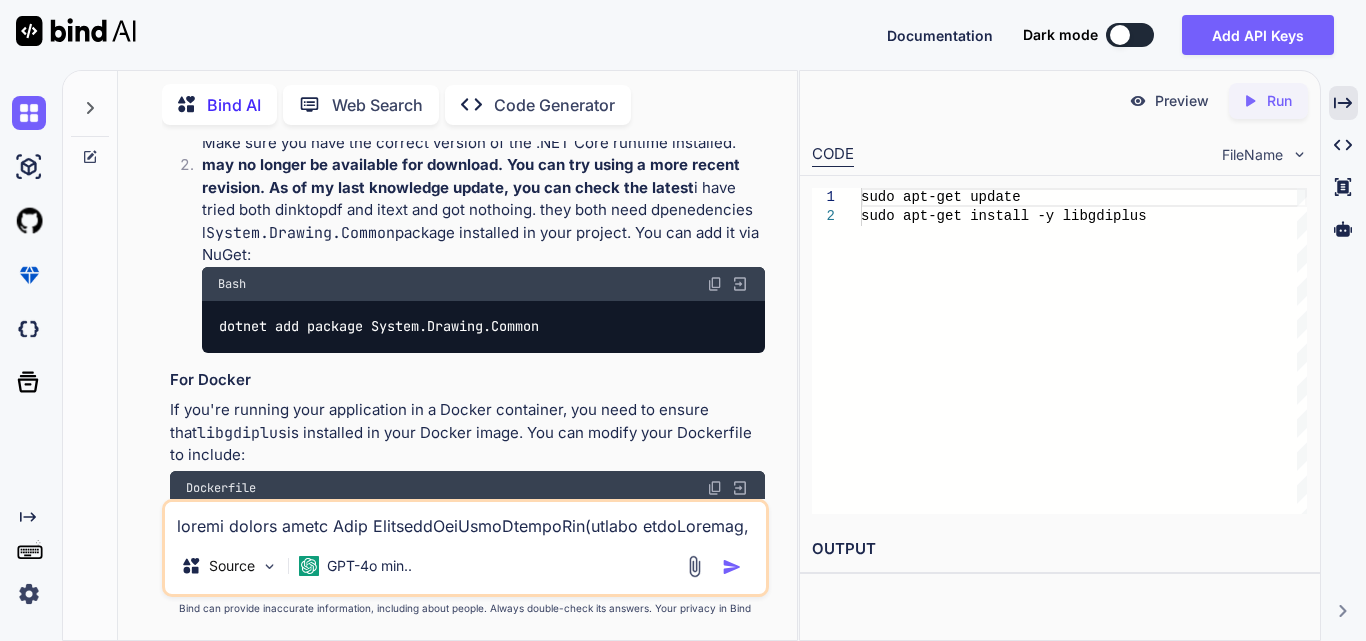 scroll, scrollTop: 1849, scrollLeft: 0, axis: vertical 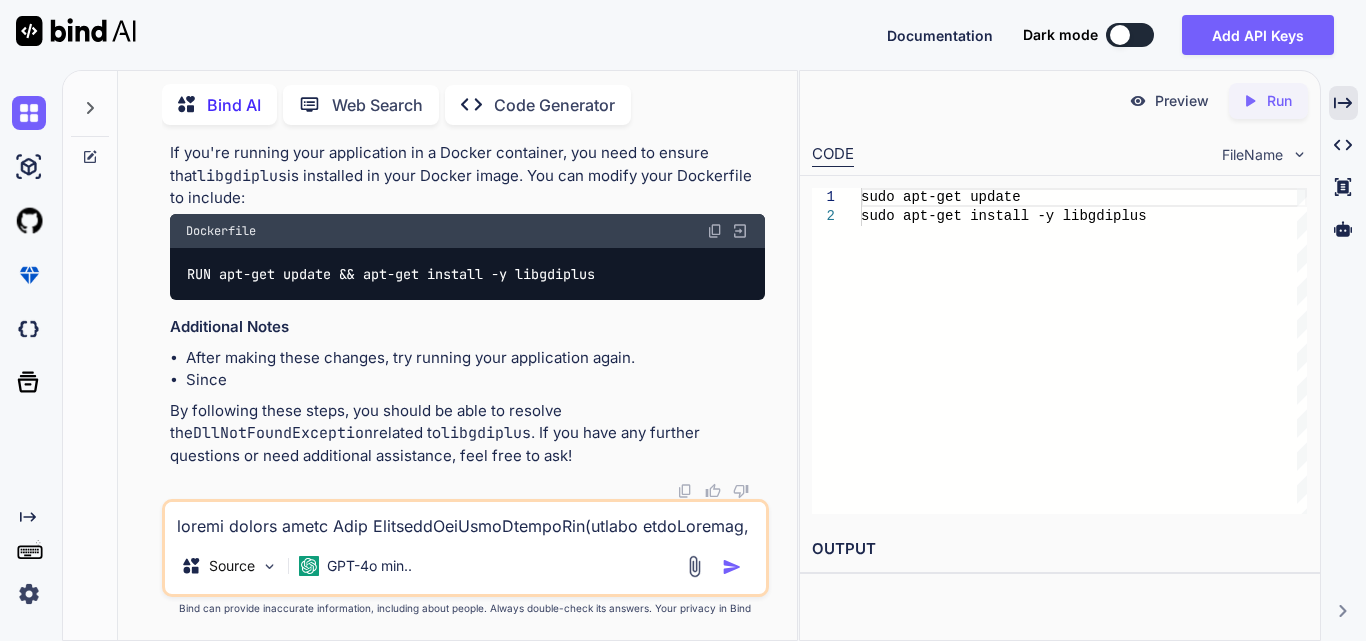 click at bounding box center [465, 520] 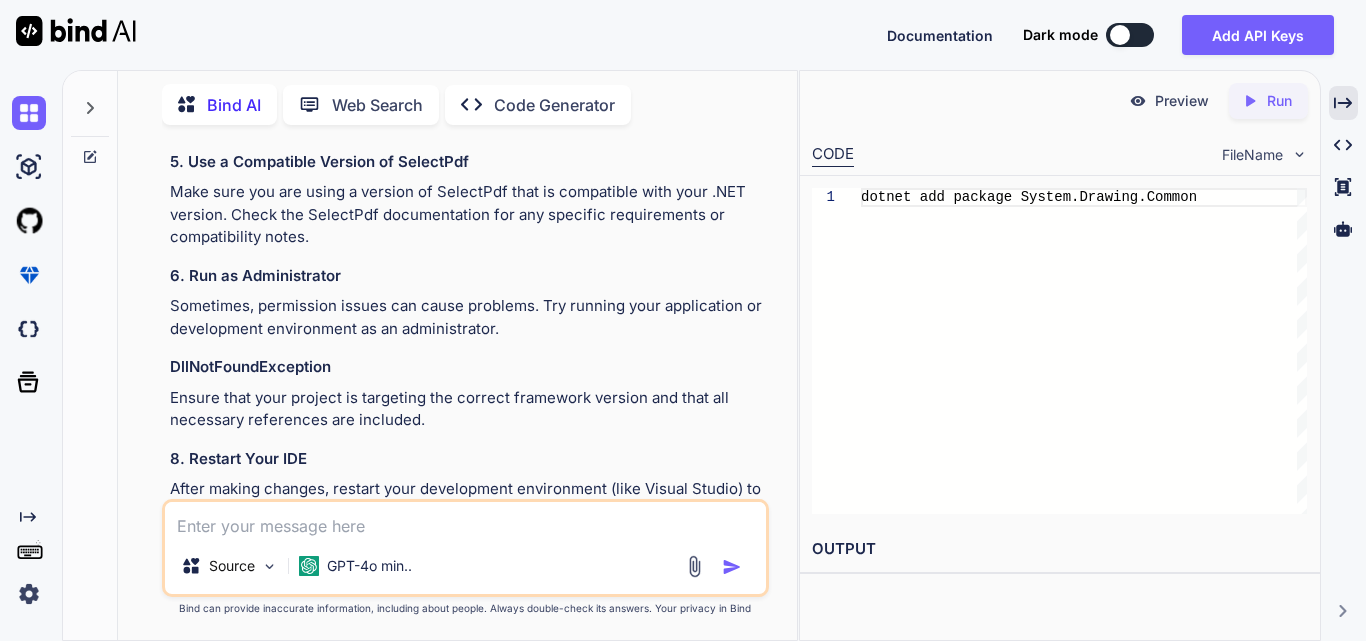 scroll, scrollTop: 3127, scrollLeft: 0, axis: vertical 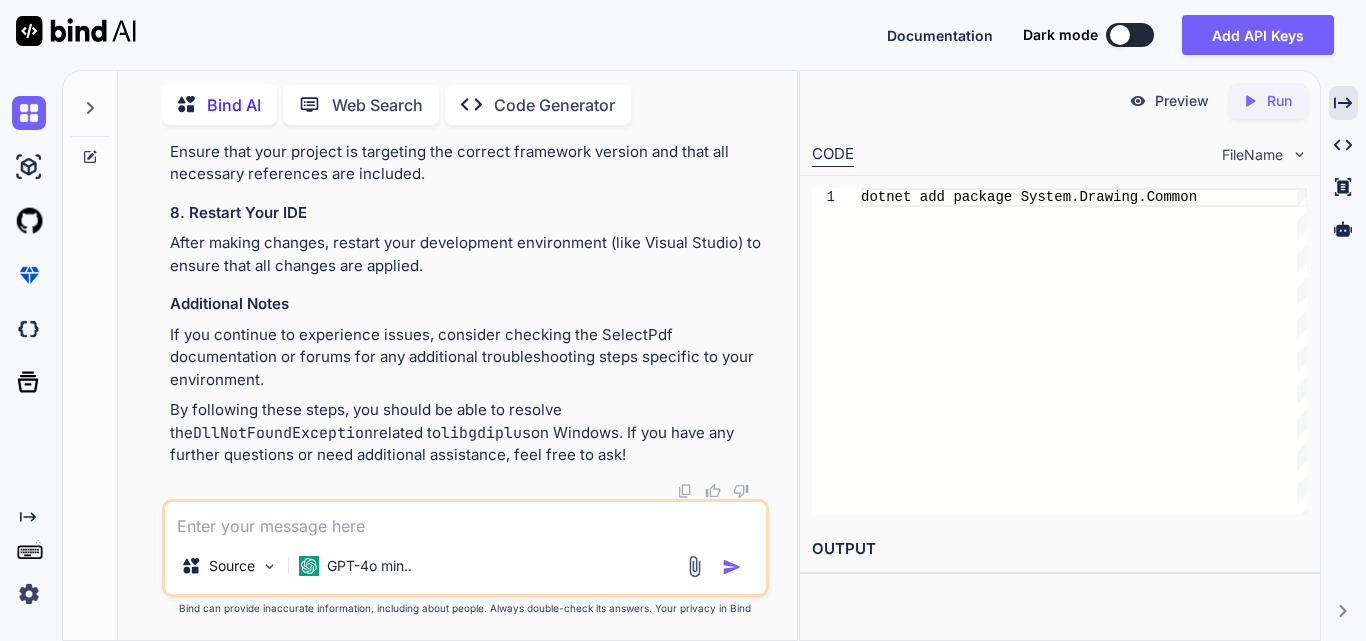 click at bounding box center (465, 520) 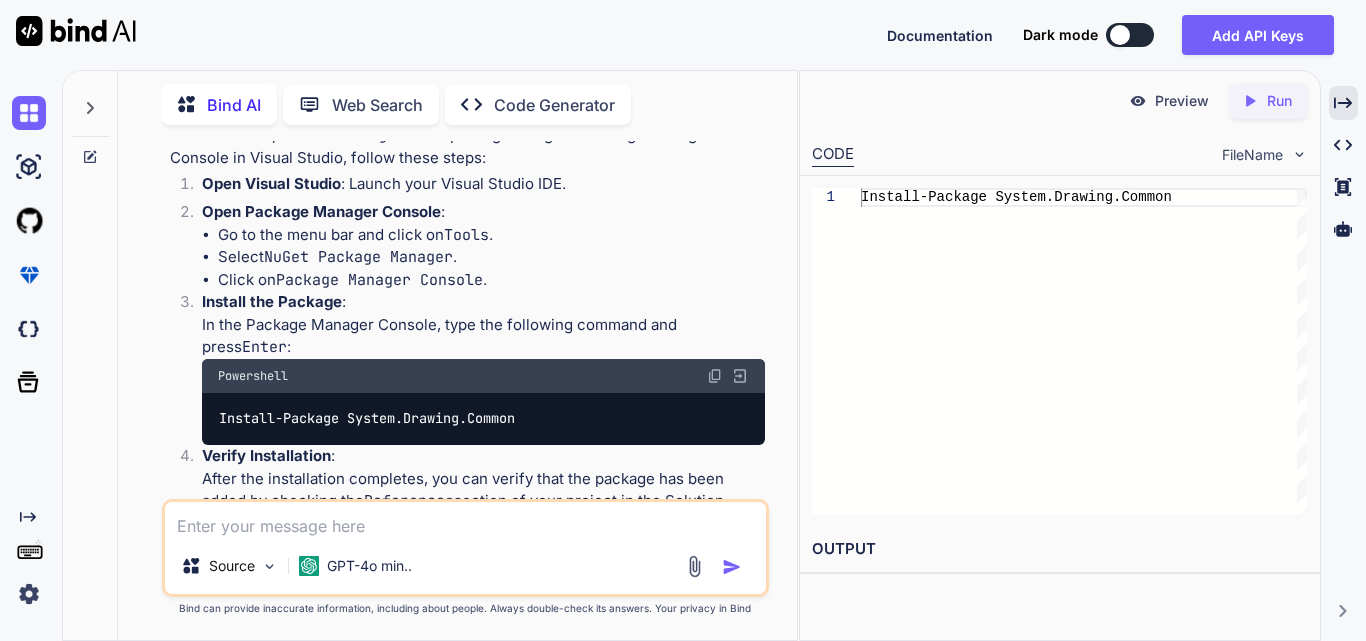 scroll, scrollTop: 3632, scrollLeft: 0, axis: vertical 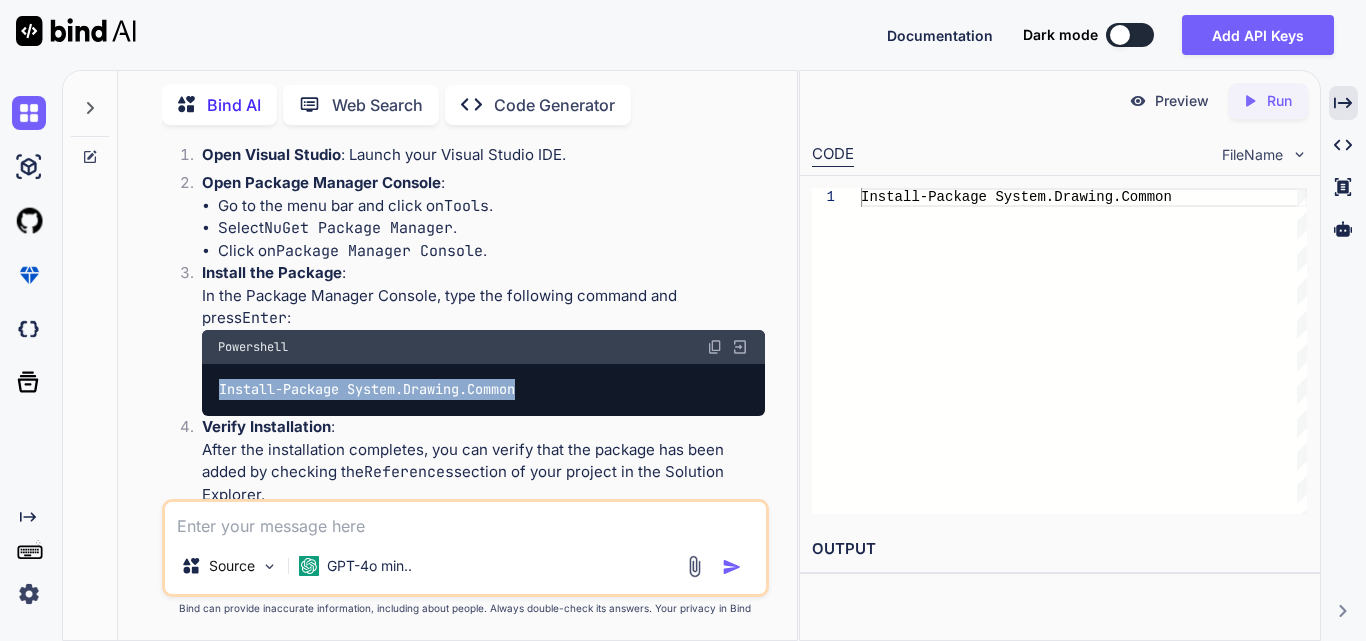 drag, startPoint x: 531, startPoint y: 407, endPoint x: 220, endPoint y: 413, distance: 311.05786 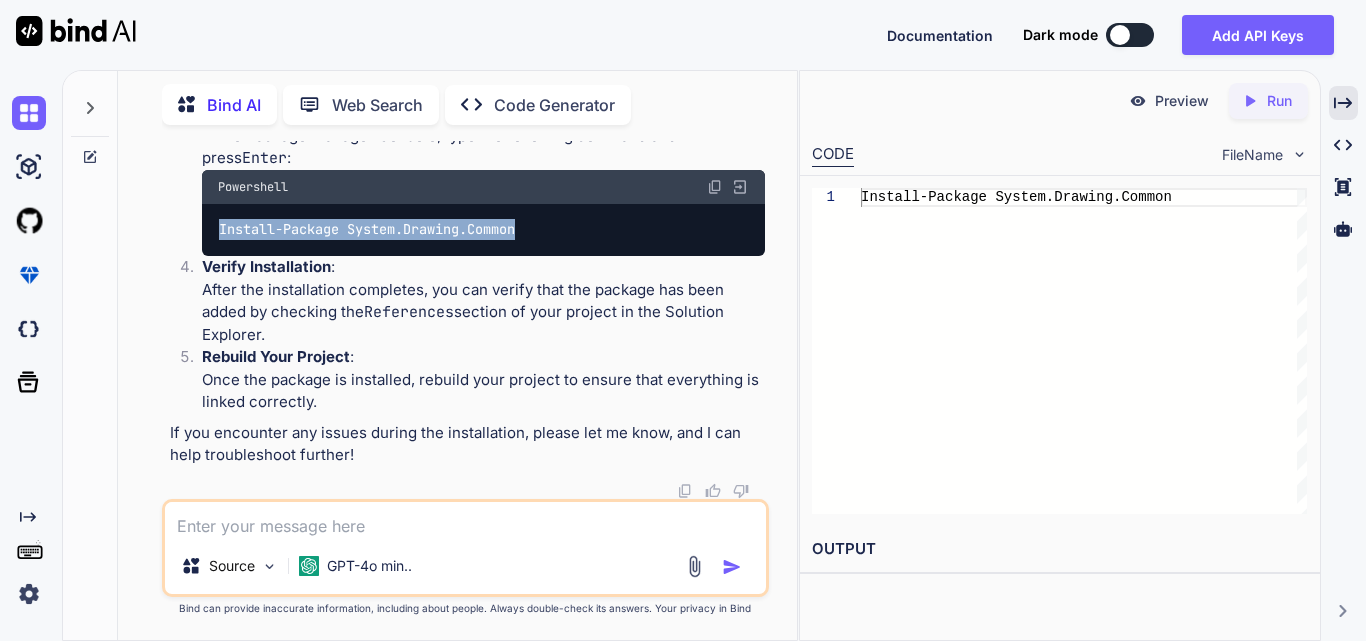 scroll, scrollTop: 3712, scrollLeft: 0, axis: vertical 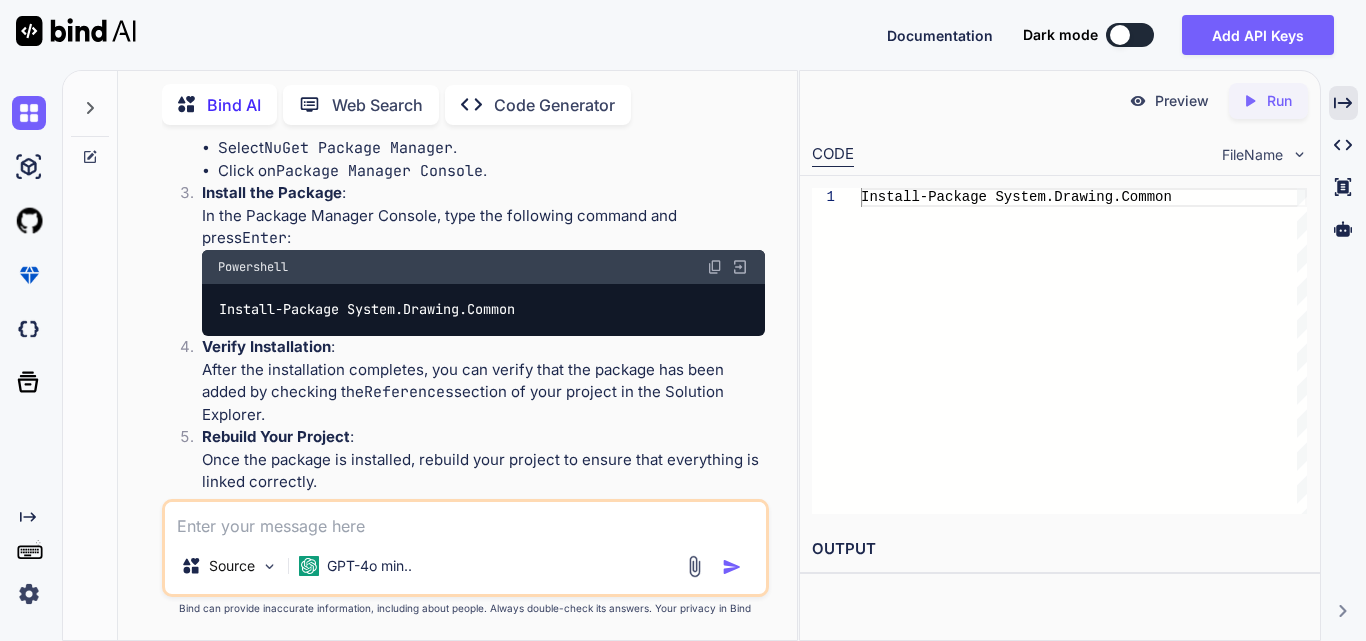 click on "i have tried both dinktopdf and itext and got nothoing. they both ne" at bounding box center [483, 381] 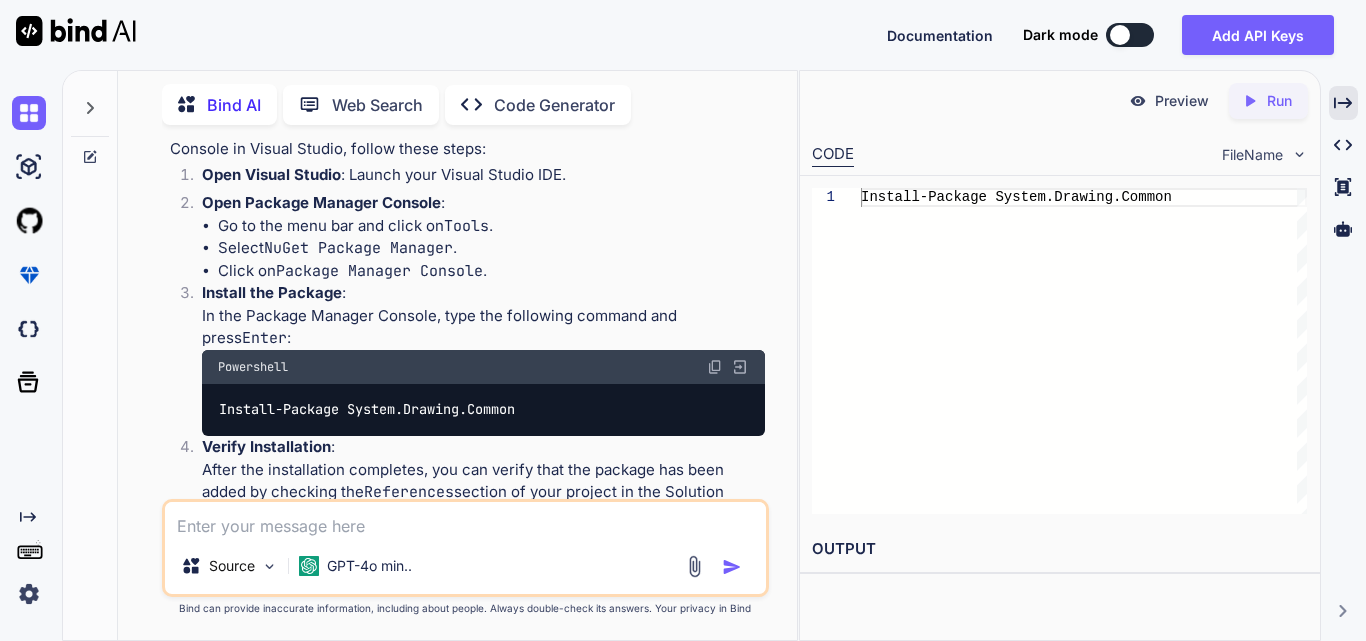scroll, scrollTop: 3812, scrollLeft: 0, axis: vertical 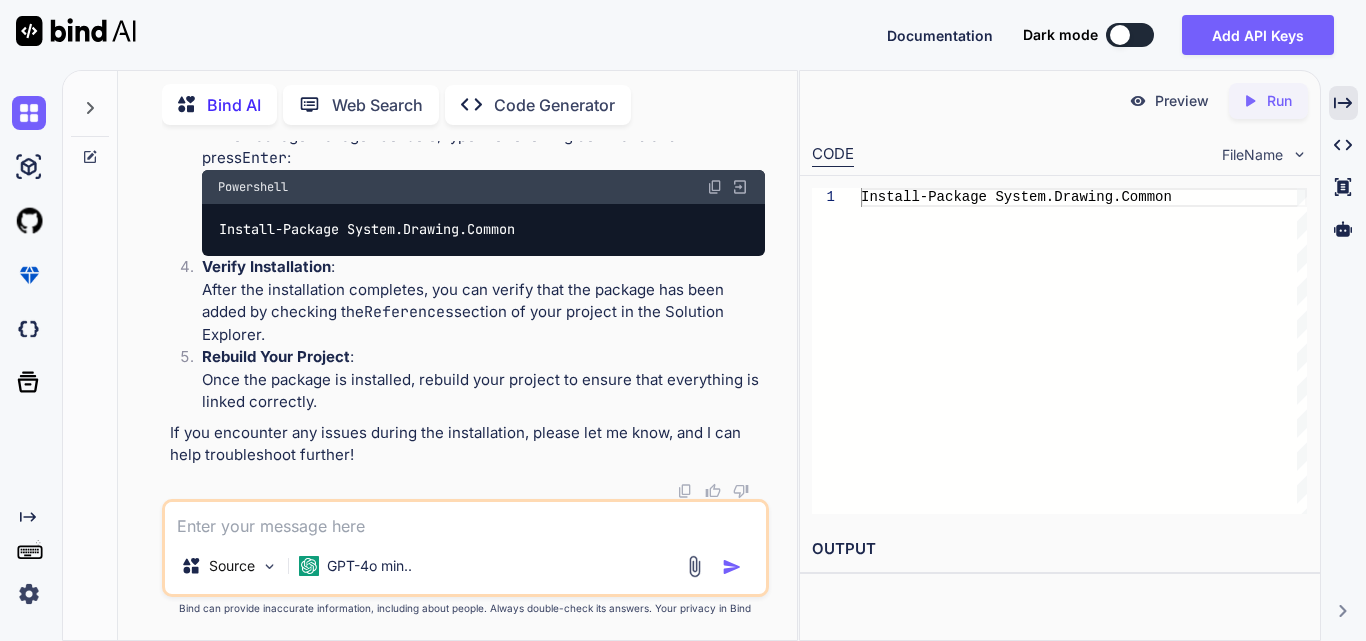 click at bounding box center (465, 520) 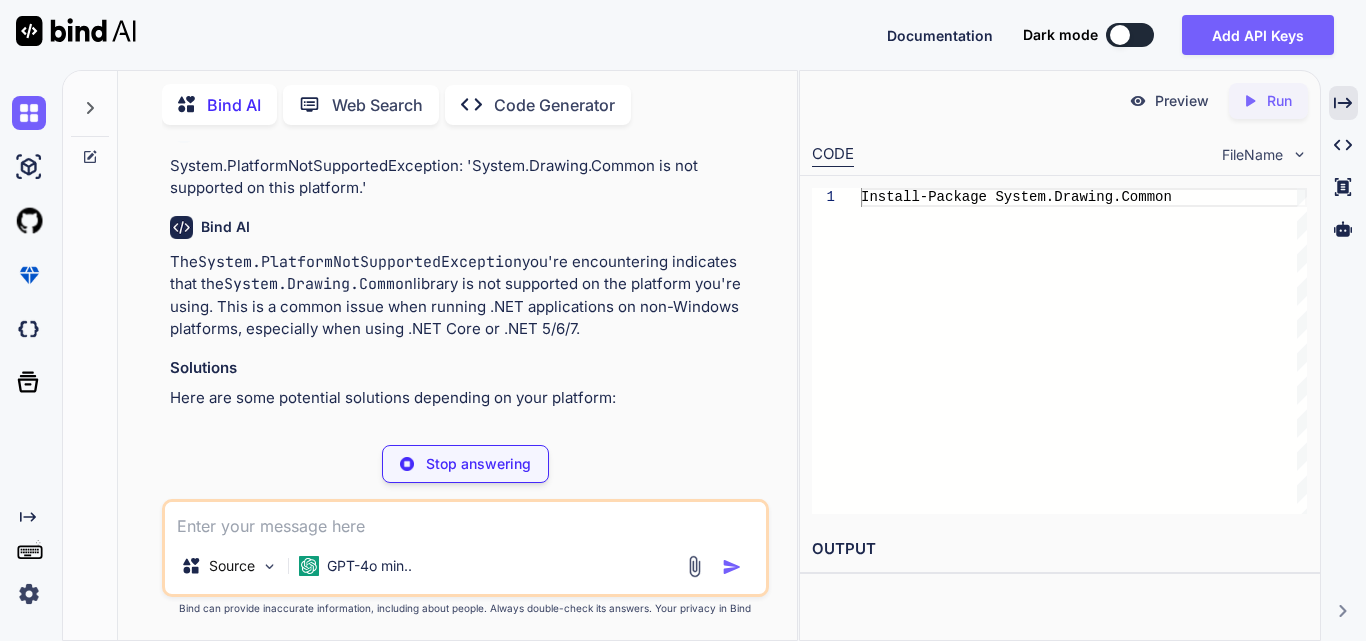 scroll, scrollTop: 4230, scrollLeft: 0, axis: vertical 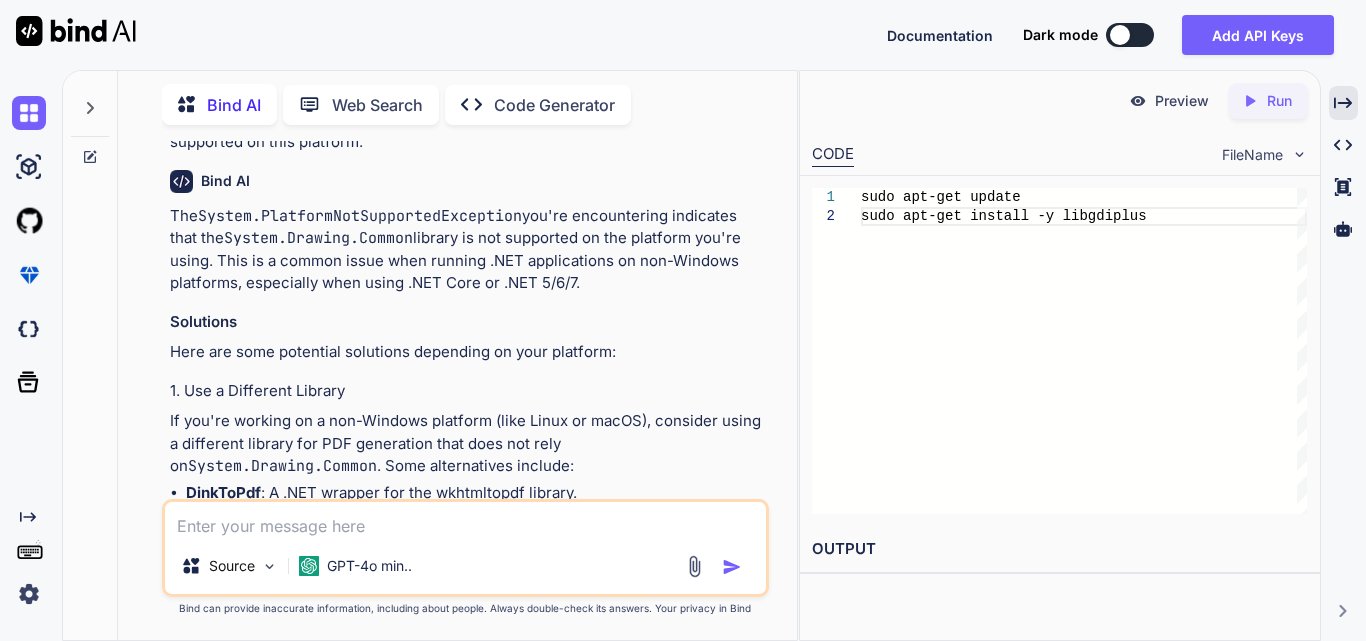 click at bounding box center [465, 520] 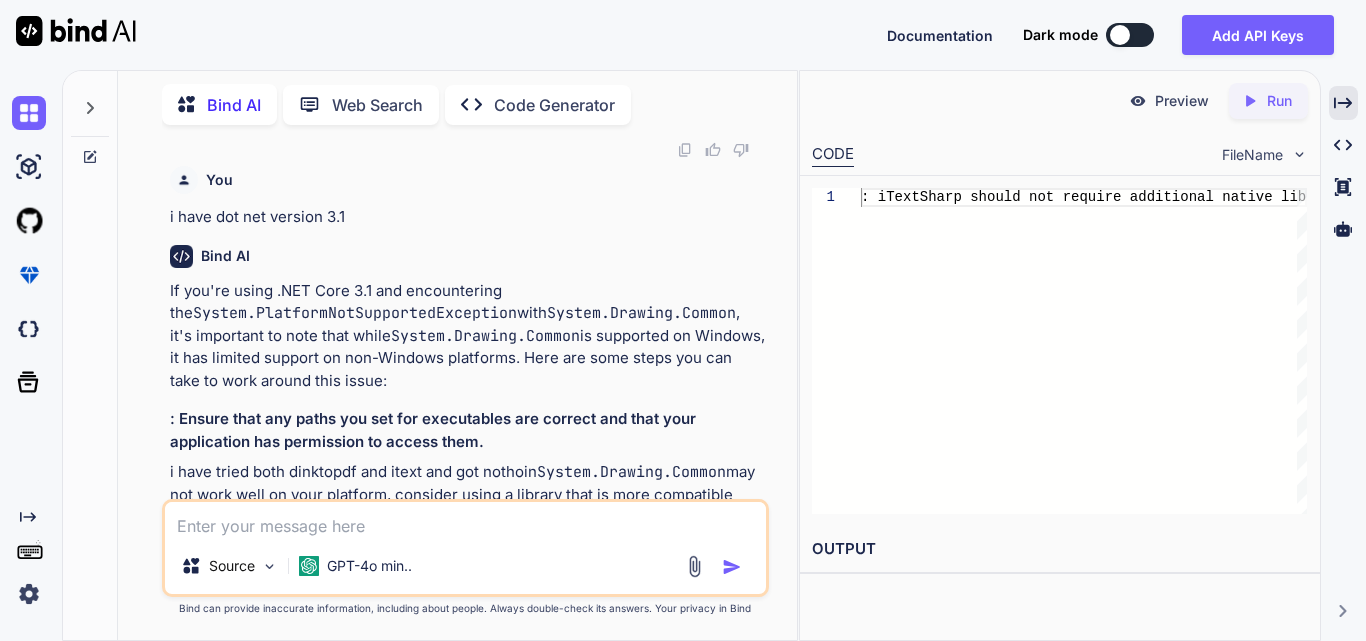 scroll, scrollTop: 5891, scrollLeft: 0, axis: vertical 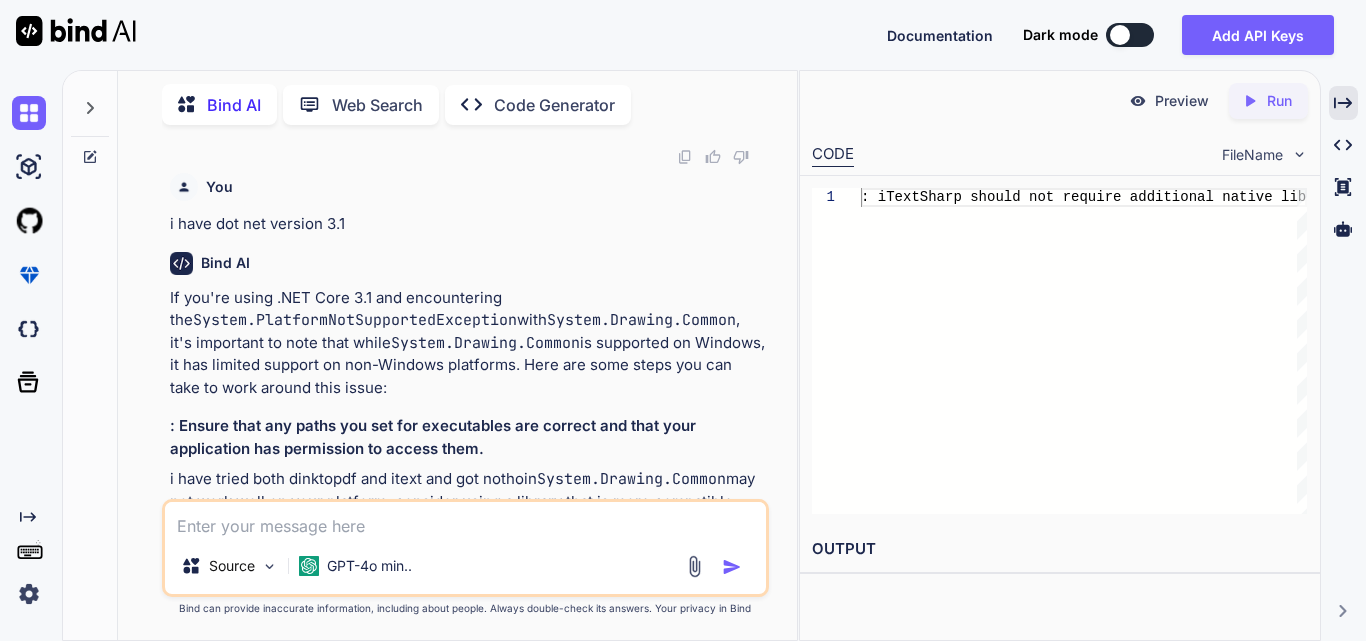 click at bounding box center [465, 520] 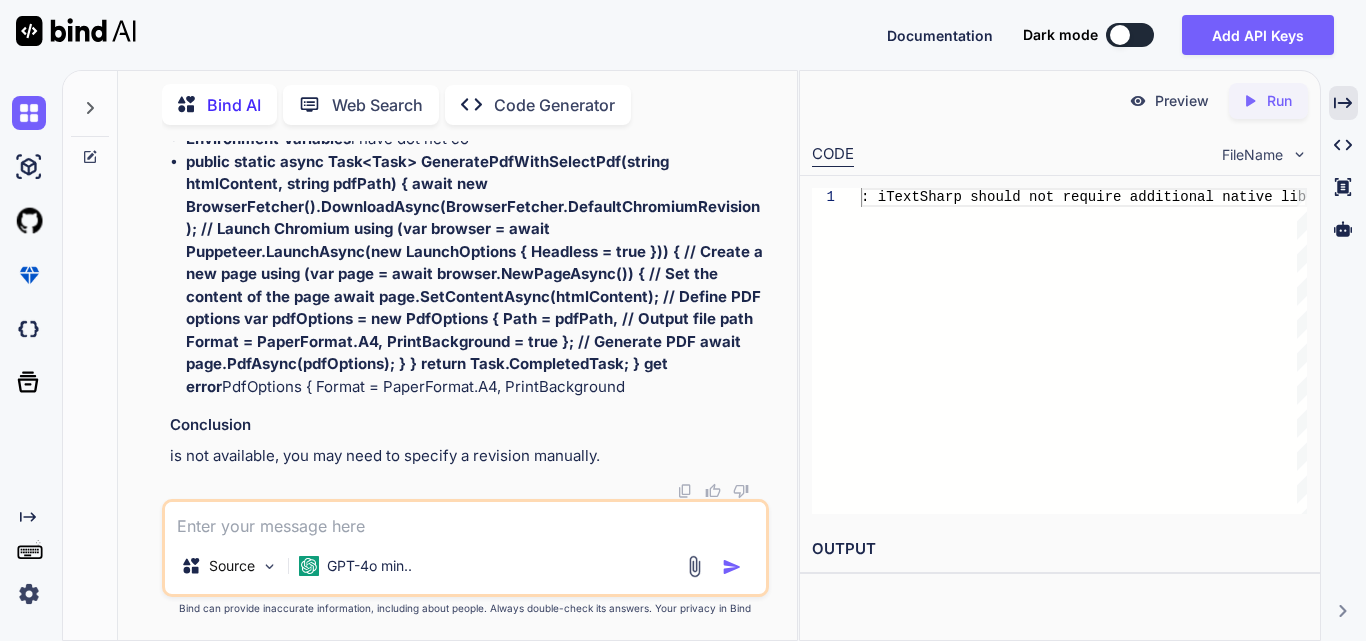 scroll, scrollTop: 8782, scrollLeft: 0, axis: vertical 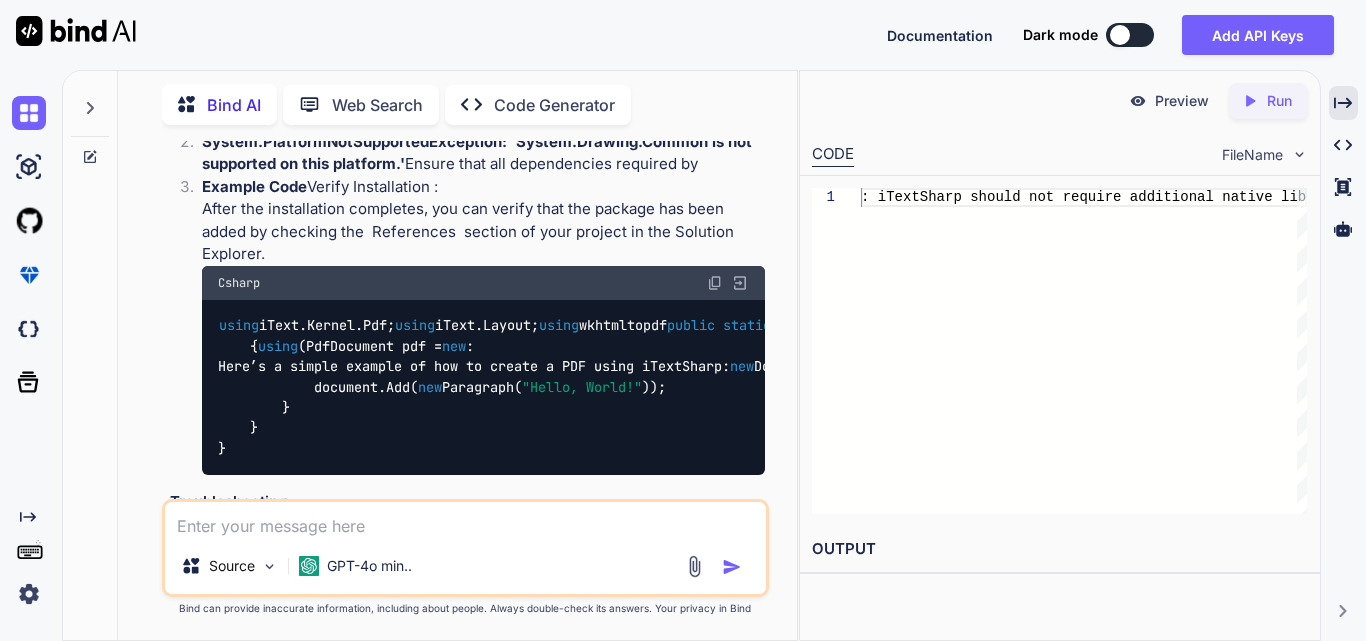 drag, startPoint x: 514, startPoint y: 279, endPoint x: 218, endPoint y: 285, distance: 296.0608 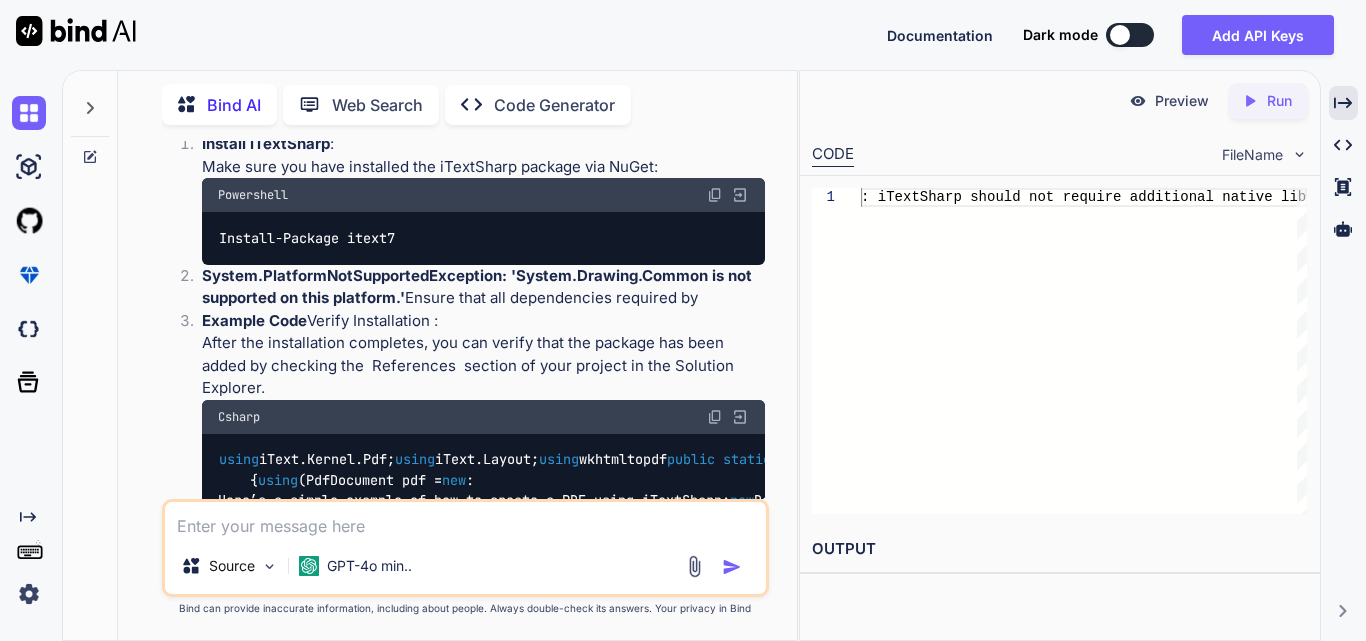 scroll, scrollTop: 8682, scrollLeft: 0, axis: vertical 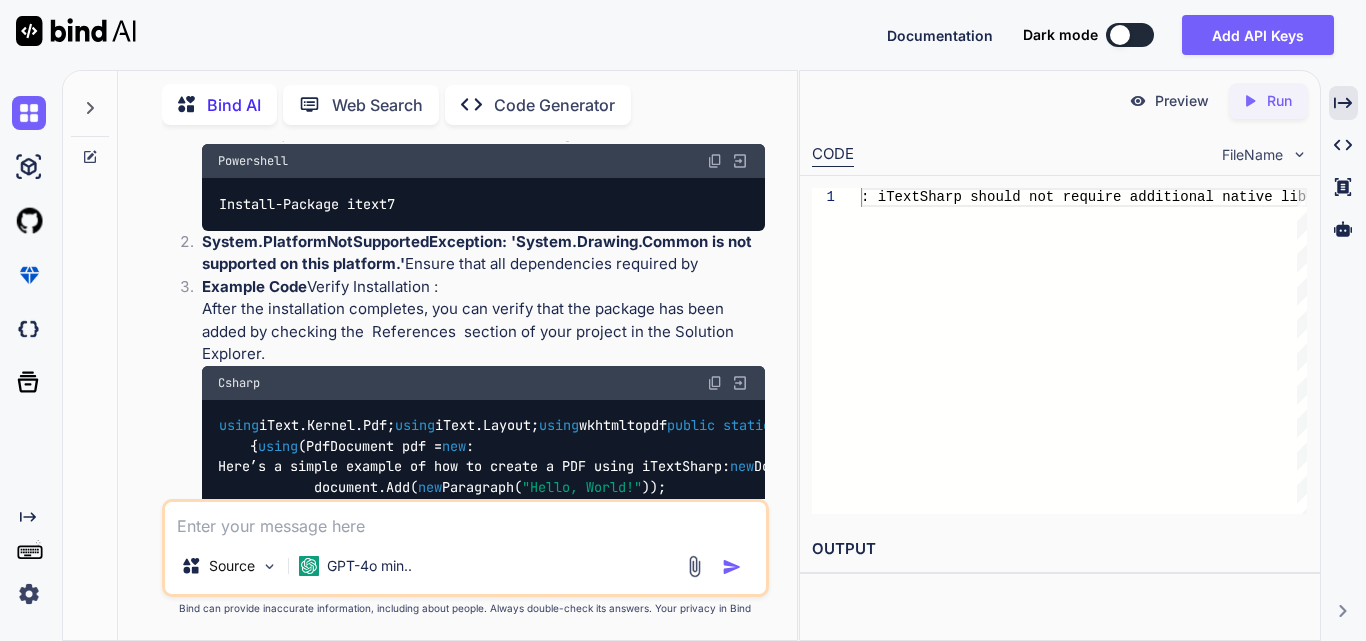 drag, startPoint x: 550, startPoint y: 376, endPoint x: 217, endPoint y: 386, distance: 333.15012 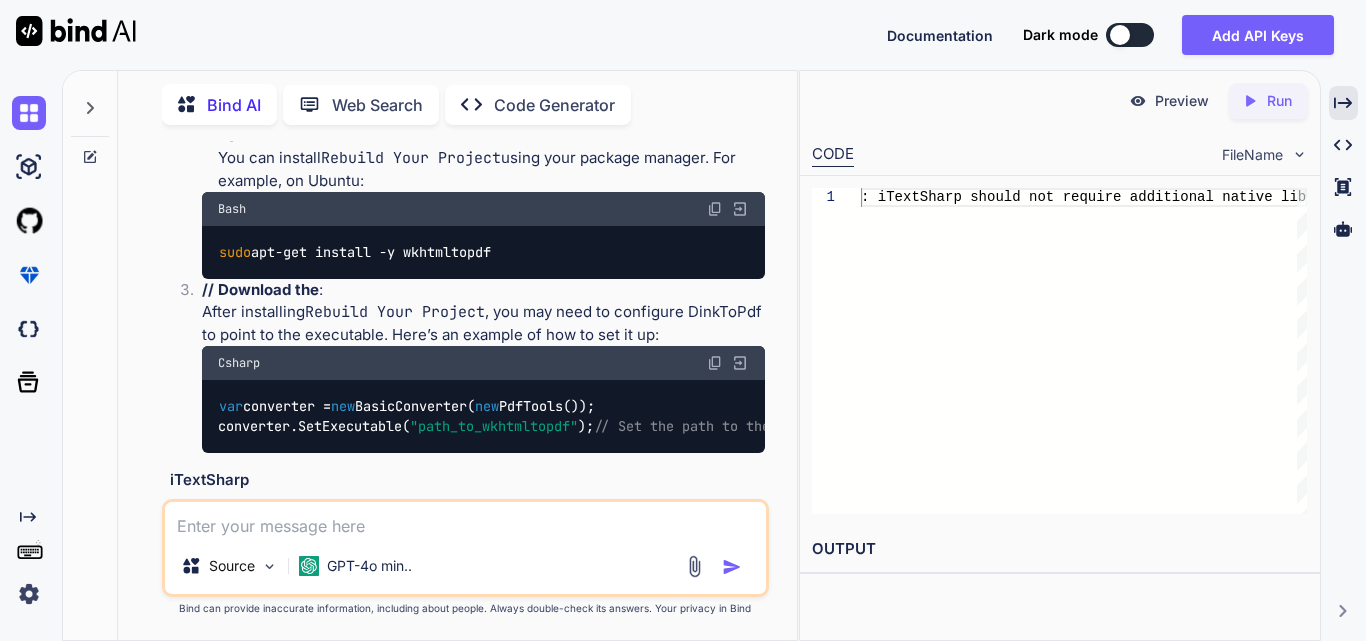 scroll, scrollTop: 8382, scrollLeft: 0, axis: vertical 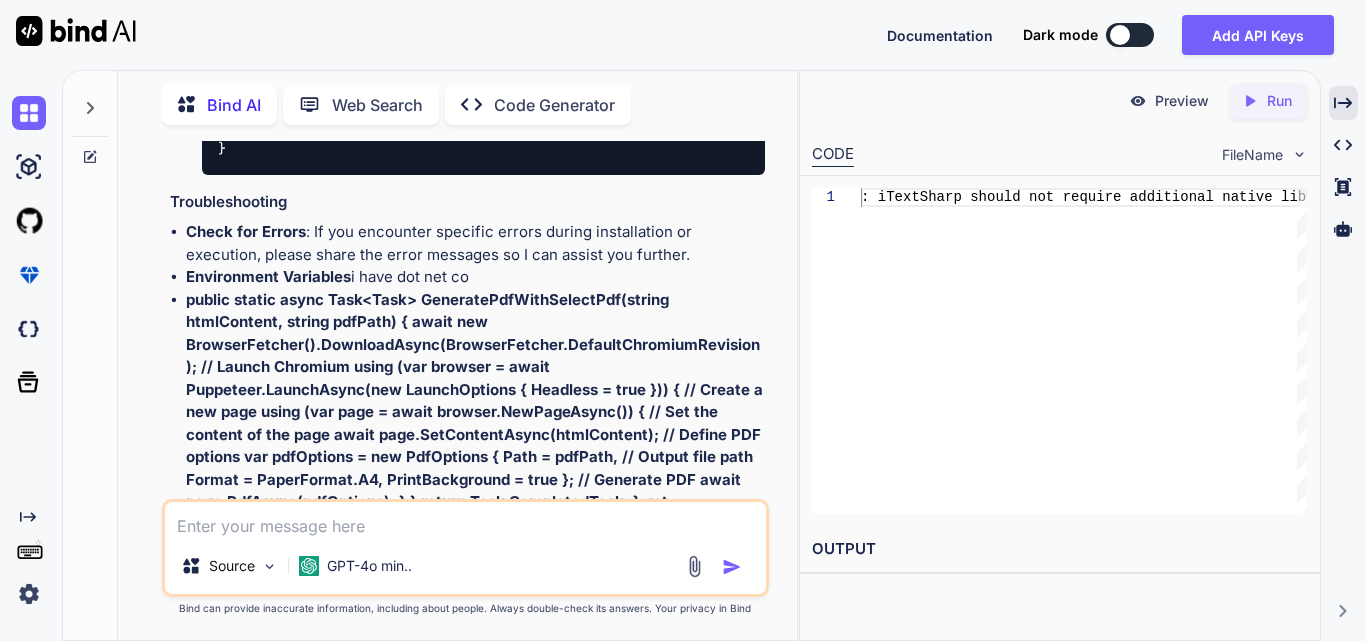 drag, startPoint x: 171, startPoint y: 245, endPoint x: 765, endPoint y: 165, distance: 599.363 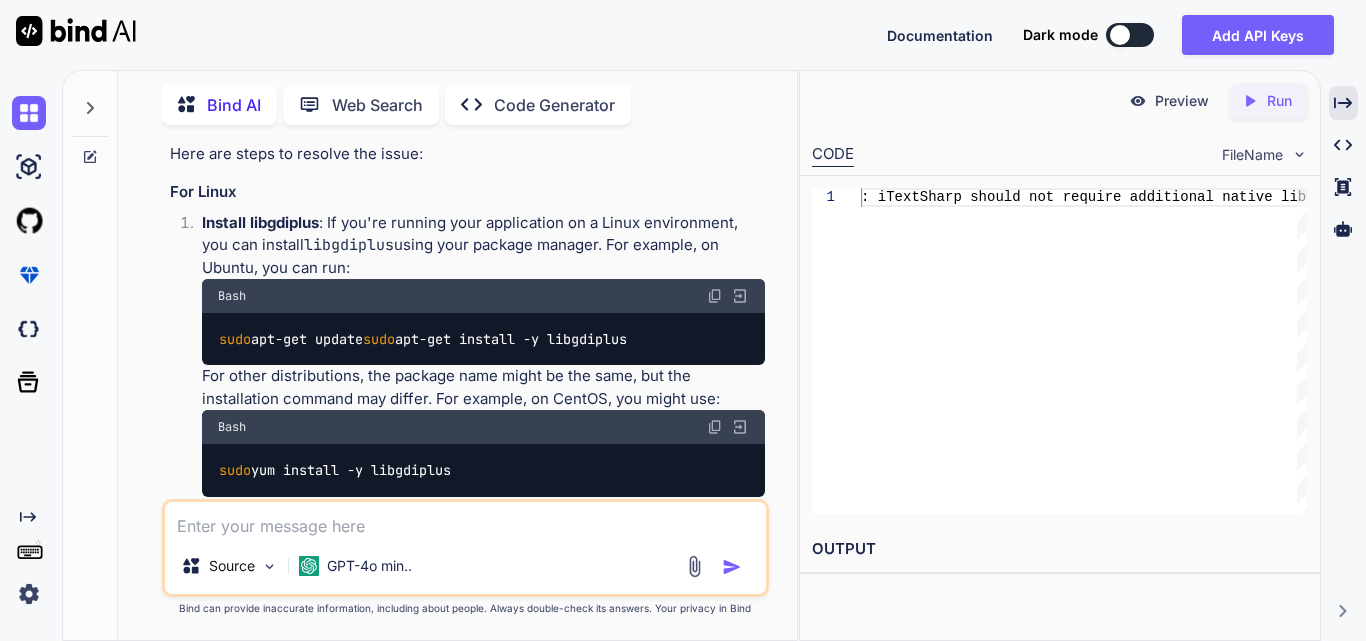 scroll, scrollTop: 682, scrollLeft: 0, axis: vertical 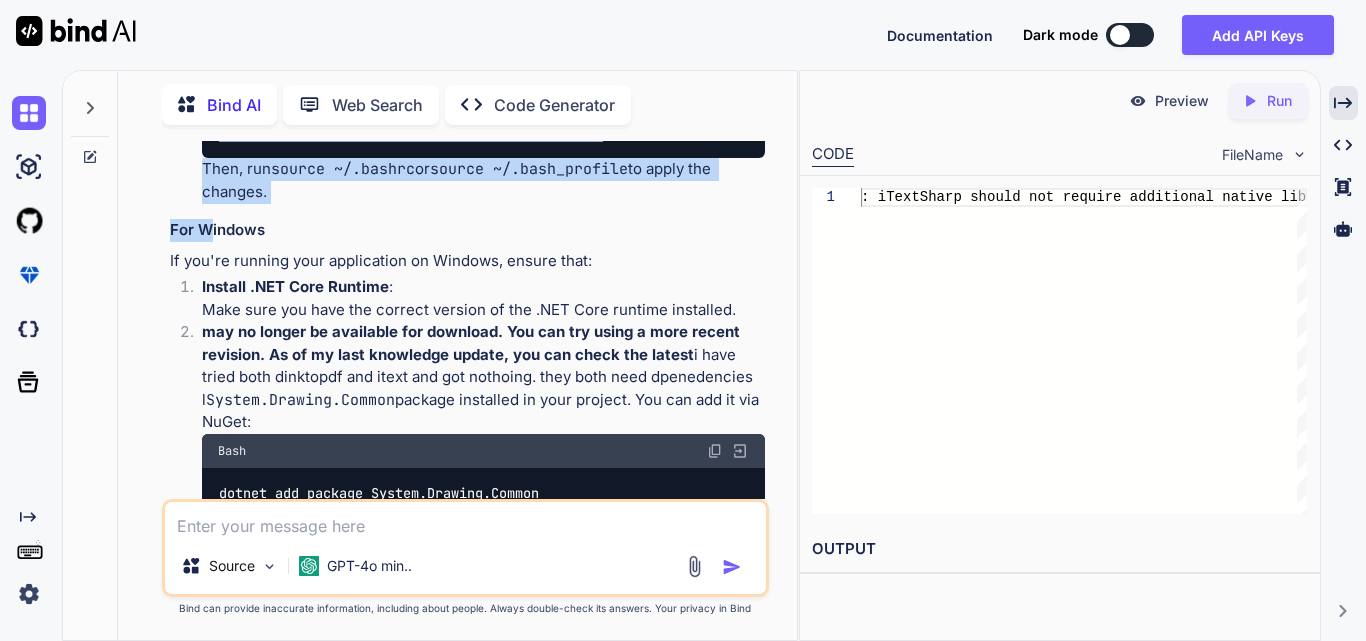 drag, startPoint x: 171, startPoint y: 223, endPoint x: 276, endPoint y: 234, distance: 105.574615 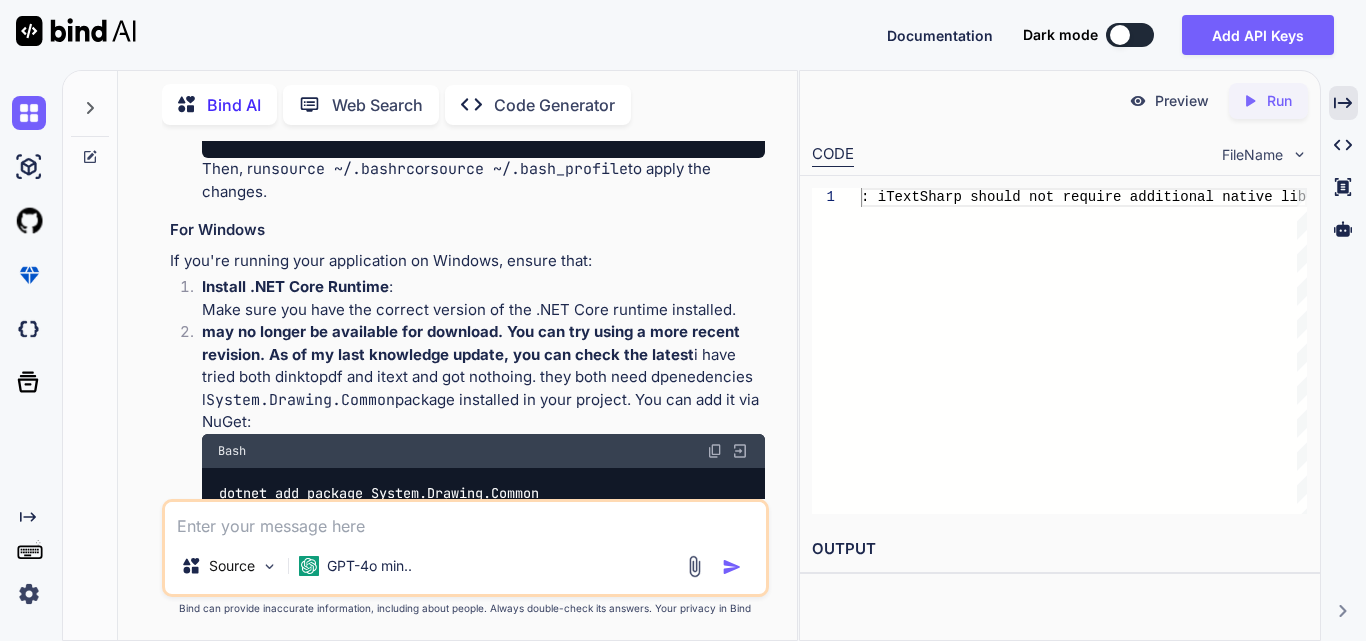 click on "You Bind AI The error message you're encountering indicates that the  libgdiplus  library is missing or not properly installed on your system. This library is required for certain graphics operations in .NET applications, especially when using libraries that rely on System.Drawing, such as SelectPdf.
Here are steps to resolve the issue:
For Linux
Install libgdiplus :
If you're running your application on a Linux environment, you can install  libgdiplus  using your package manager. For example, on Ubuntu, you can run:
Bash sudo  apt-get update
sudo  apt-get install -y libgdiplus
For other distributions, the package name might be the same, but the installation command may differ. For example, on CentOS, you might use:
Bash sudo  yum install -y libgdiplus
Install additional dependencies :
Sometimes, additional dependencies may be required. You can install them with:
Bash sudo  apt-get install -y libc6-dev
Set environment variables LD_LIBRARY_PATH libgdiplus .bashrc  or  :
Bash" at bounding box center [465, 390] 